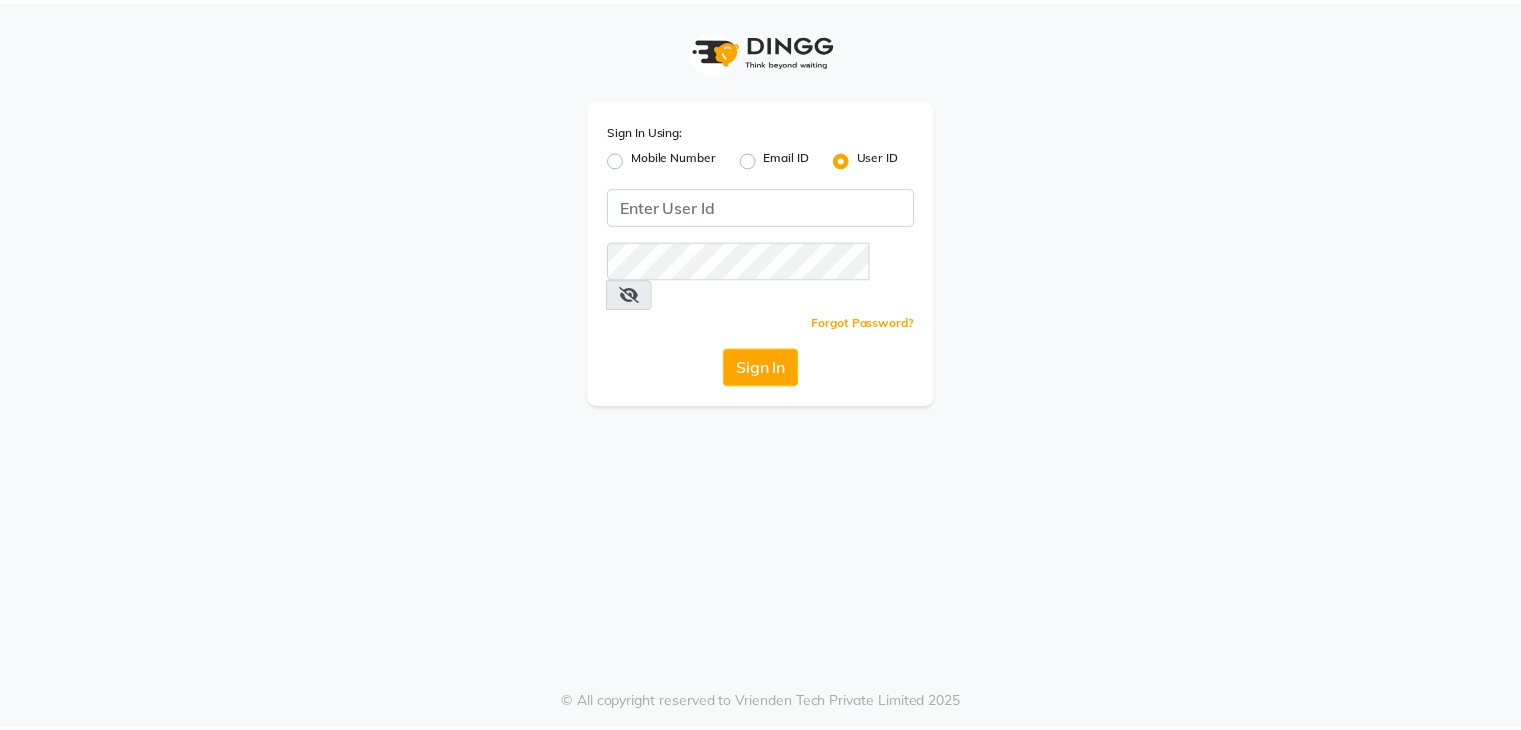 scroll, scrollTop: 0, scrollLeft: 0, axis: both 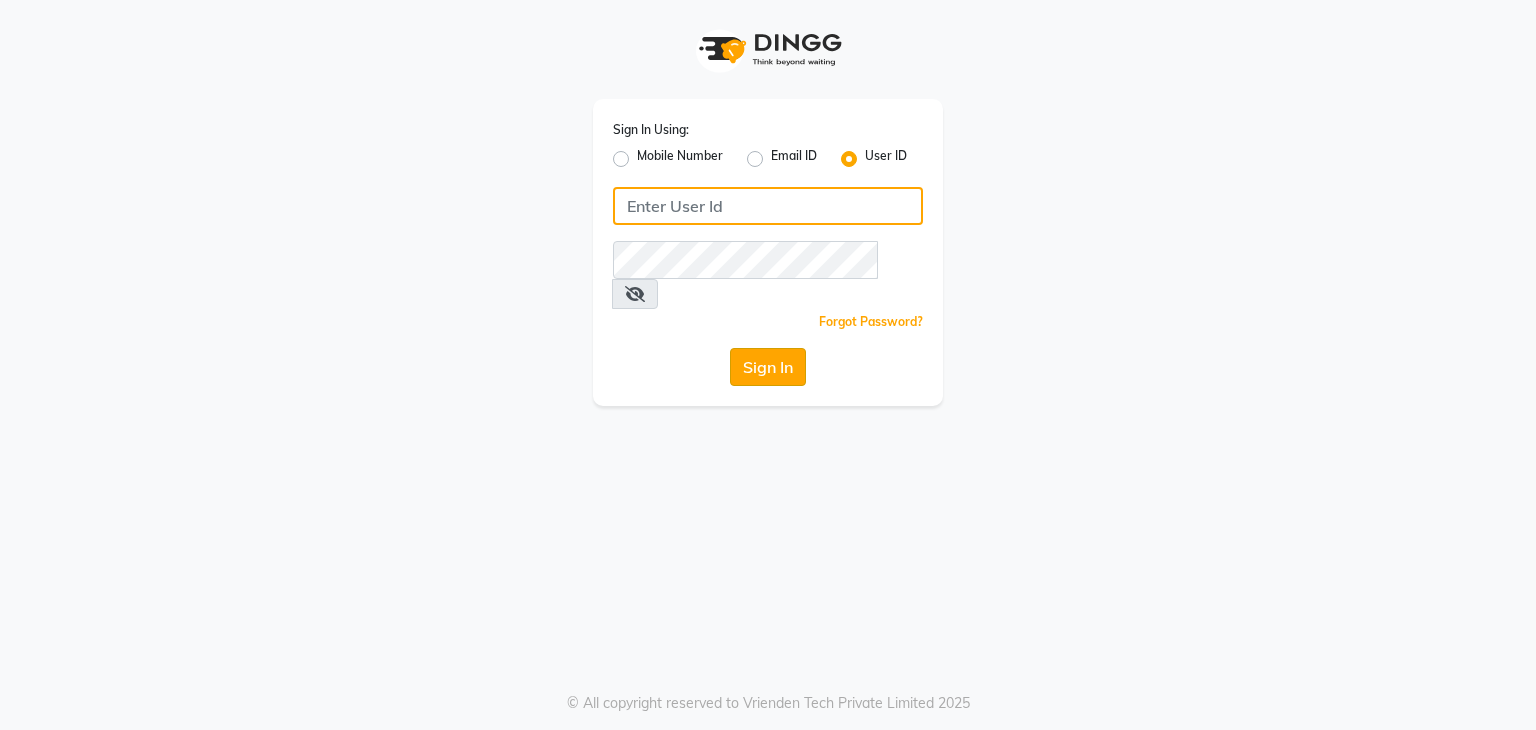 type on "e3605-01" 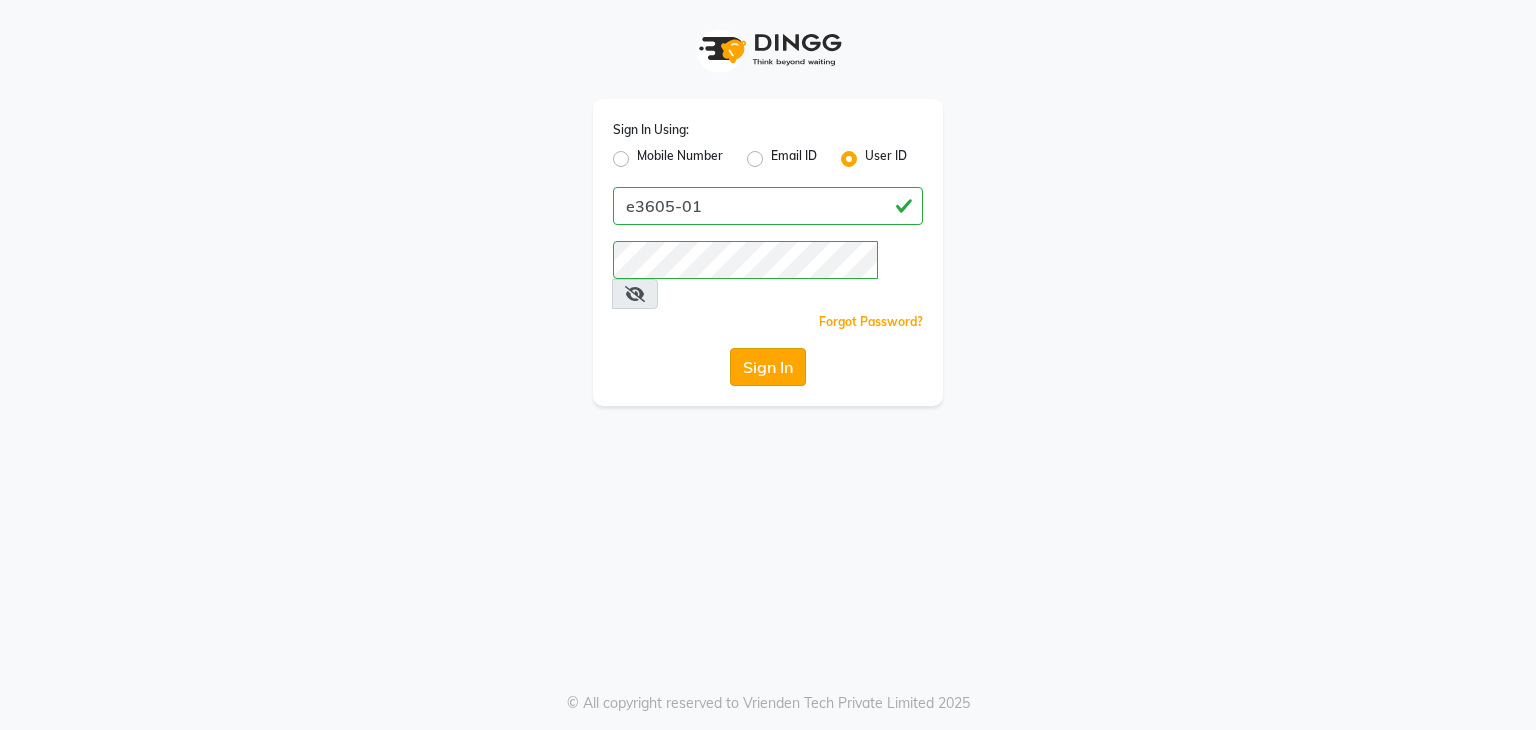 click on "Sign In" 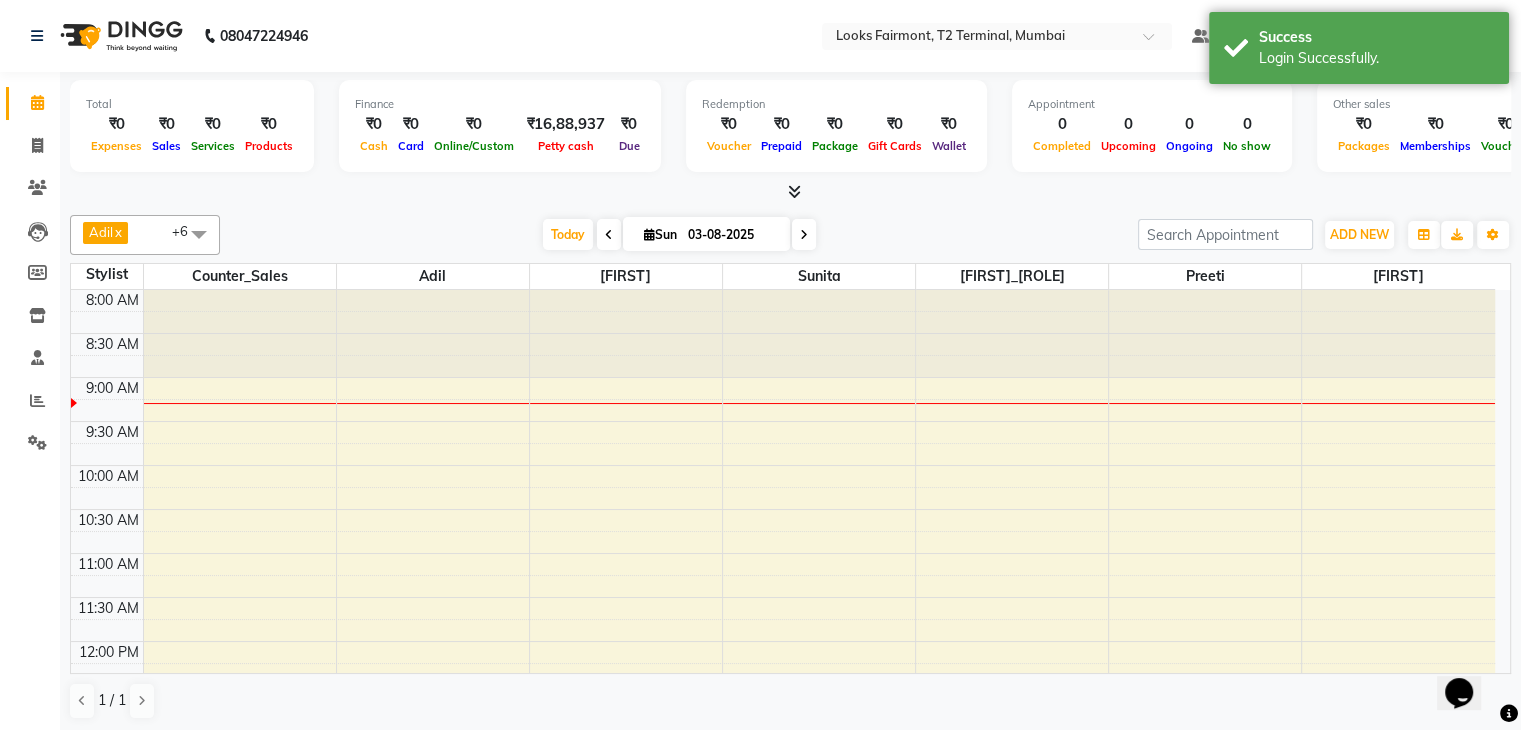 scroll, scrollTop: 0, scrollLeft: 0, axis: both 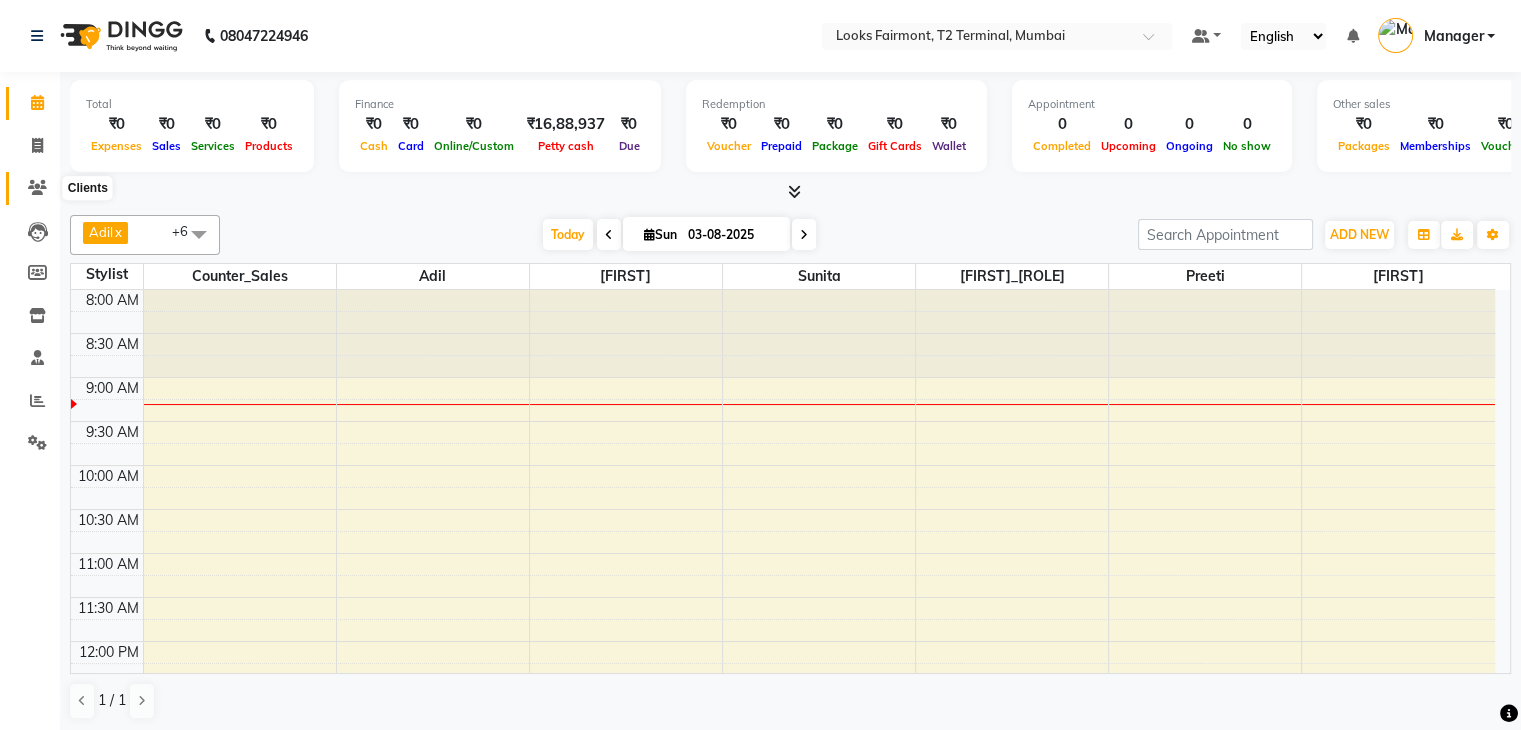 click 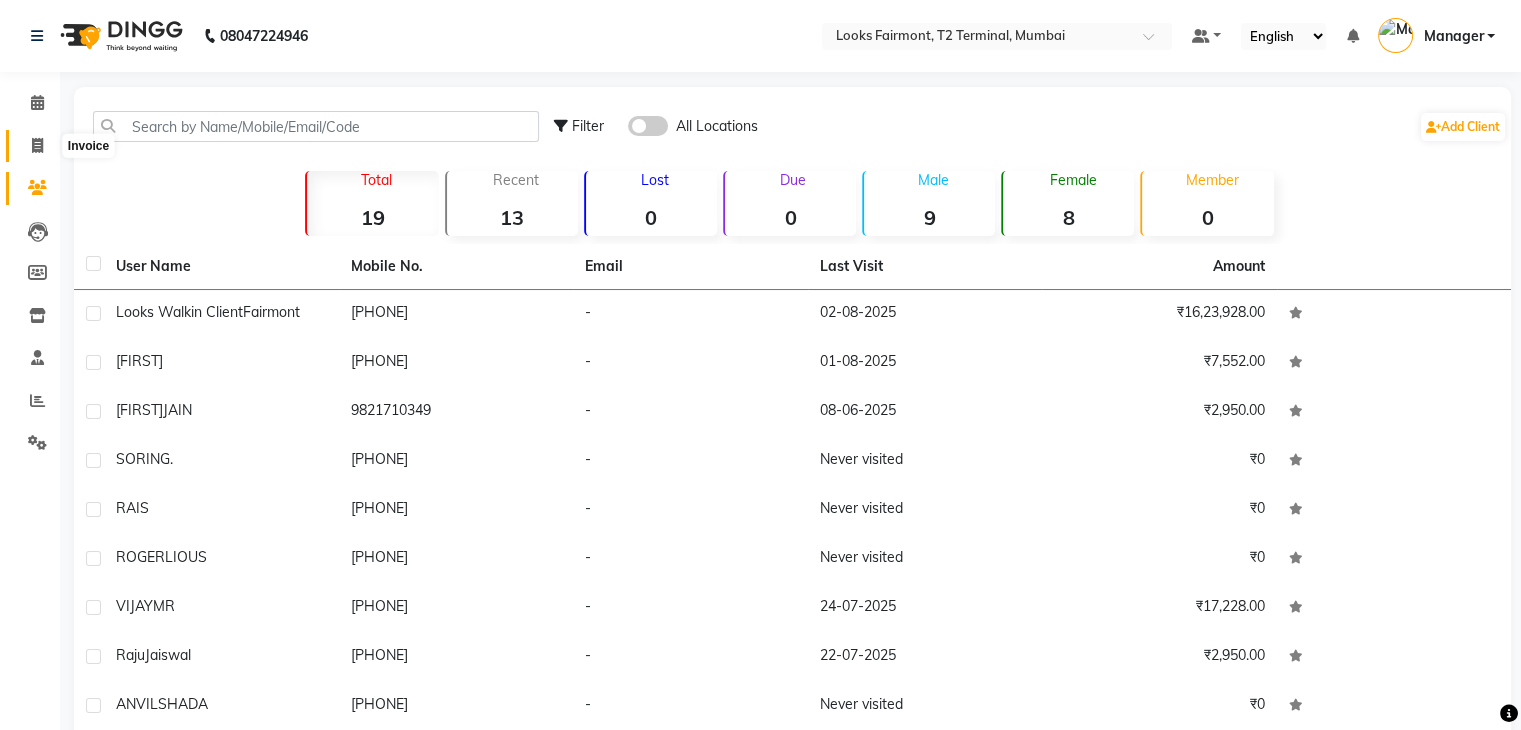 click 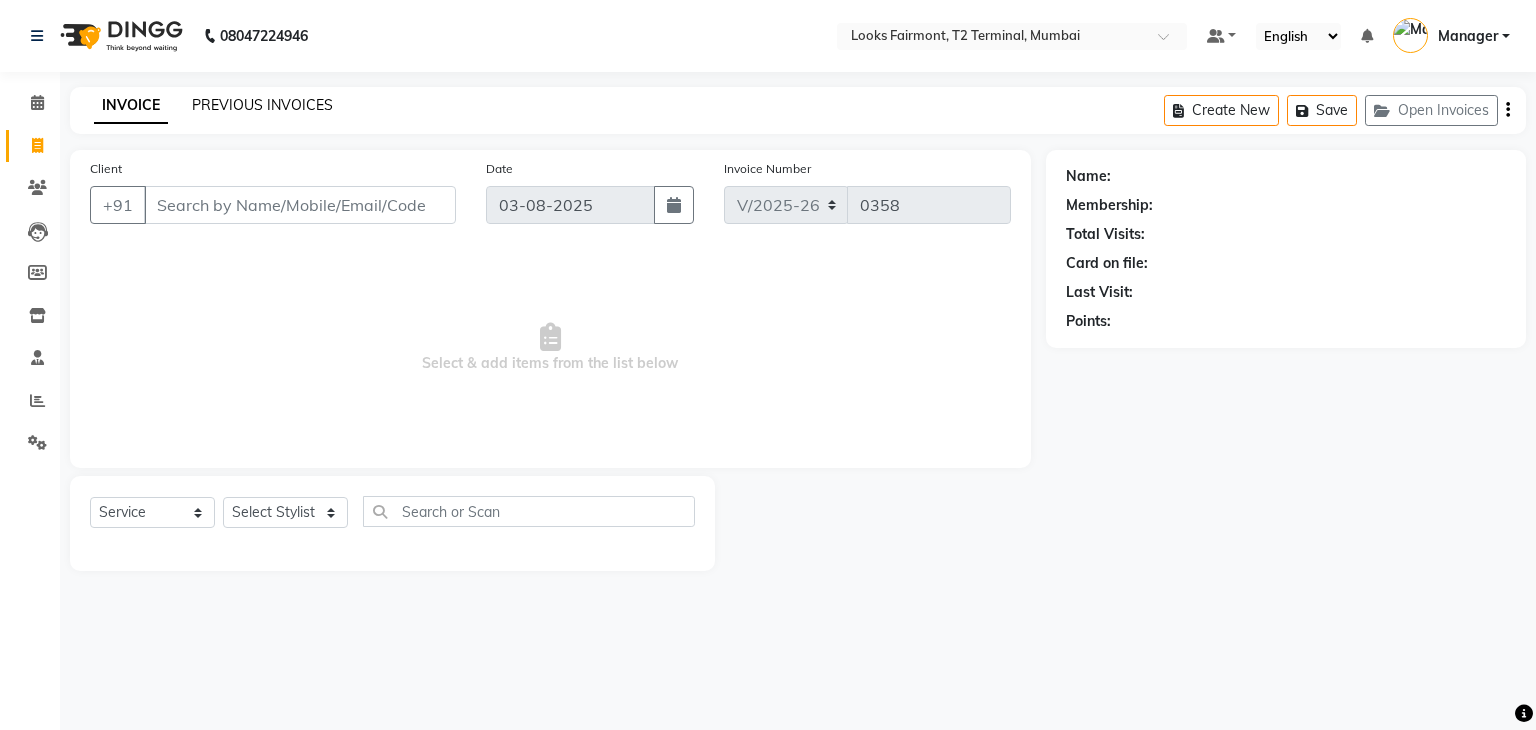 click on "PREVIOUS INVOICES" 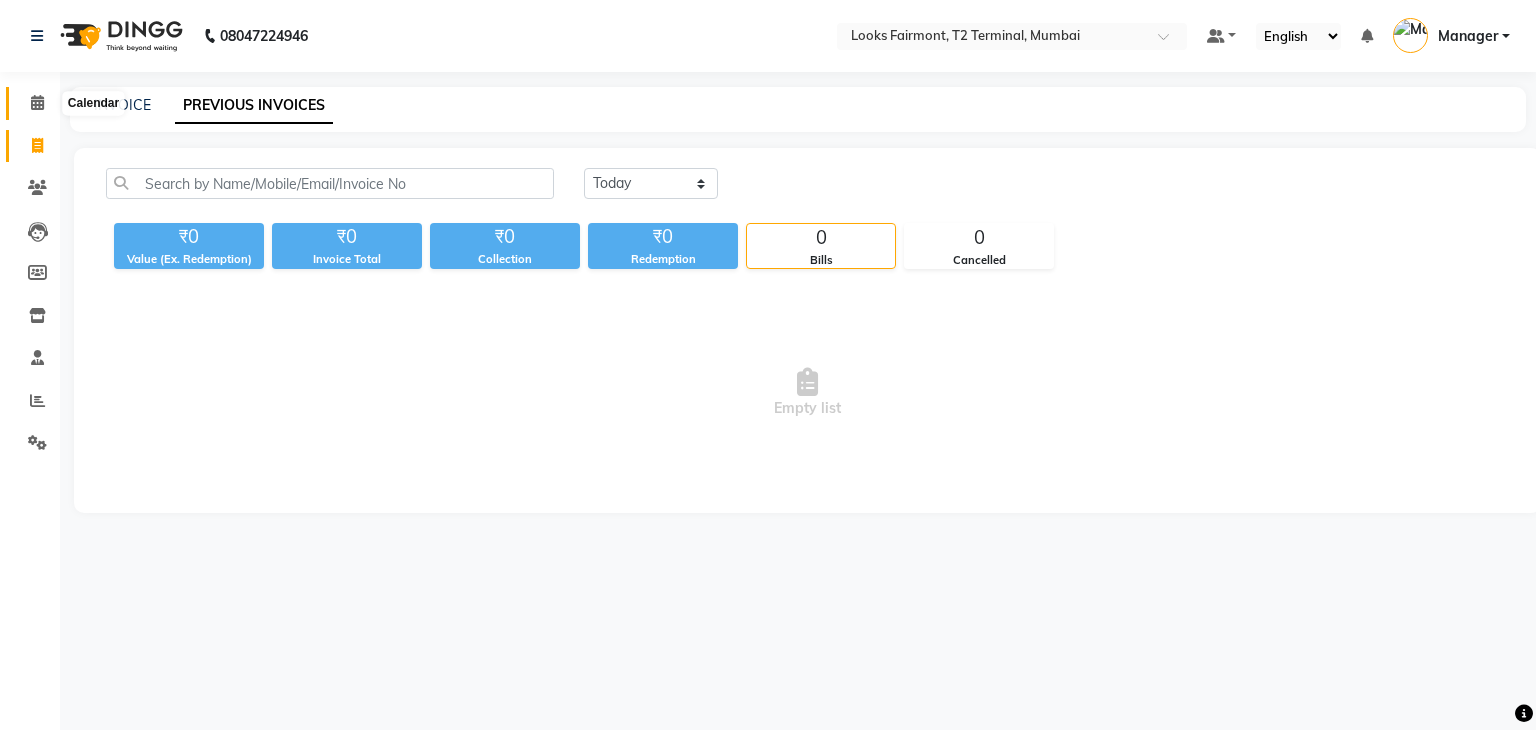 click 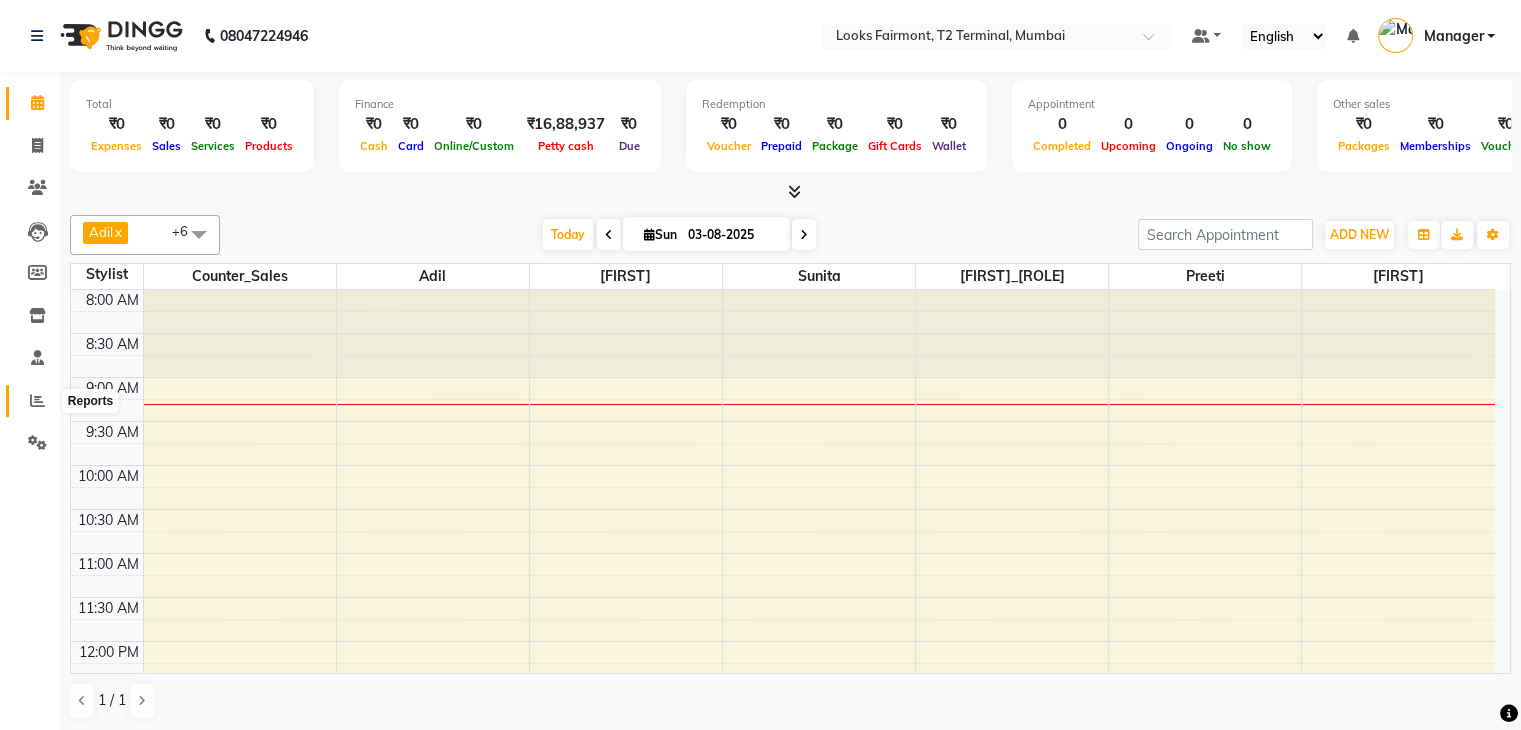 click 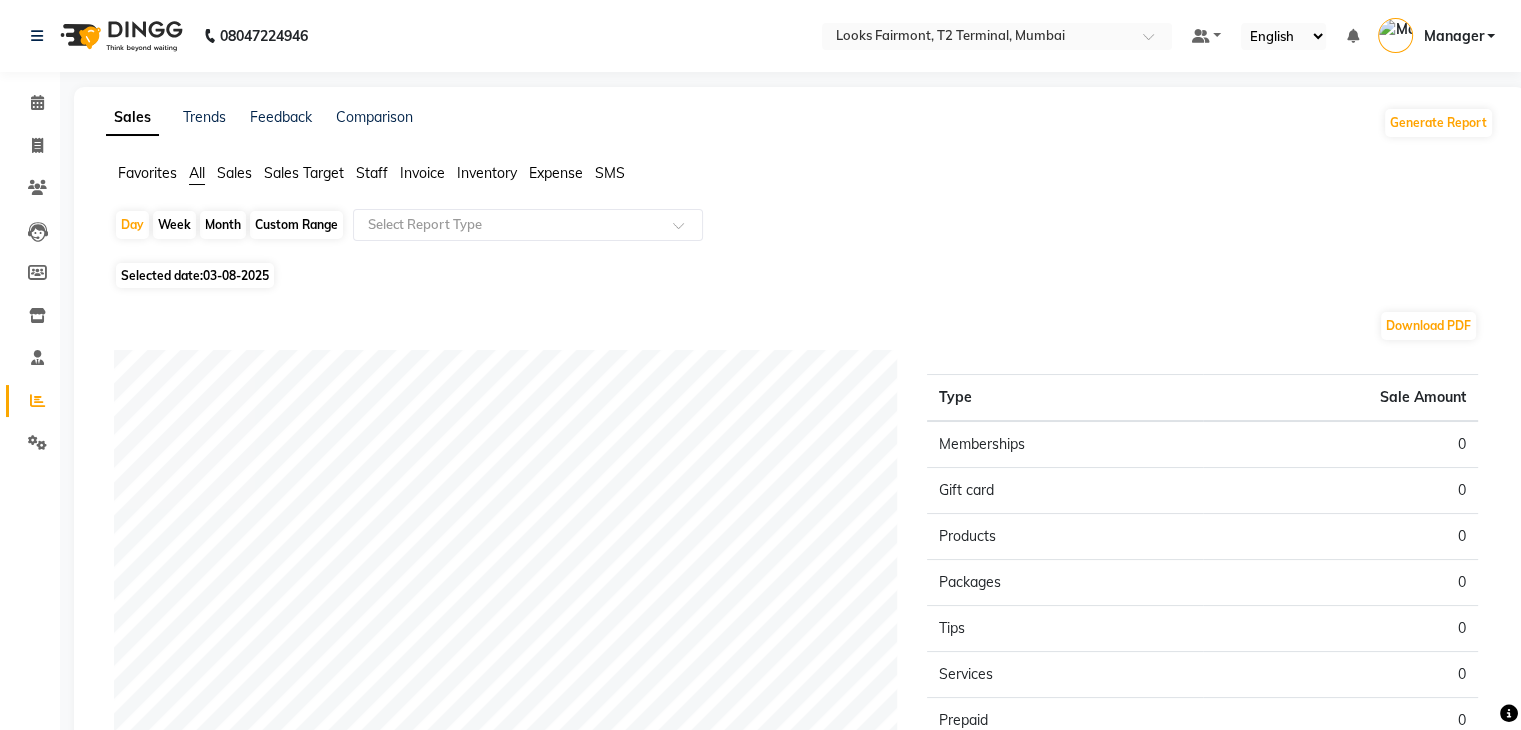 click on "Staff" 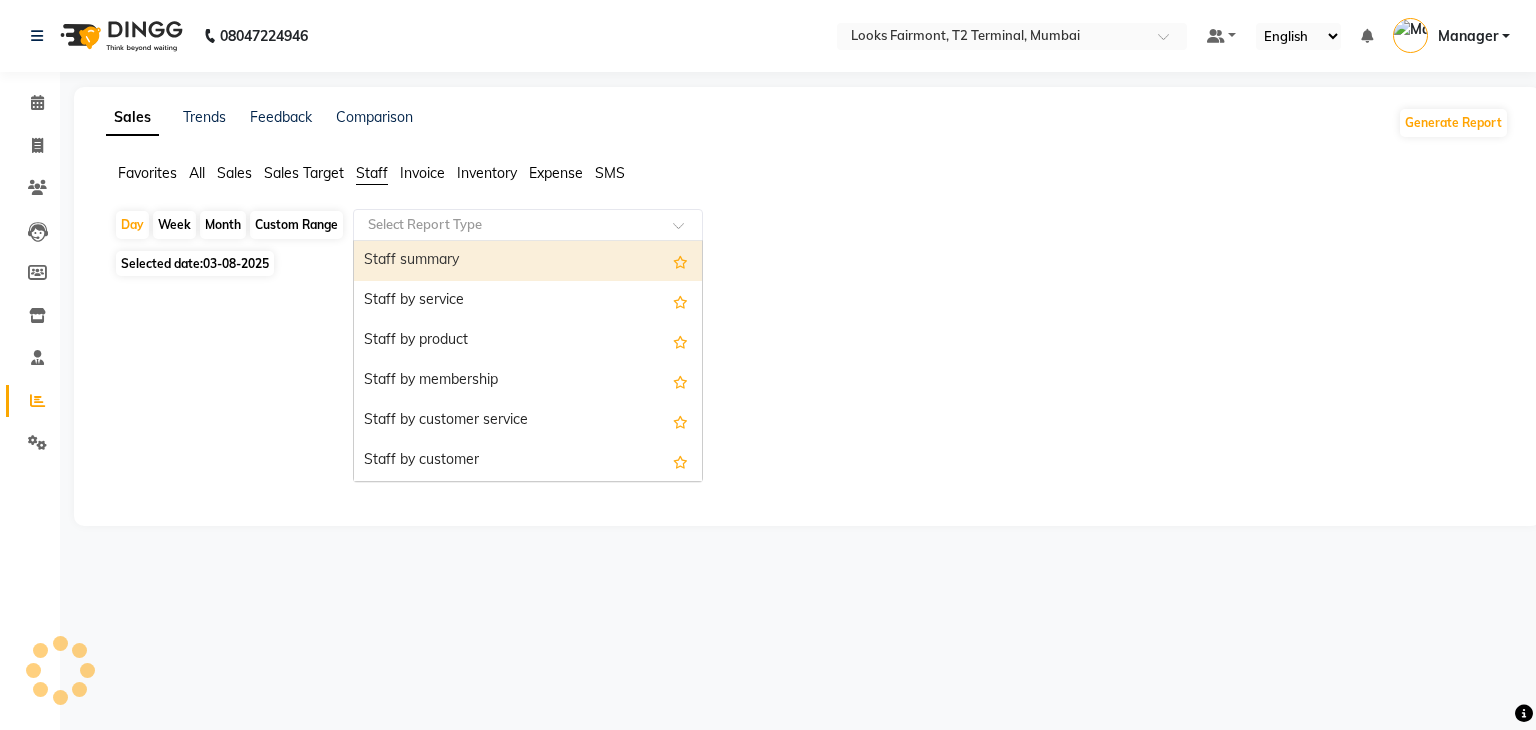 click 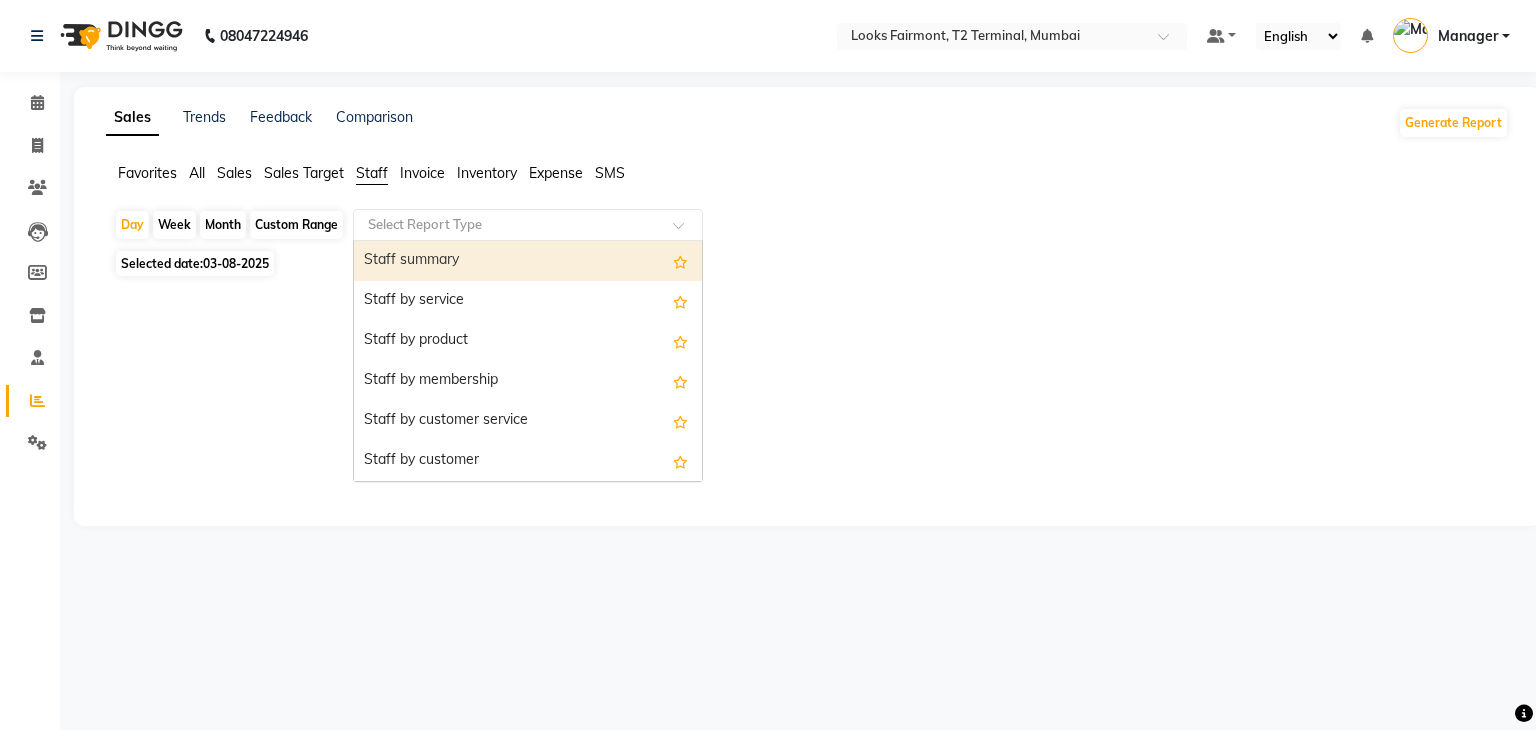 click on "Staff summary" at bounding box center (528, 261) 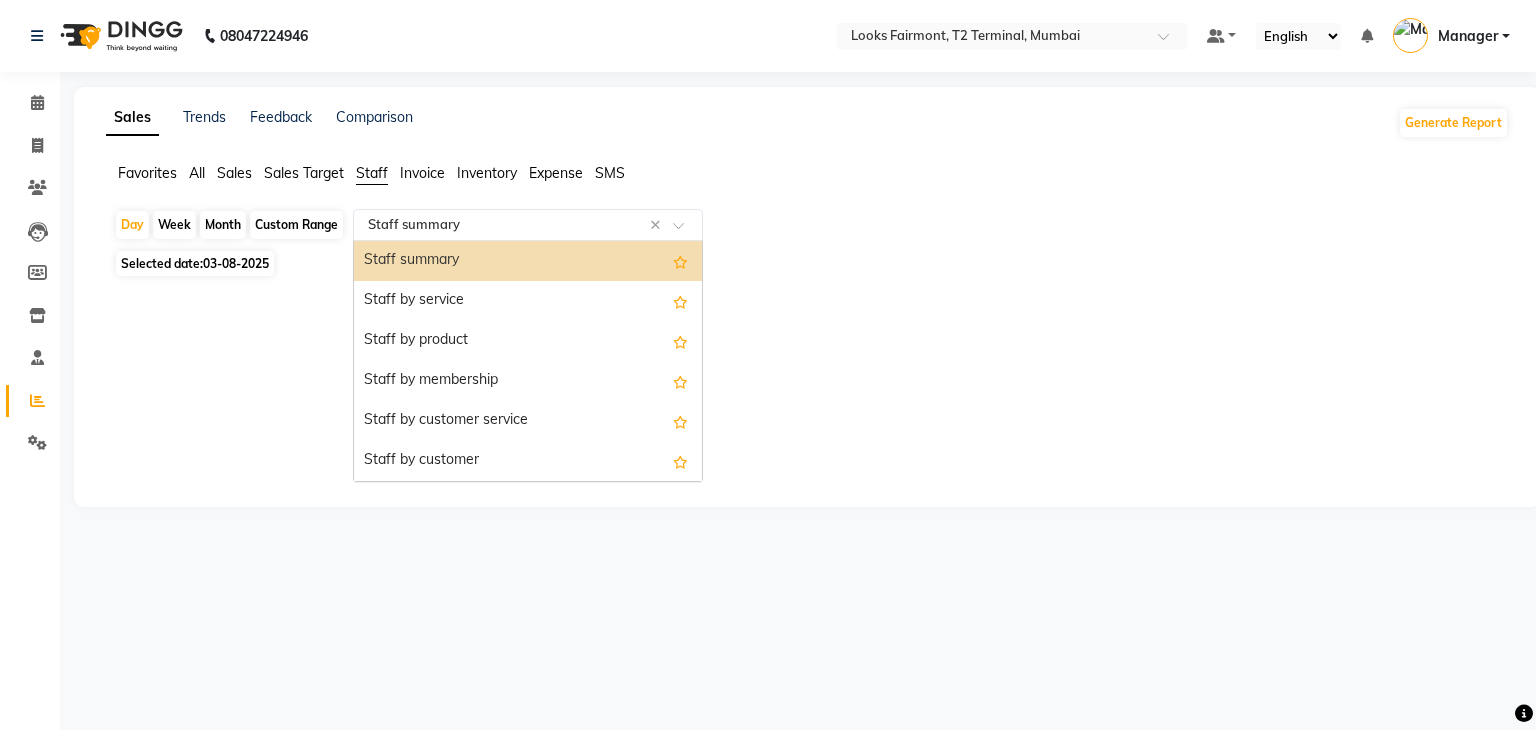 click 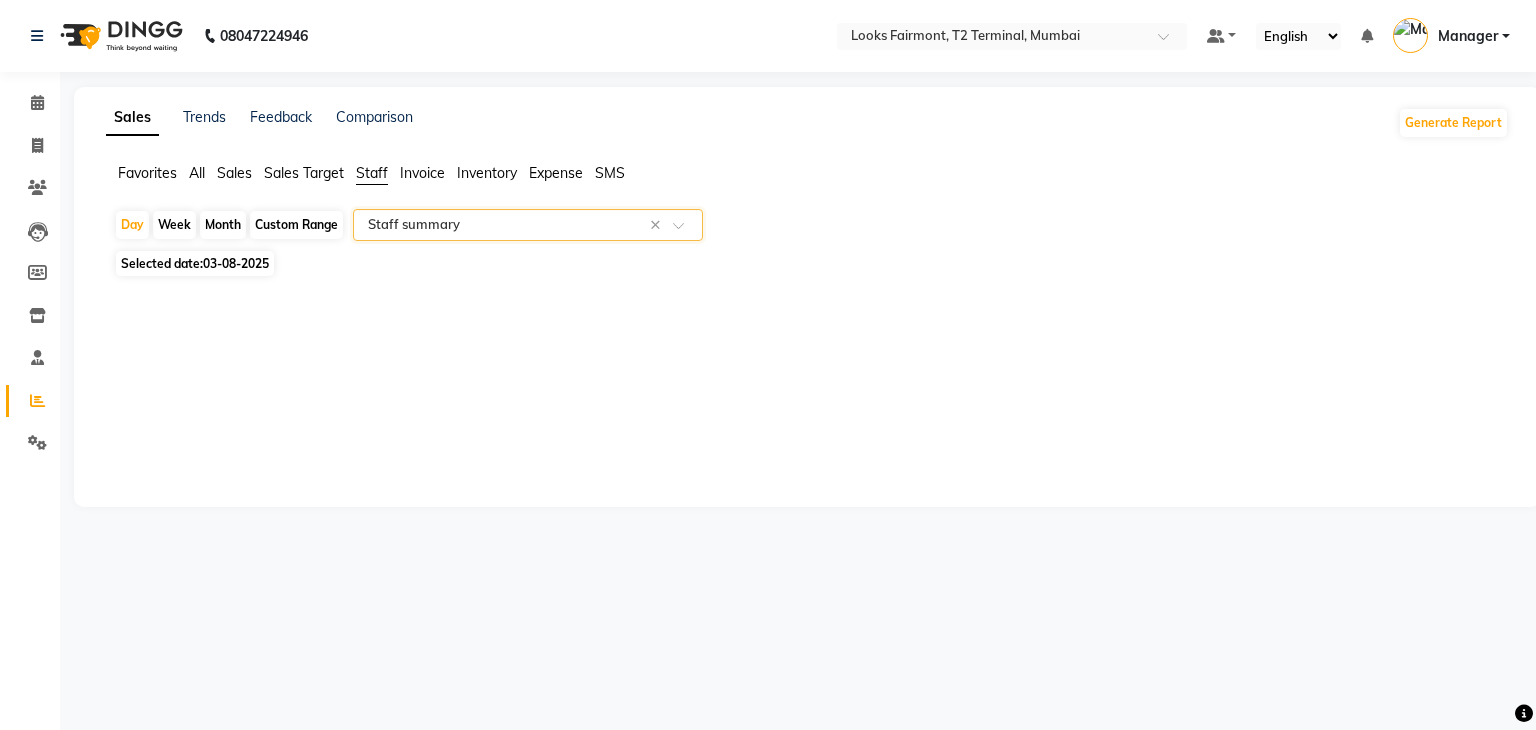 click on "Selected date:  03-08-2025" 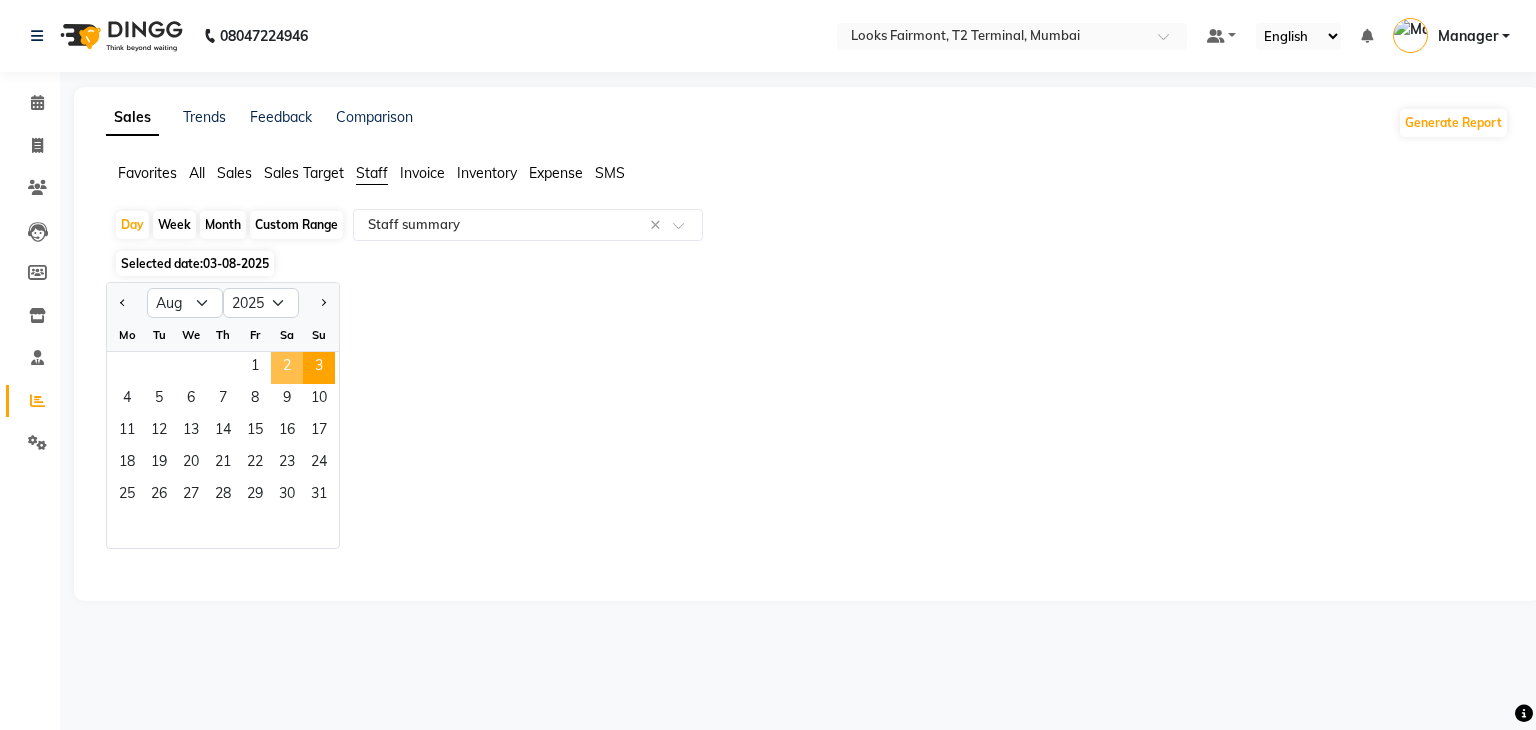 click on "2" 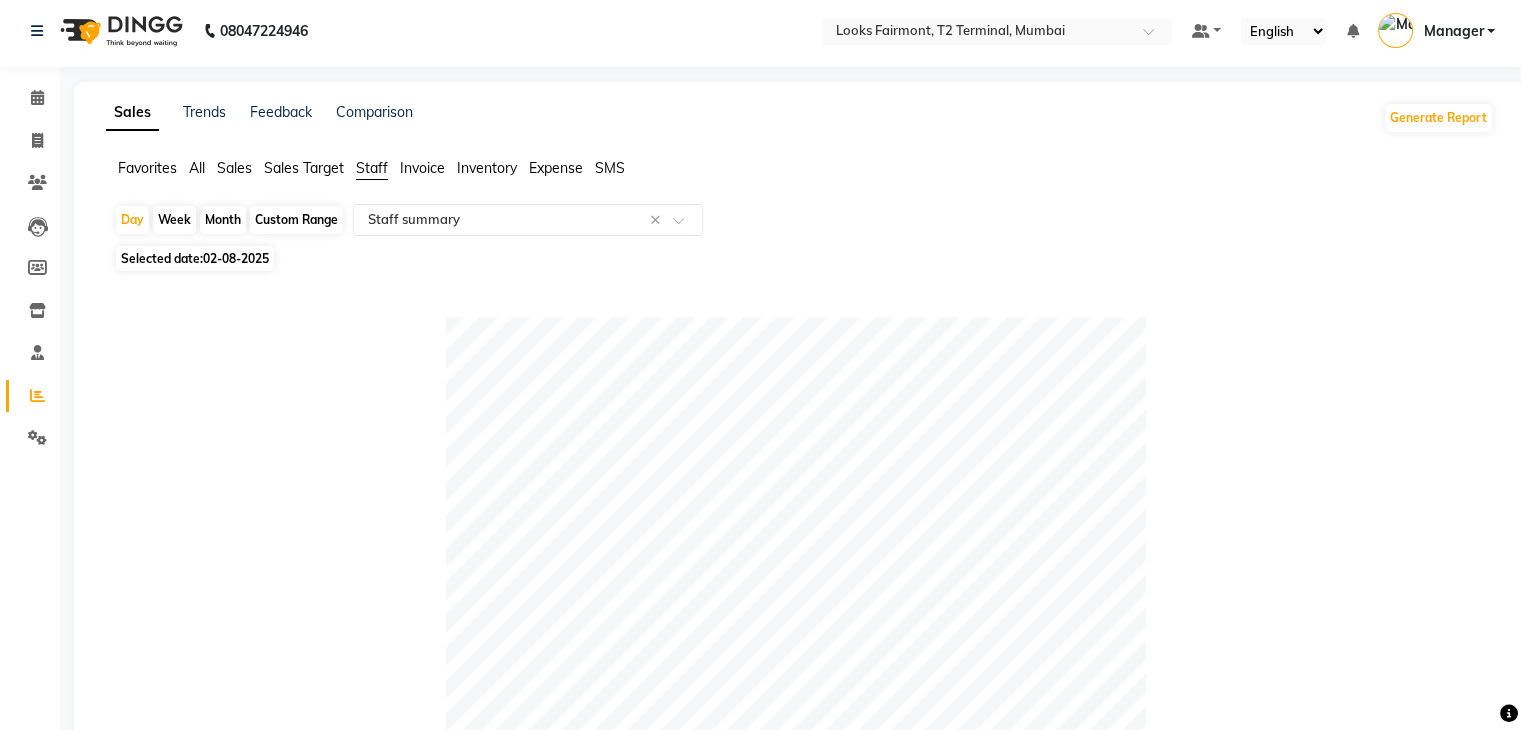 scroll, scrollTop: 0, scrollLeft: 0, axis: both 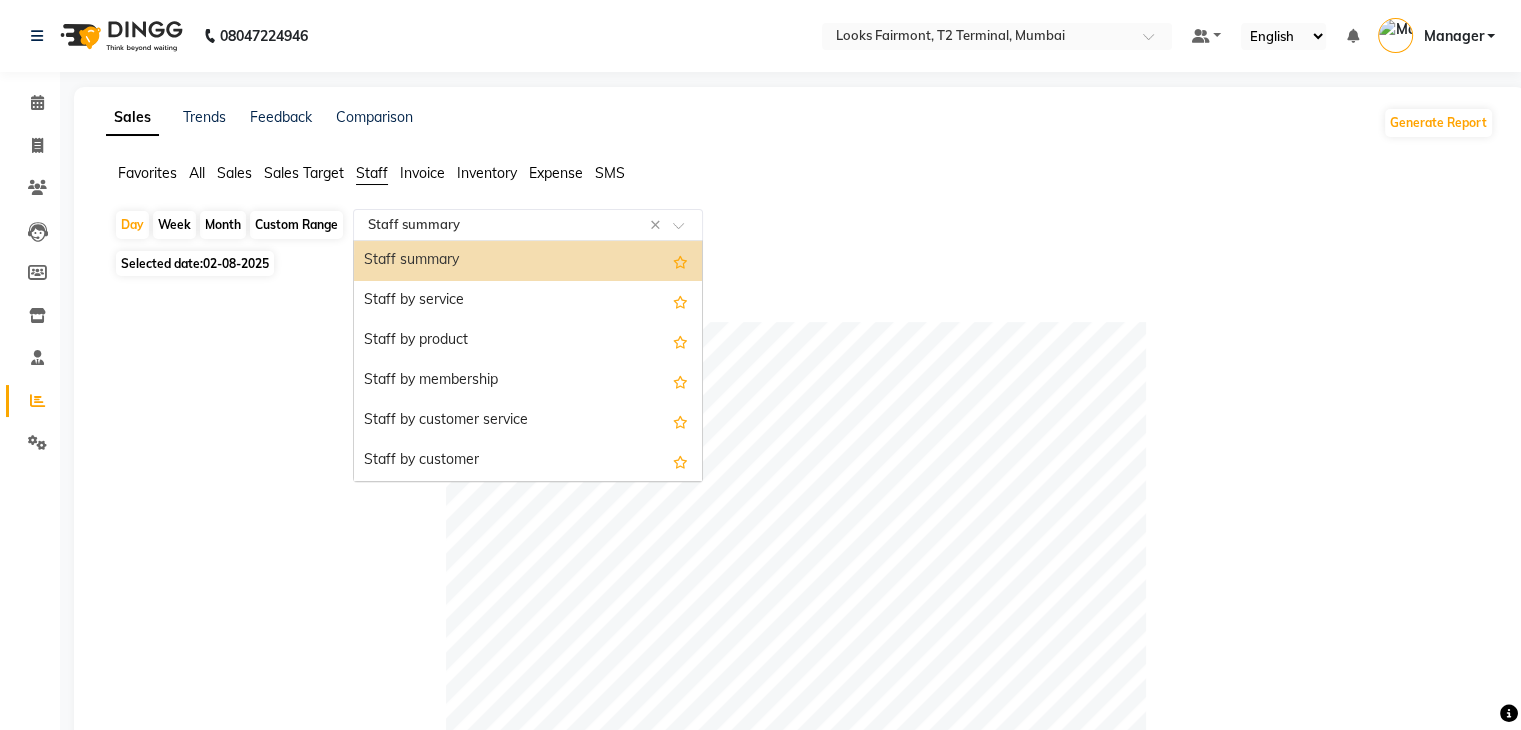 click 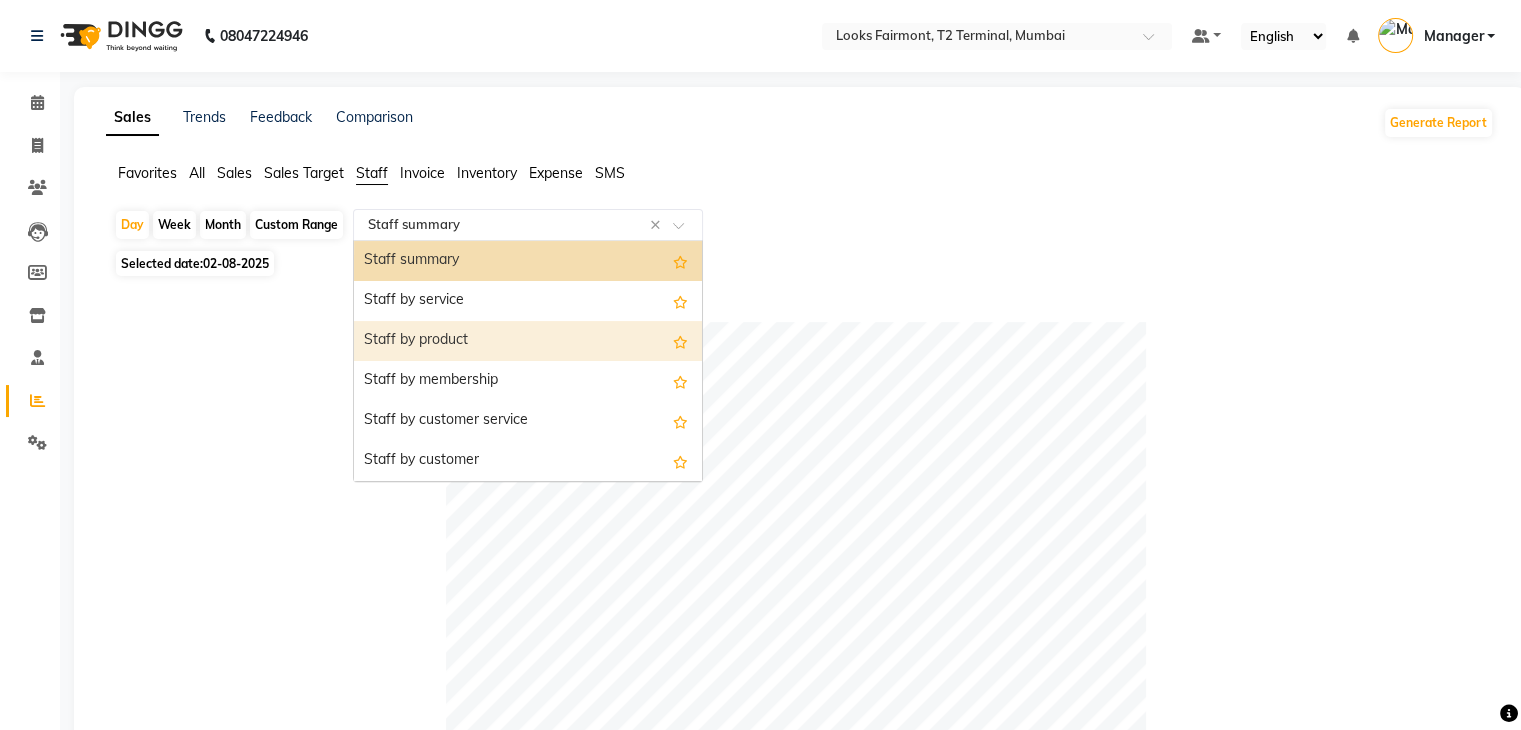 click on "Staff by product" at bounding box center [528, 341] 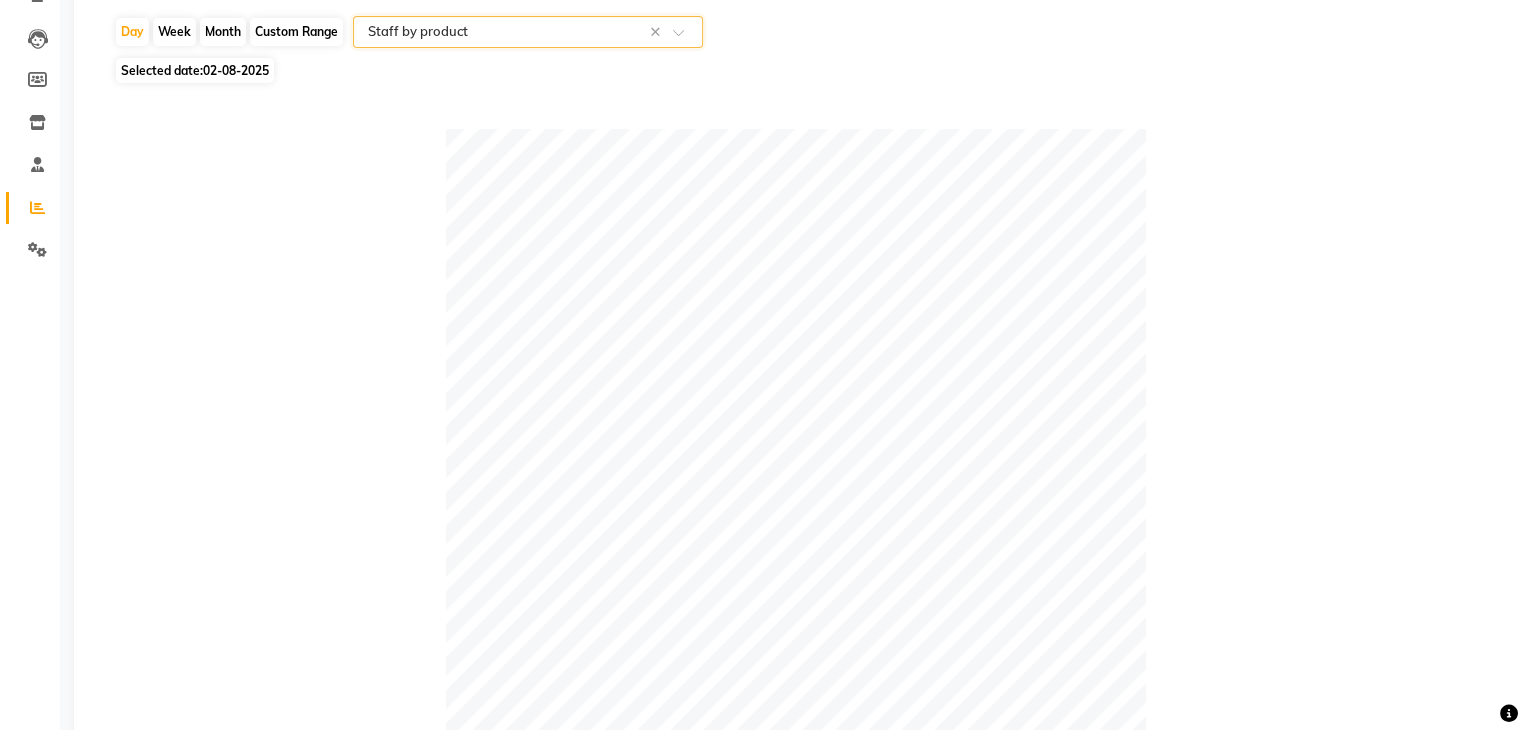 scroll, scrollTop: 0, scrollLeft: 0, axis: both 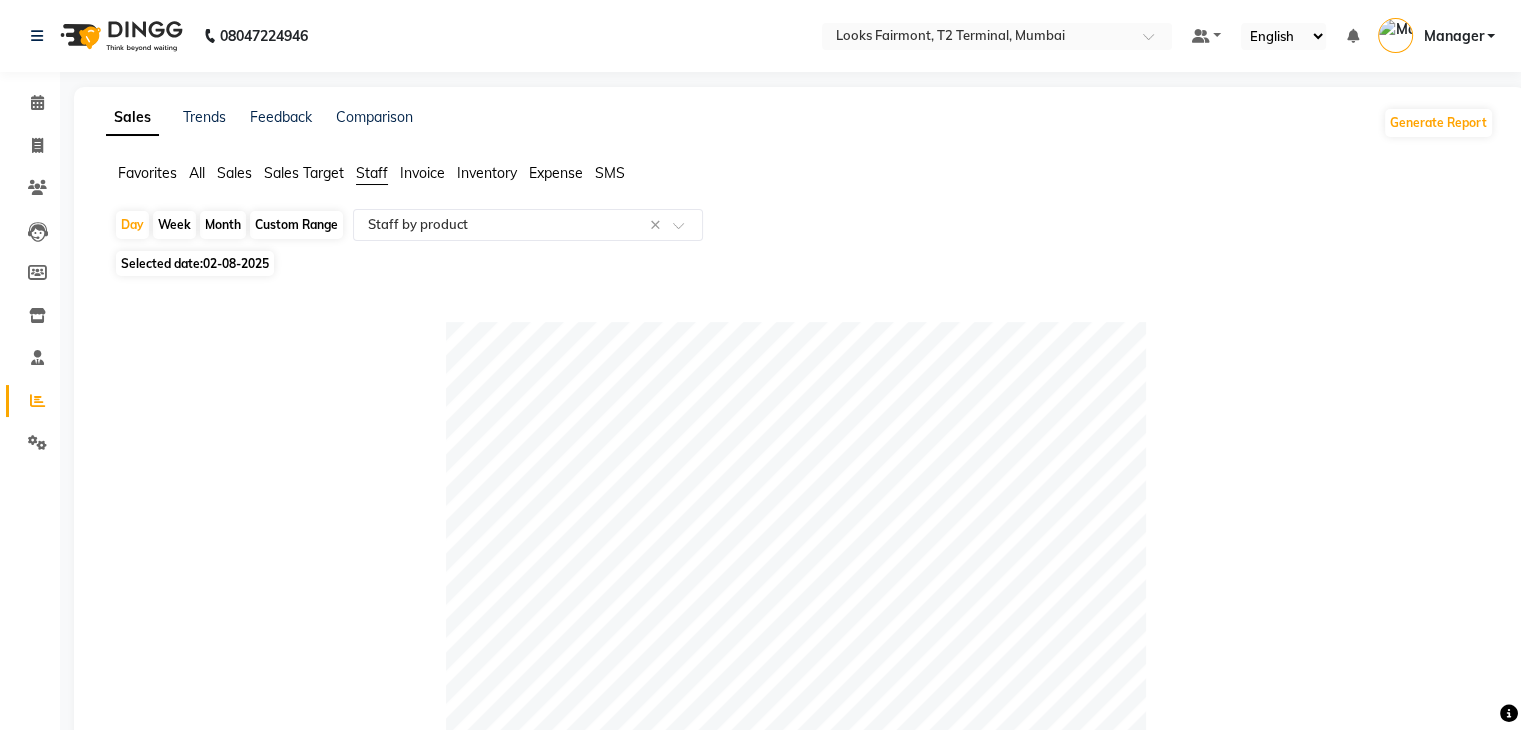click on "Sales" 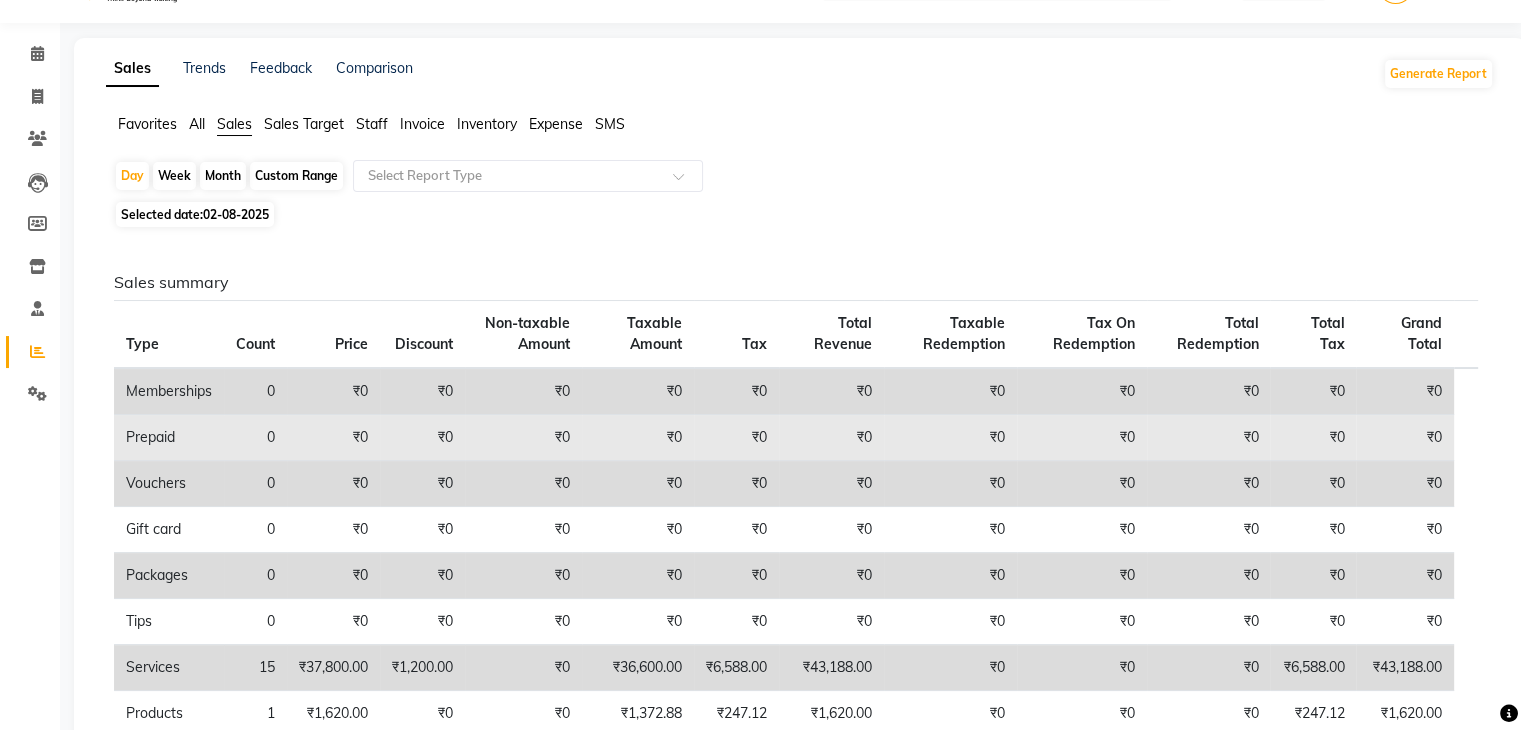 scroll, scrollTop: 0, scrollLeft: 0, axis: both 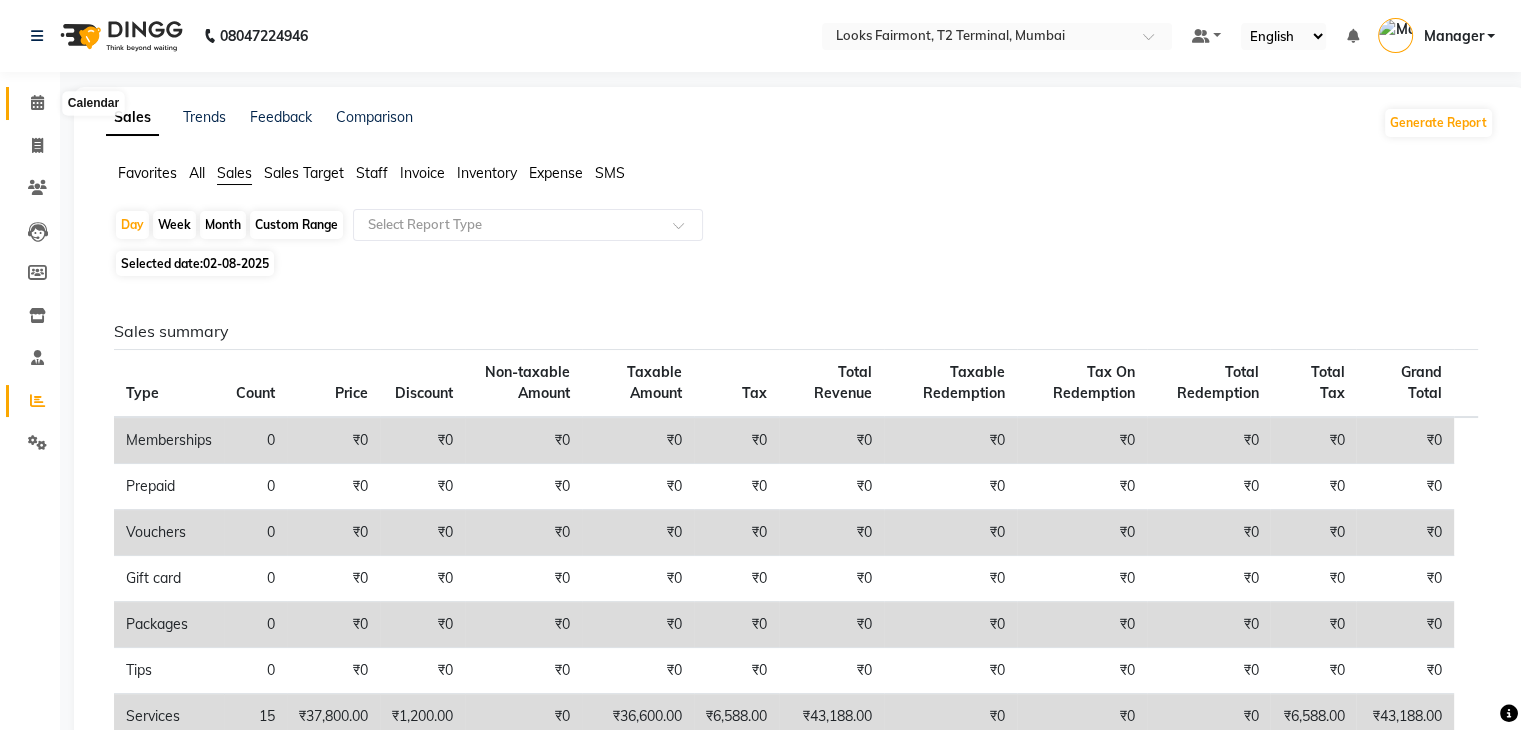 click 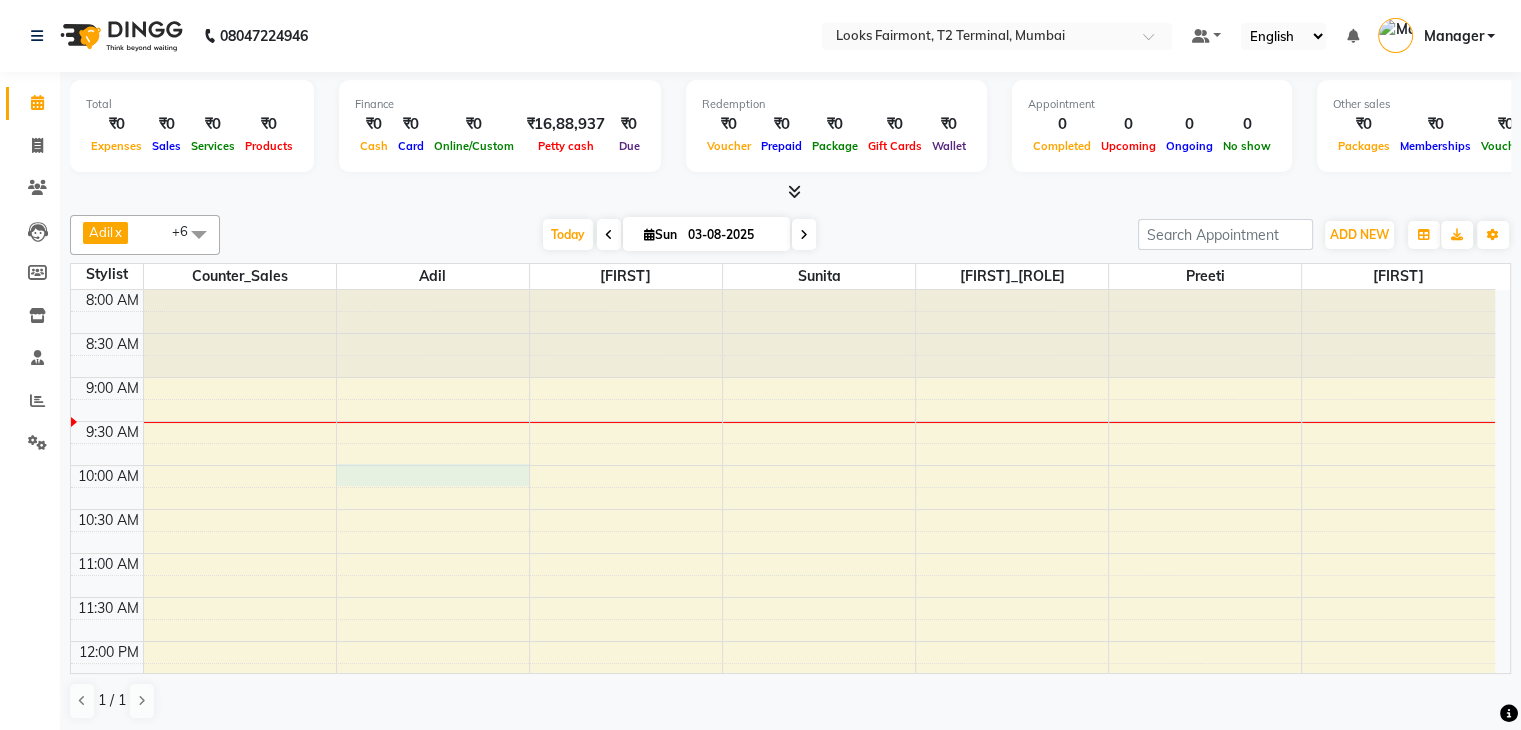 click on "8:00 AM 8:30 AM 9:00 AM 9:30 AM 10:00 AM 10:30 AM 11:00 AM 11:30 AM 12:00 PM 12:30 PM 1:00 PM 1:30 PM 2:00 PM 2:30 PM 3:00 PM 3:30 PM 4:00 PM 4:30 PM 5:00 PM 5:30 PM 6:00 PM 6:30 PM 7:00 PM 7:30 PM 8:00 PM 8:30 PM" at bounding box center [783, 861] 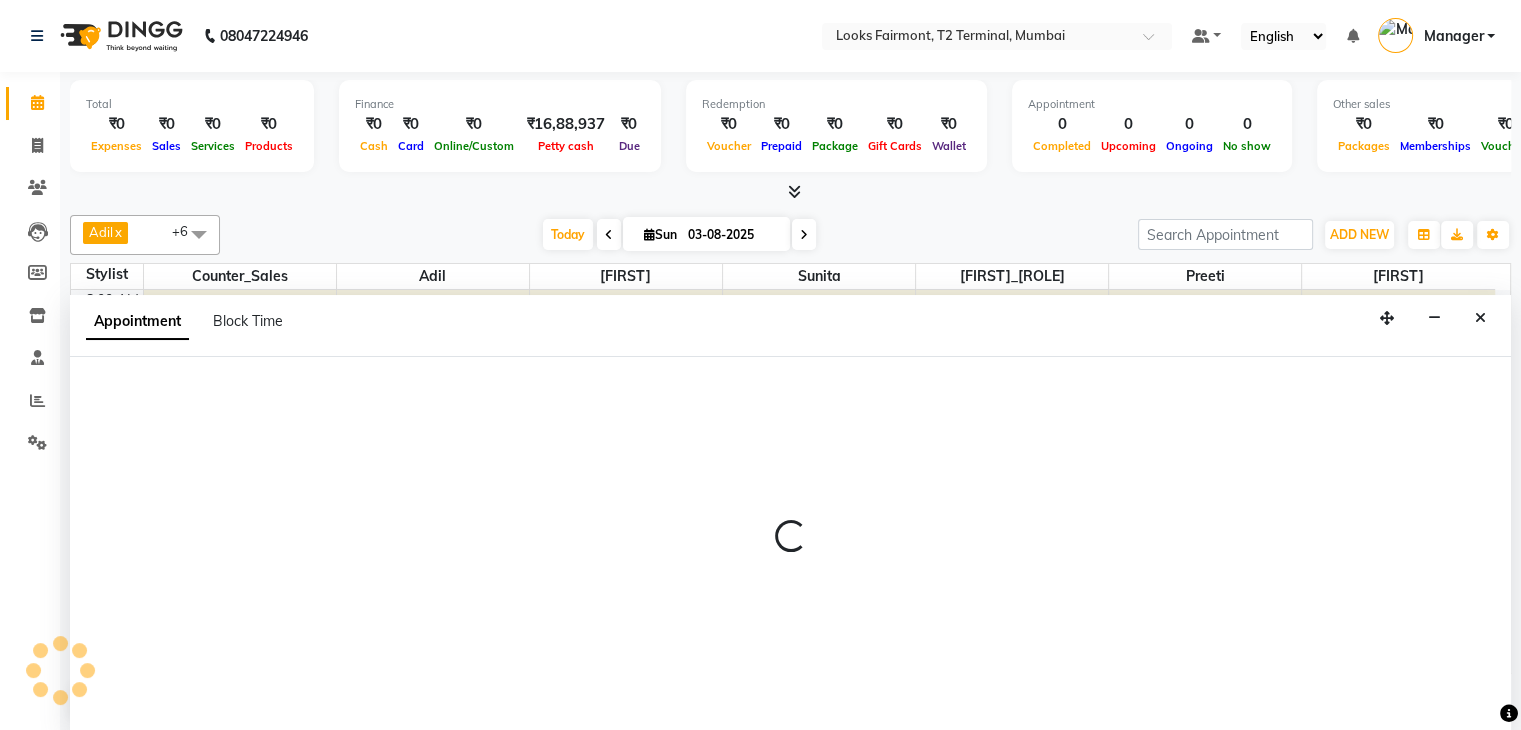scroll, scrollTop: 1, scrollLeft: 0, axis: vertical 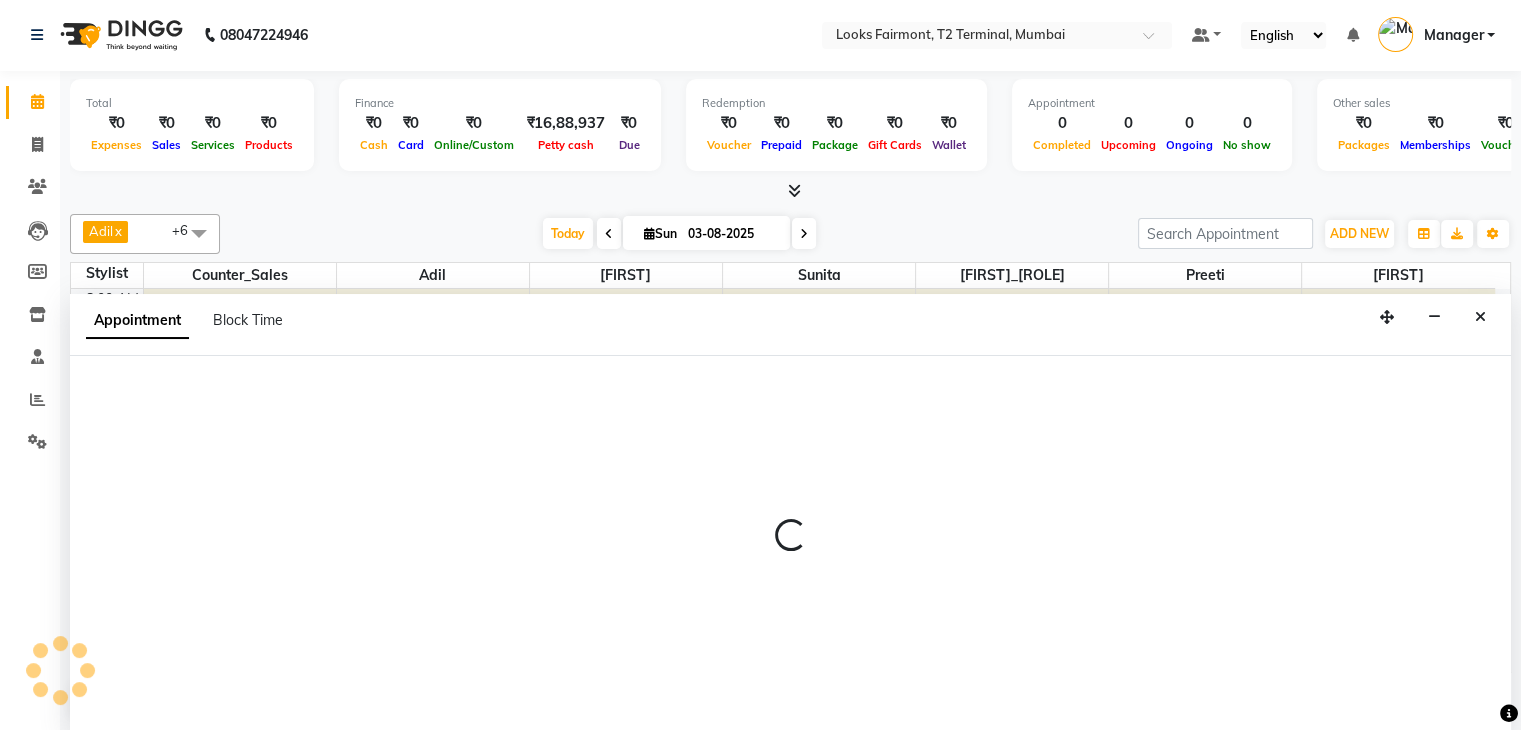 select on "76347" 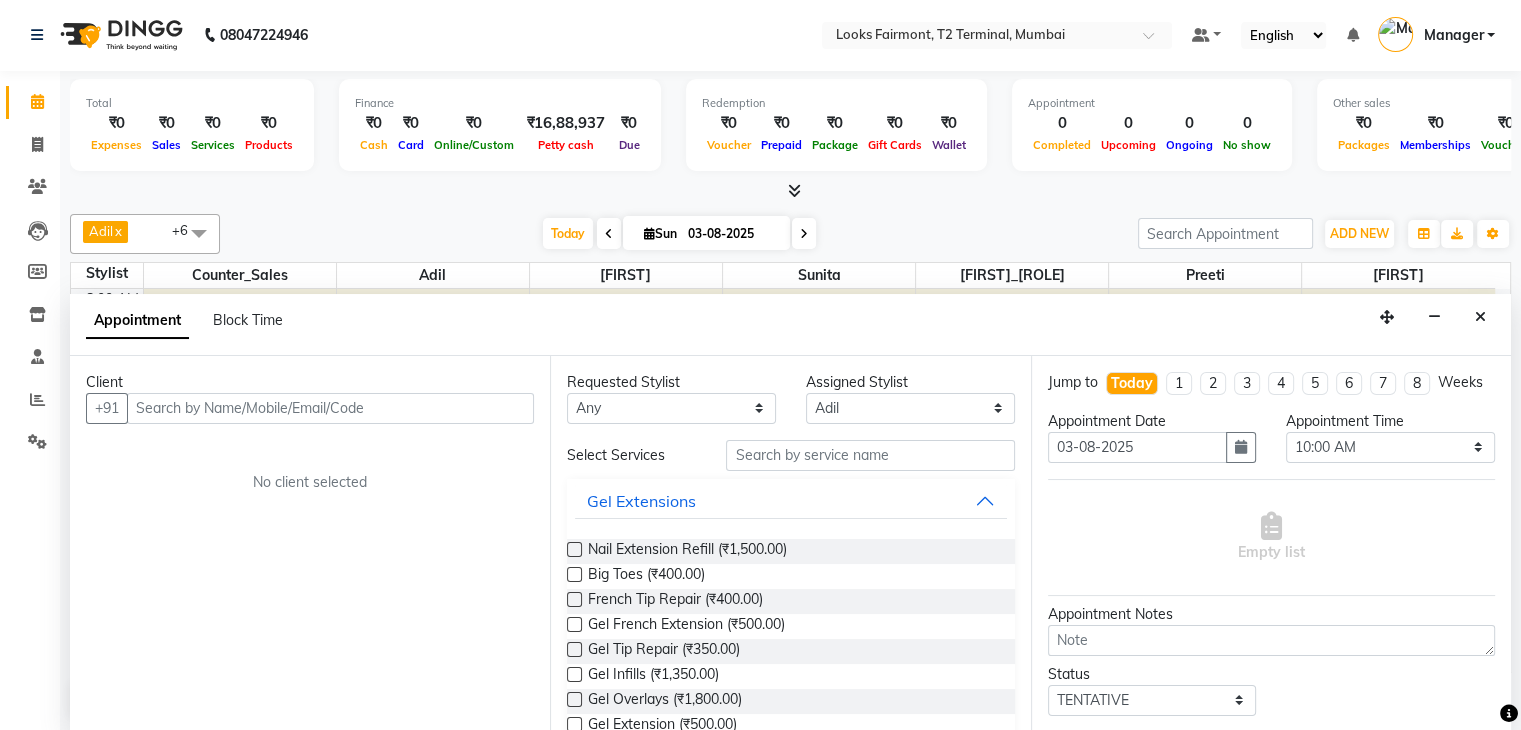drag, startPoint x: 176, startPoint y: 311, endPoint x: 372, endPoint y: 155, distance: 250.5035 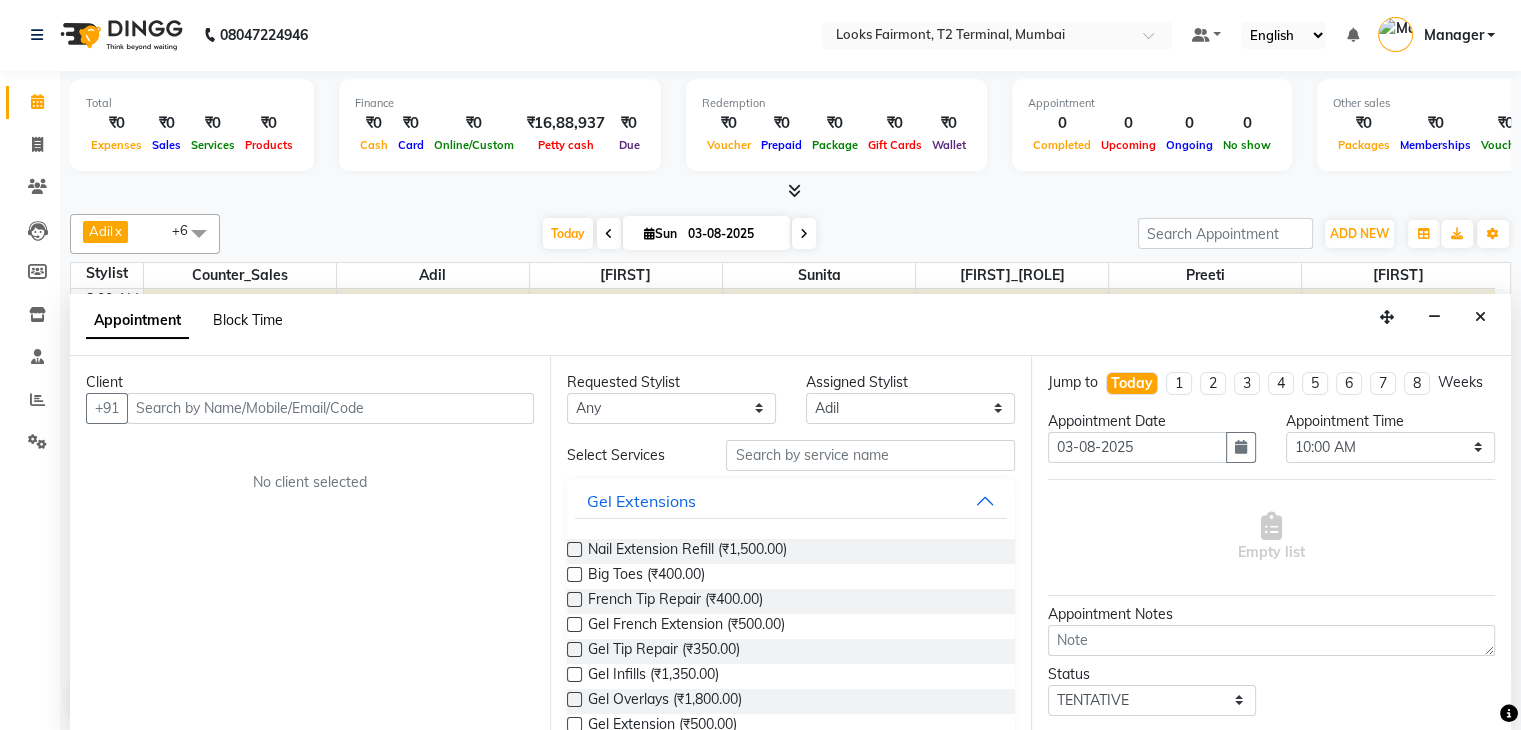 click on "Block Time" at bounding box center [248, 320] 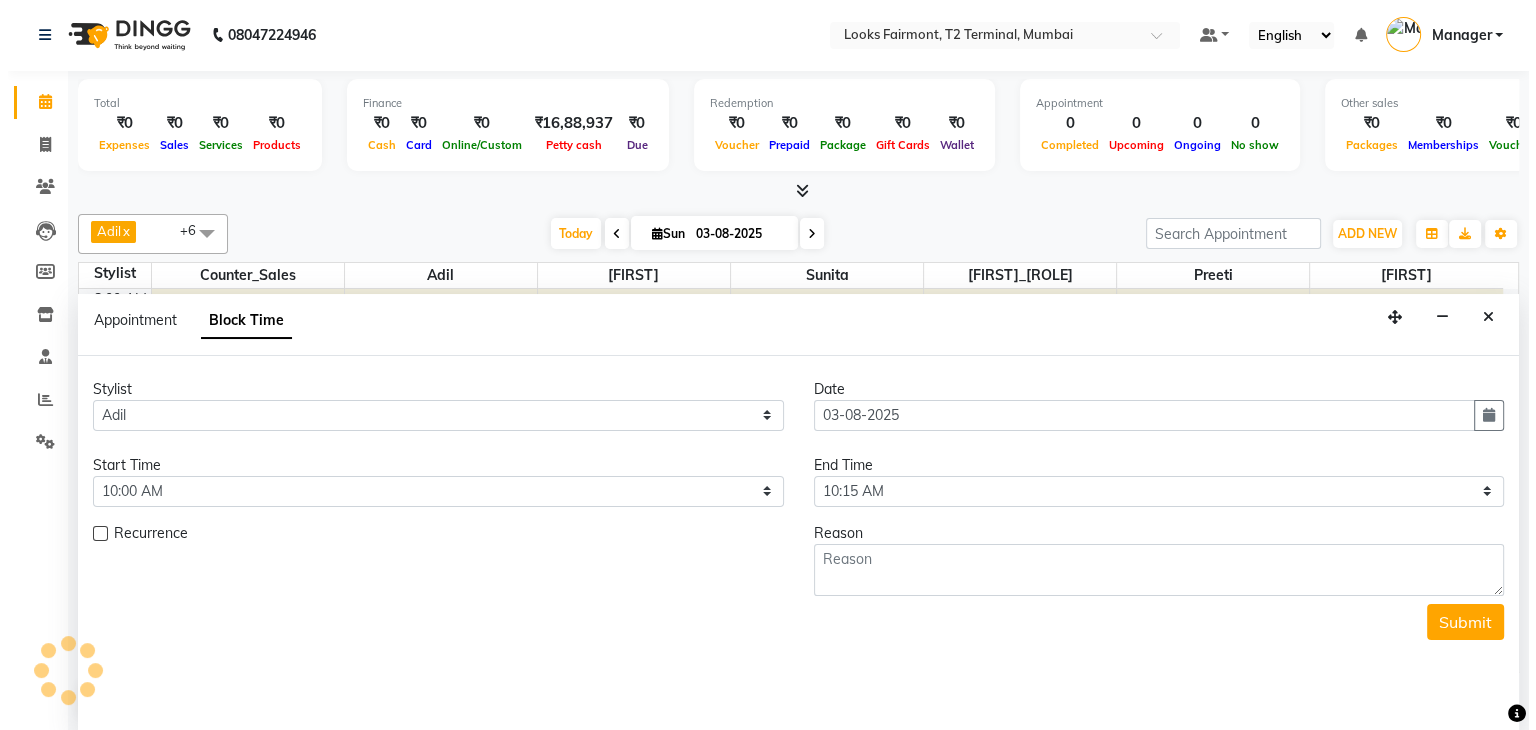 scroll, scrollTop: 88, scrollLeft: 0, axis: vertical 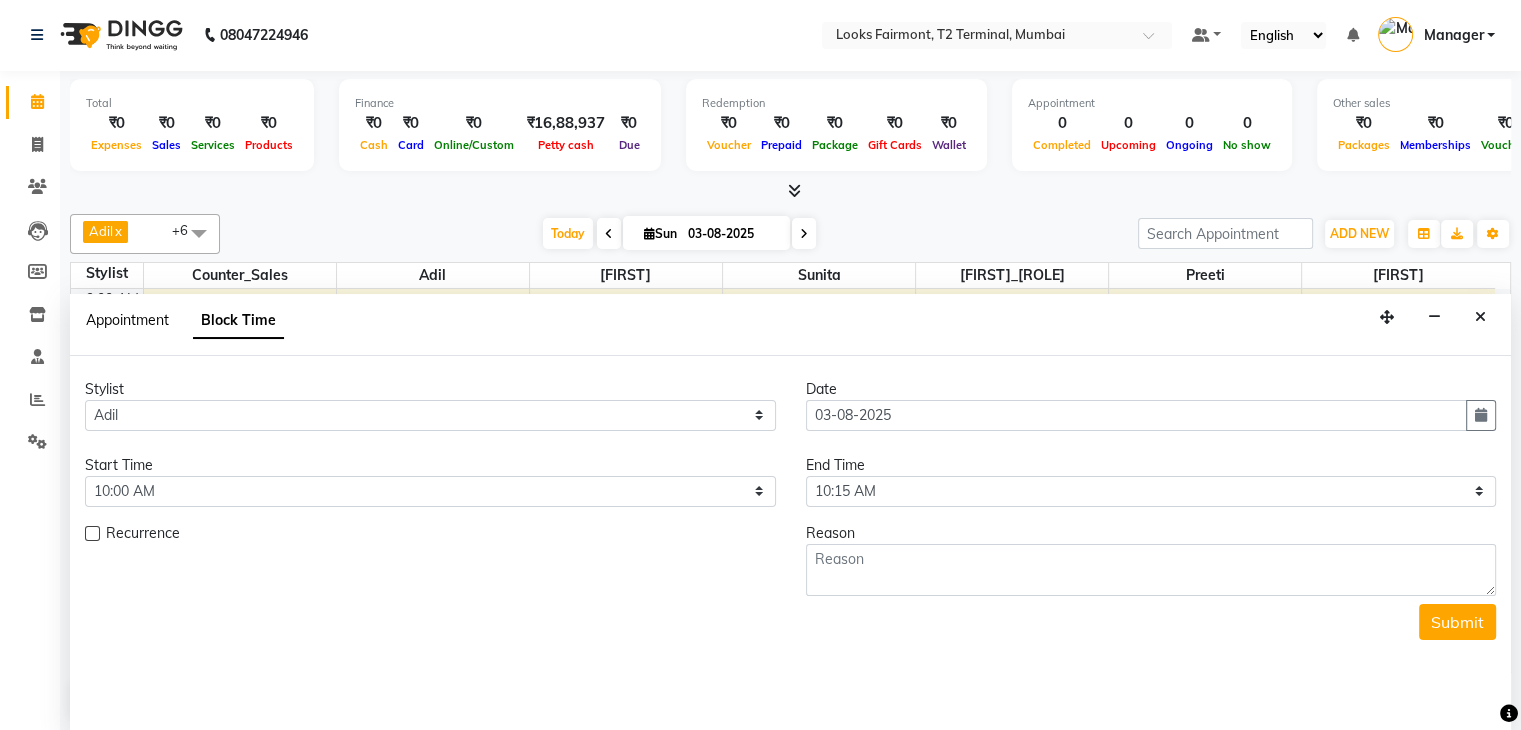 click on "Appointment" at bounding box center [127, 320] 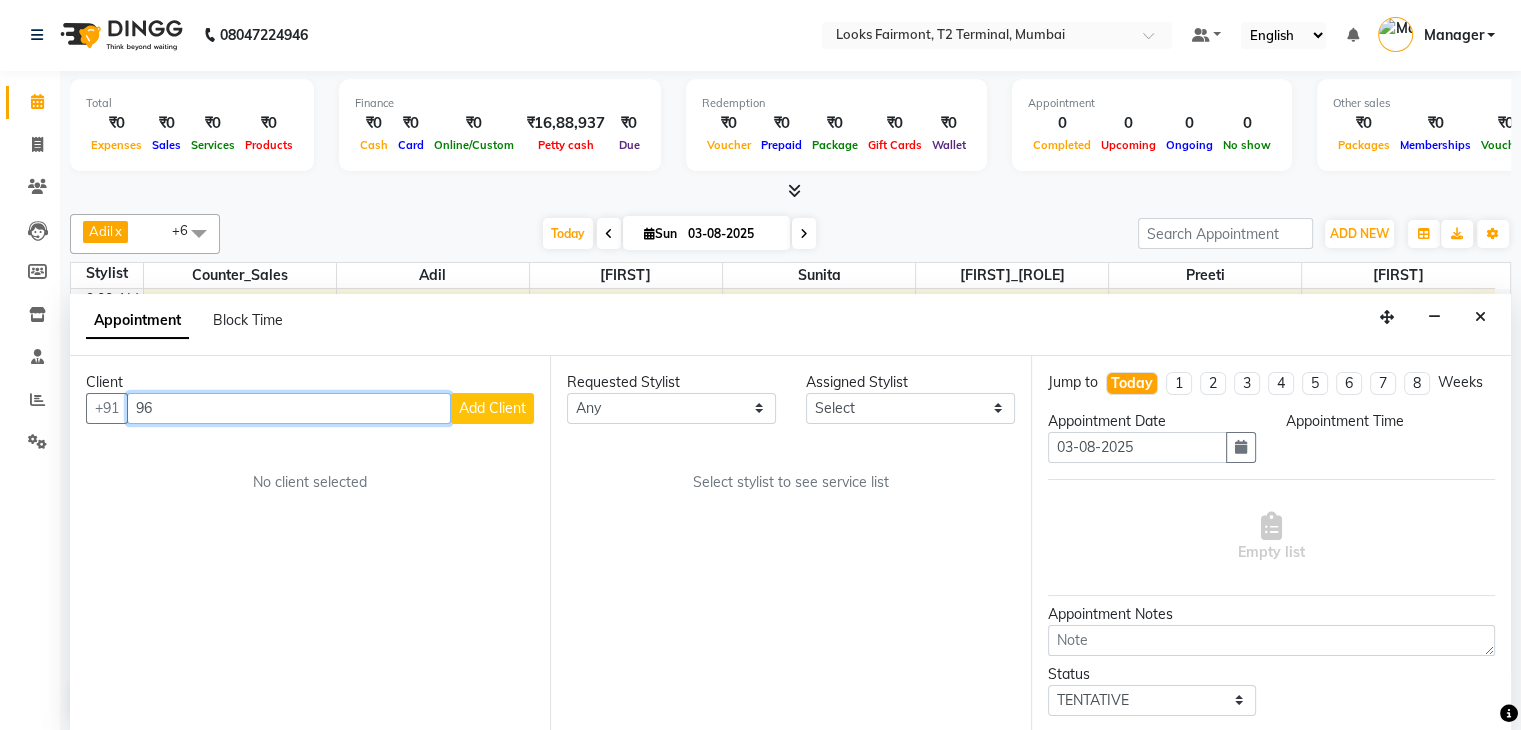 type on "9" 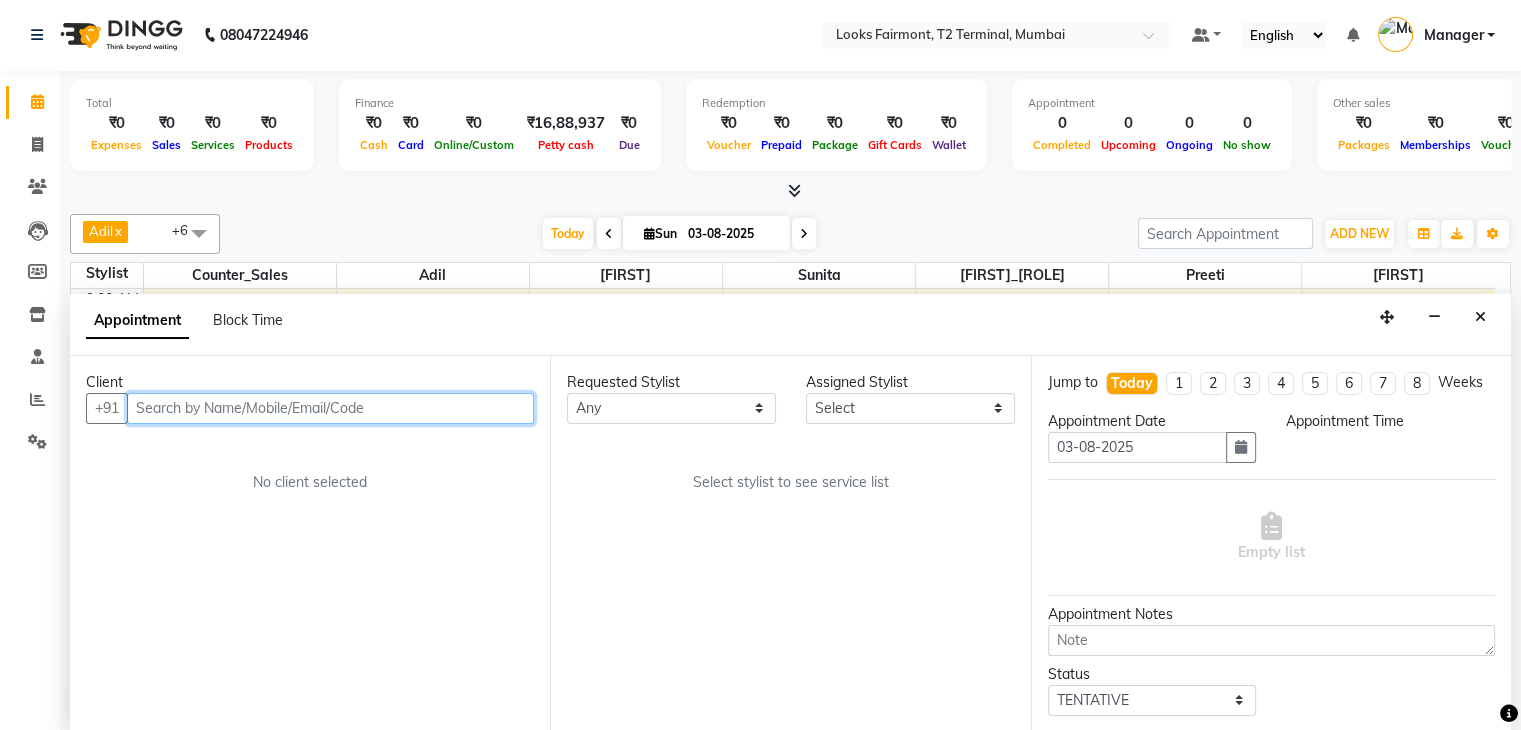 type on "a" 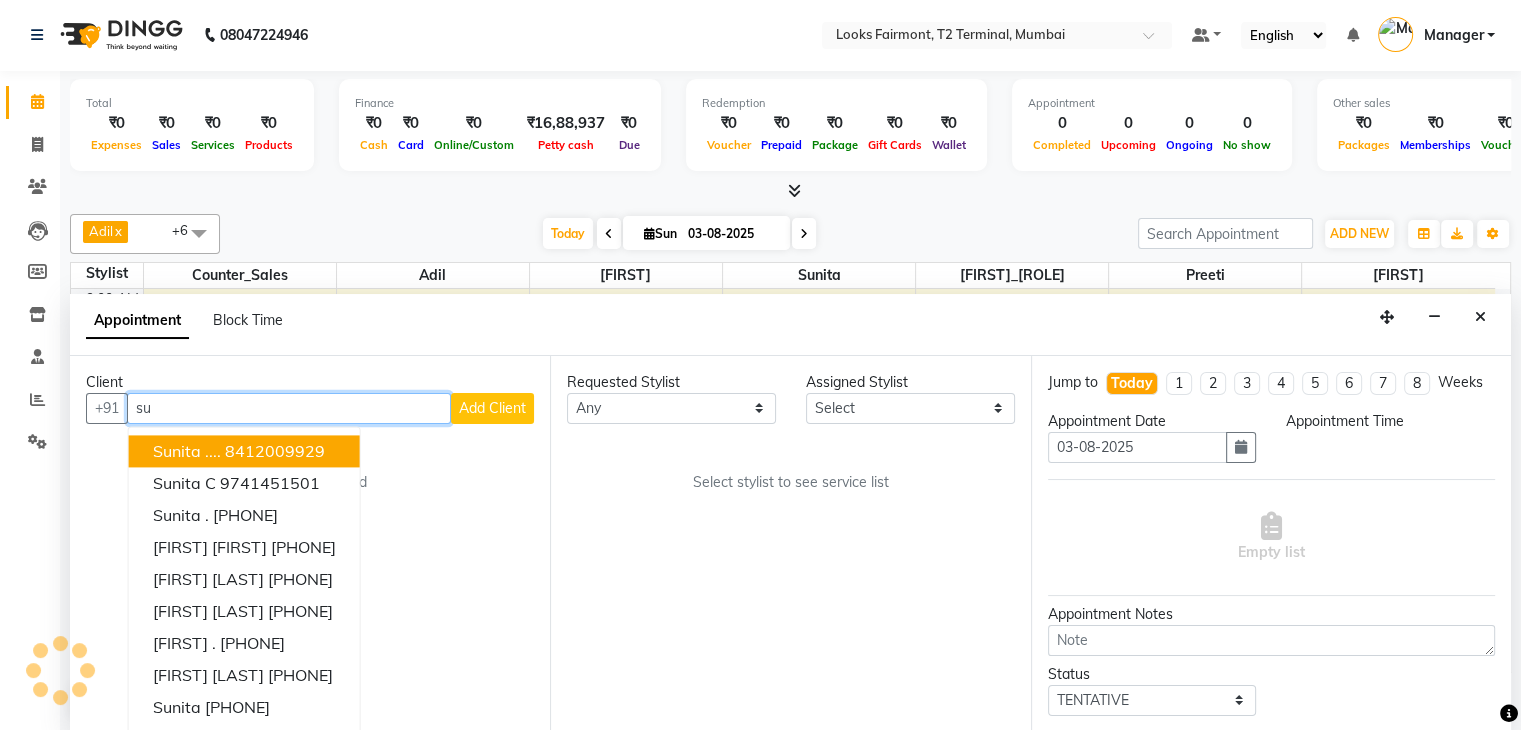 type on "s" 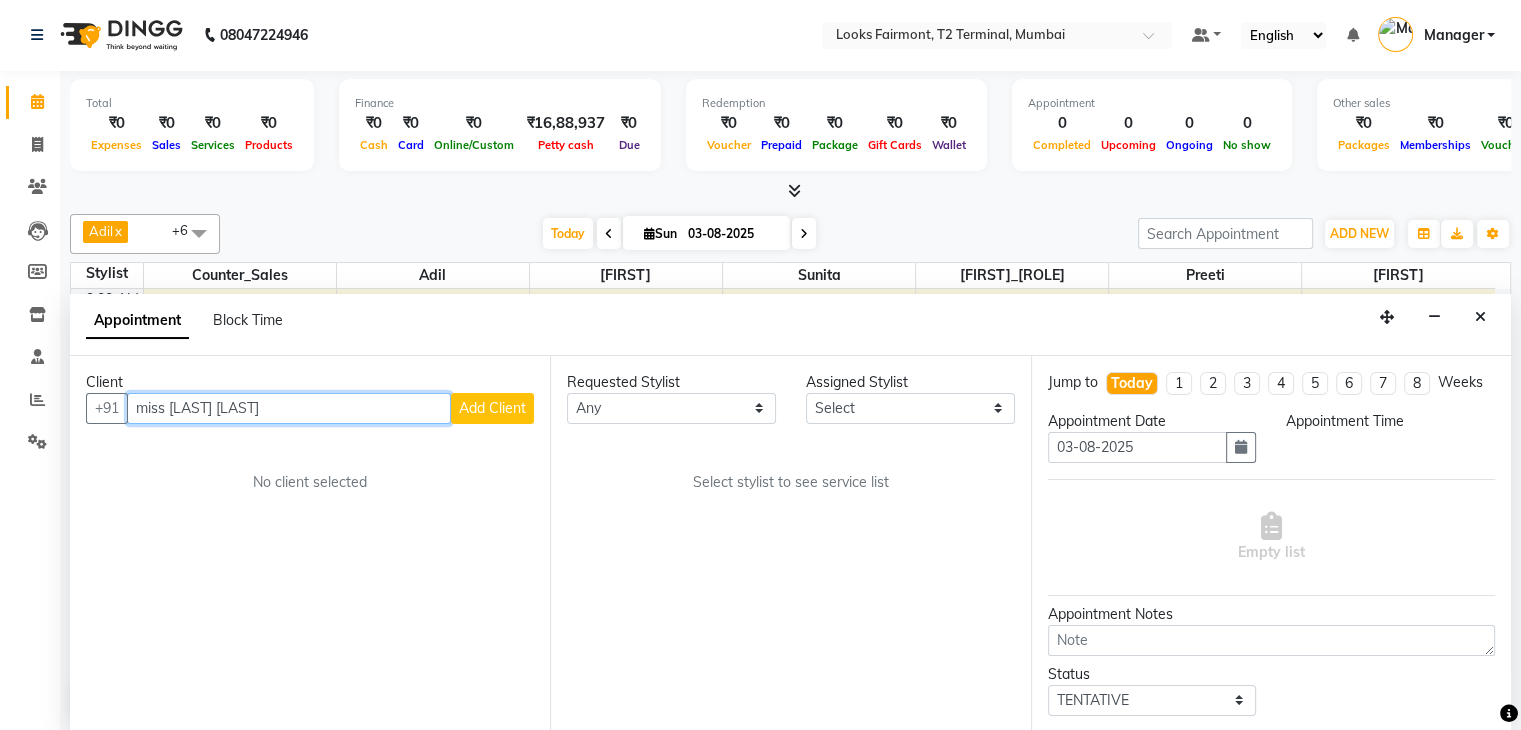 type on "miss jain wo" 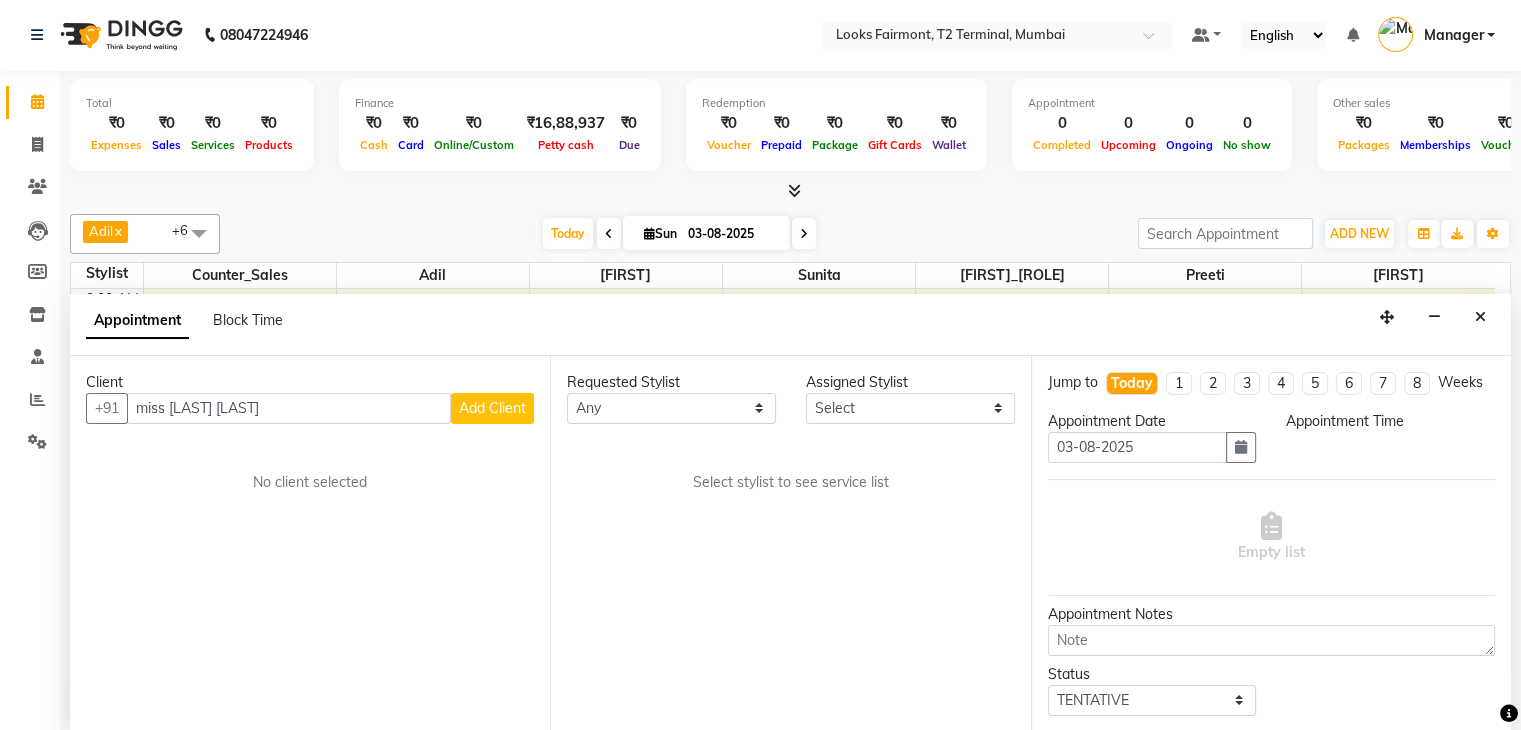 click on "Add Client" at bounding box center (492, 408) 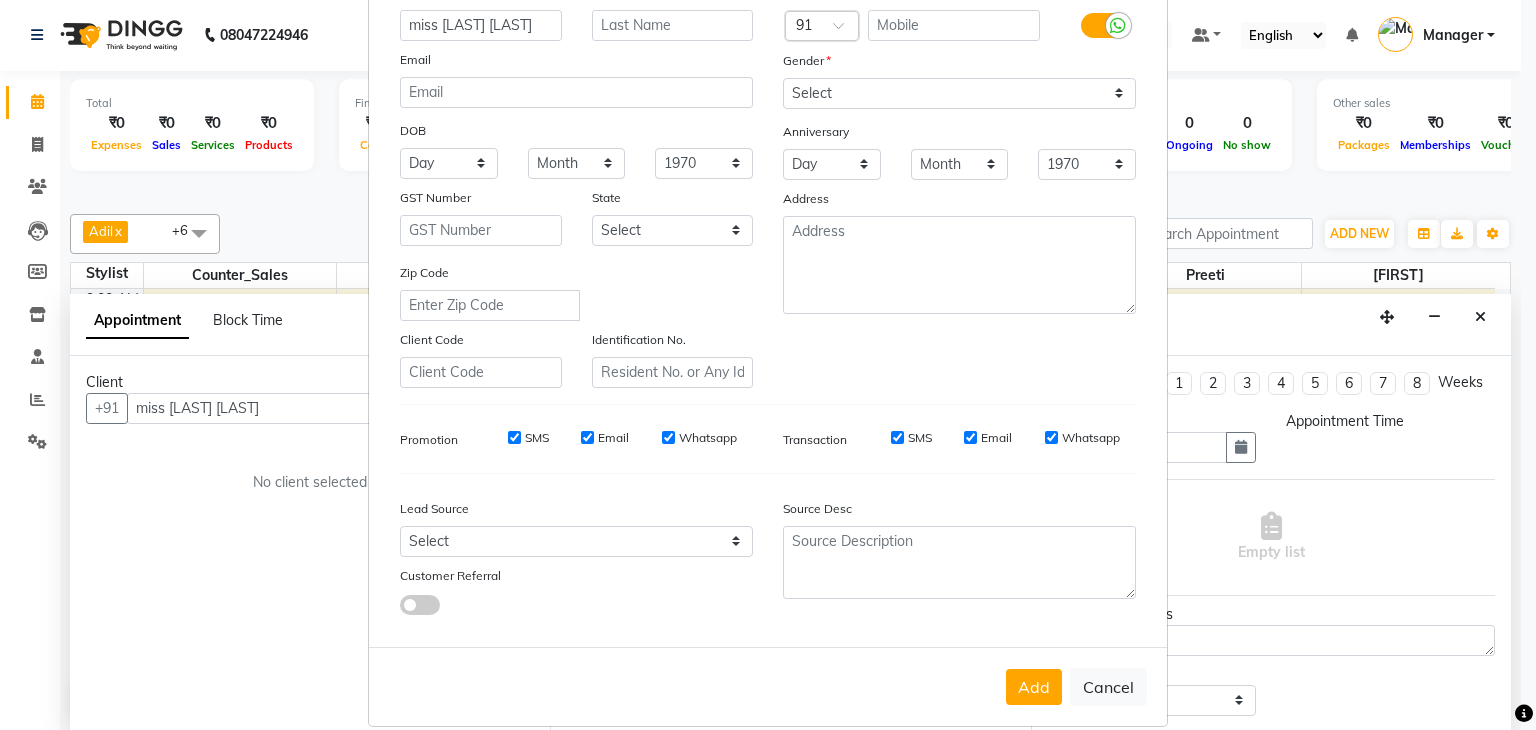 scroll, scrollTop: 203, scrollLeft: 0, axis: vertical 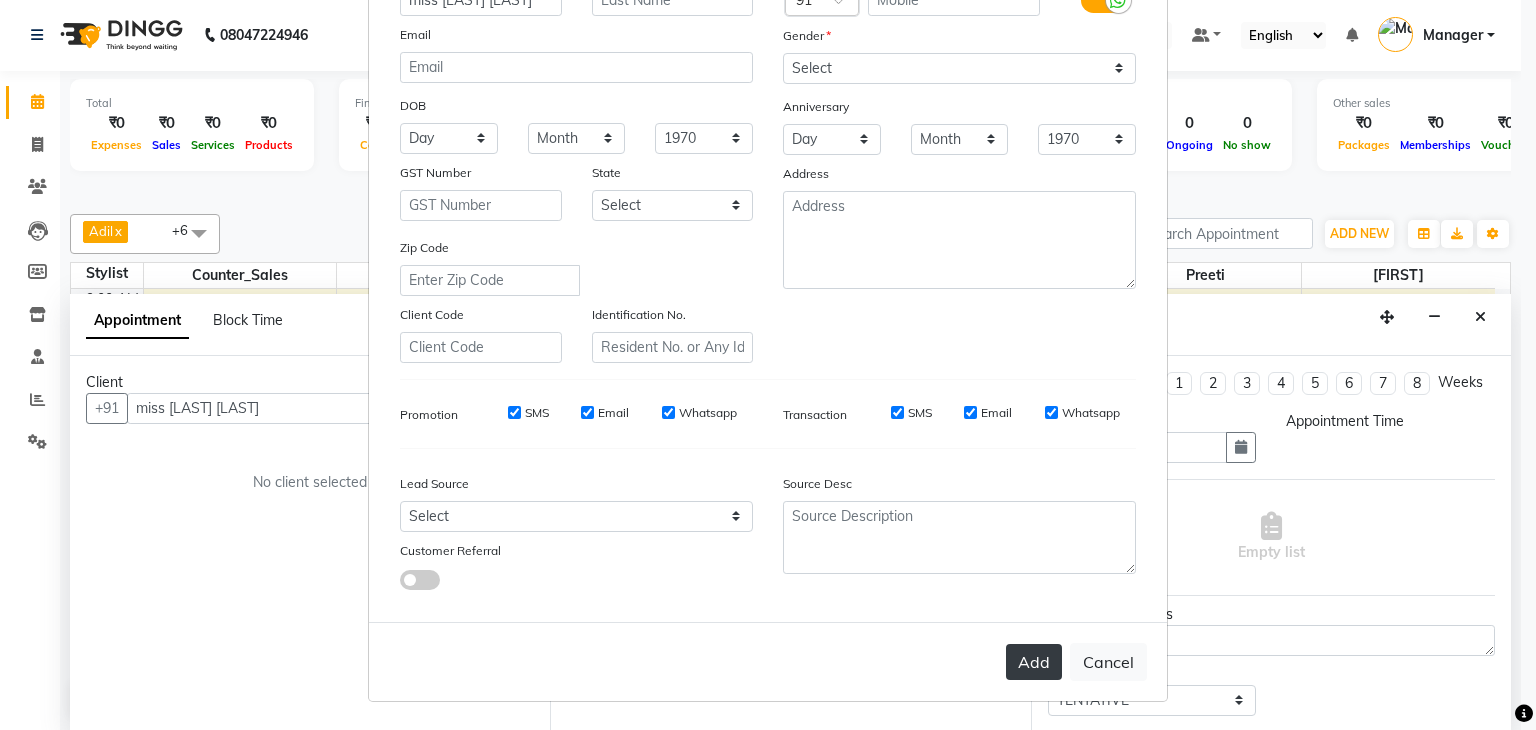 click on "Add" at bounding box center [1034, 662] 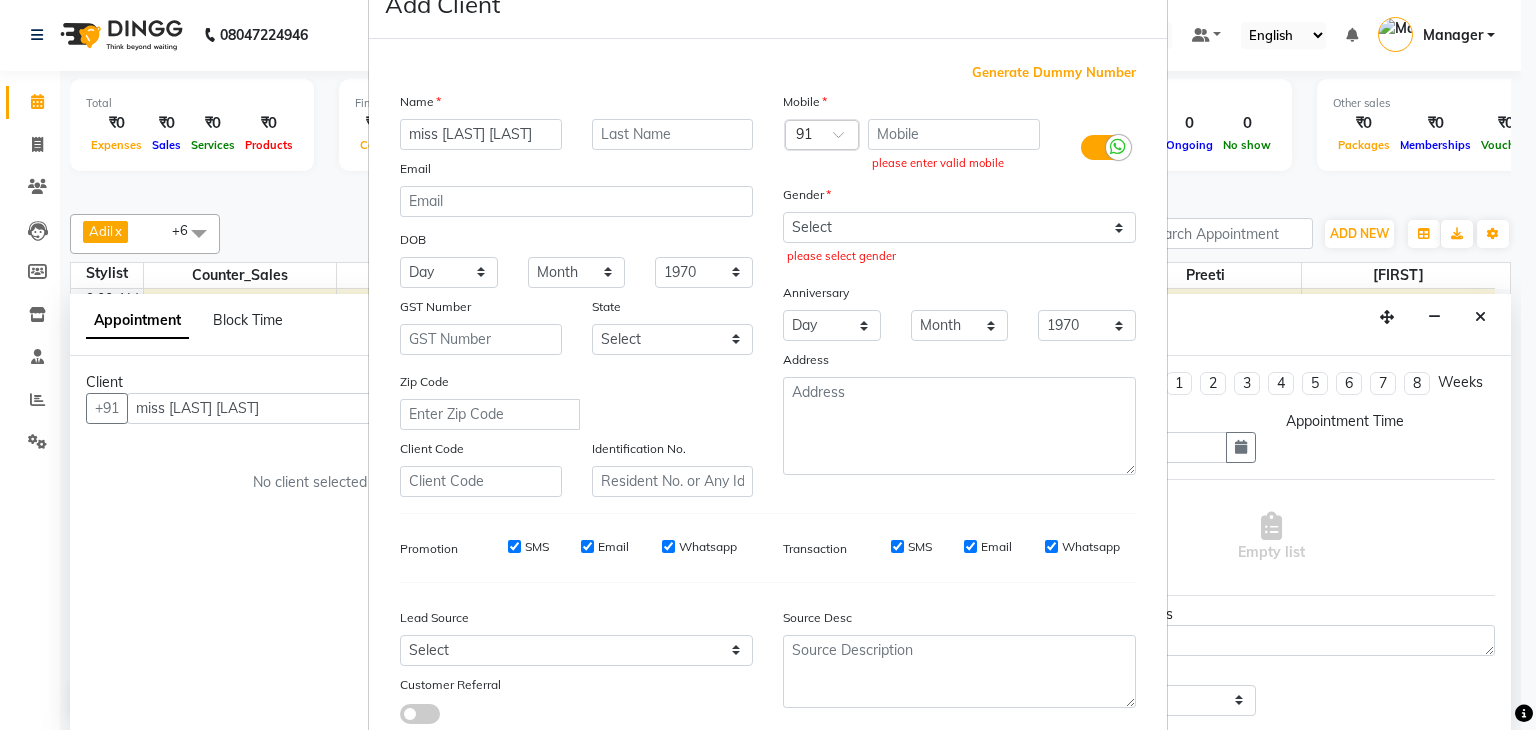 scroll, scrollTop: 3, scrollLeft: 0, axis: vertical 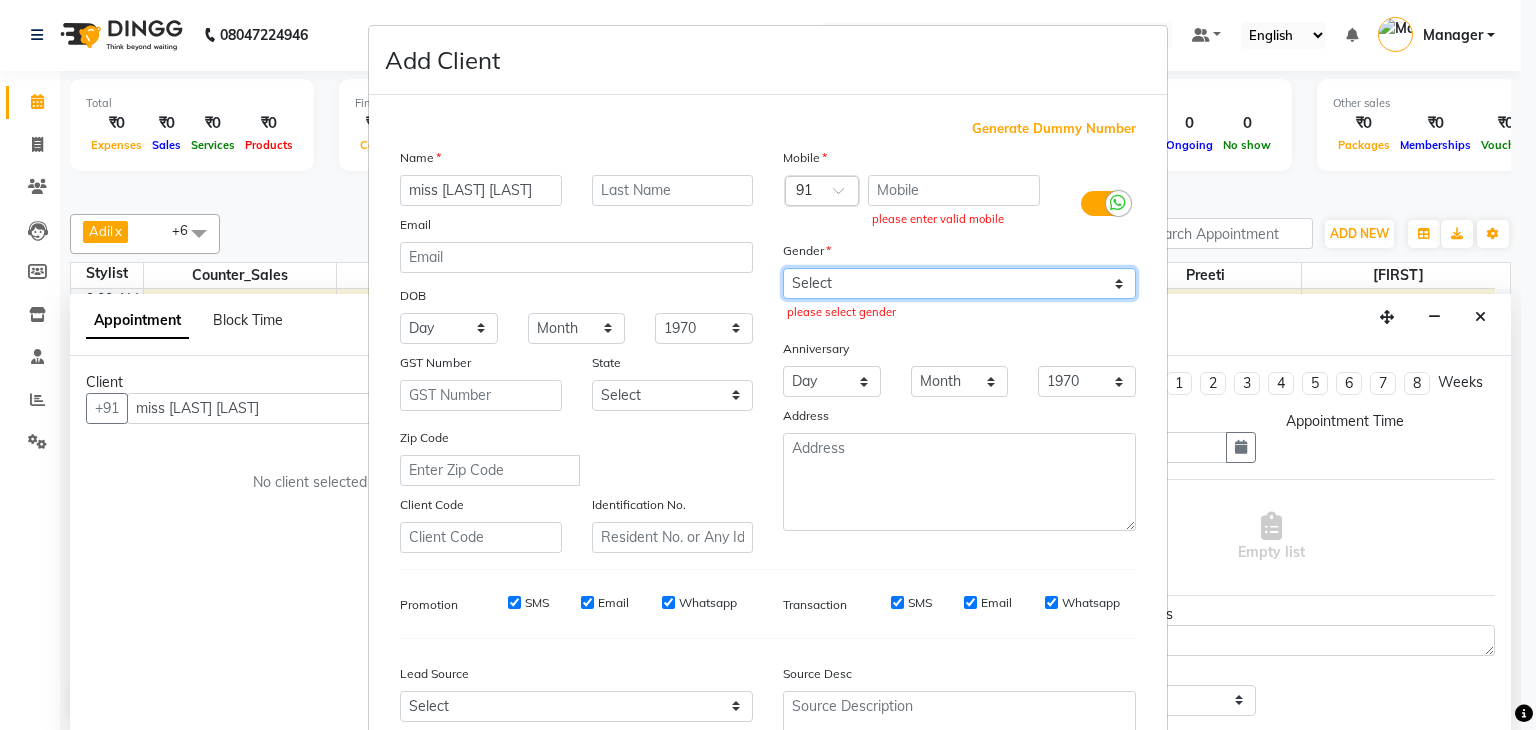 click on "Select Male Female Other Prefer Not To Say" at bounding box center (959, 283) 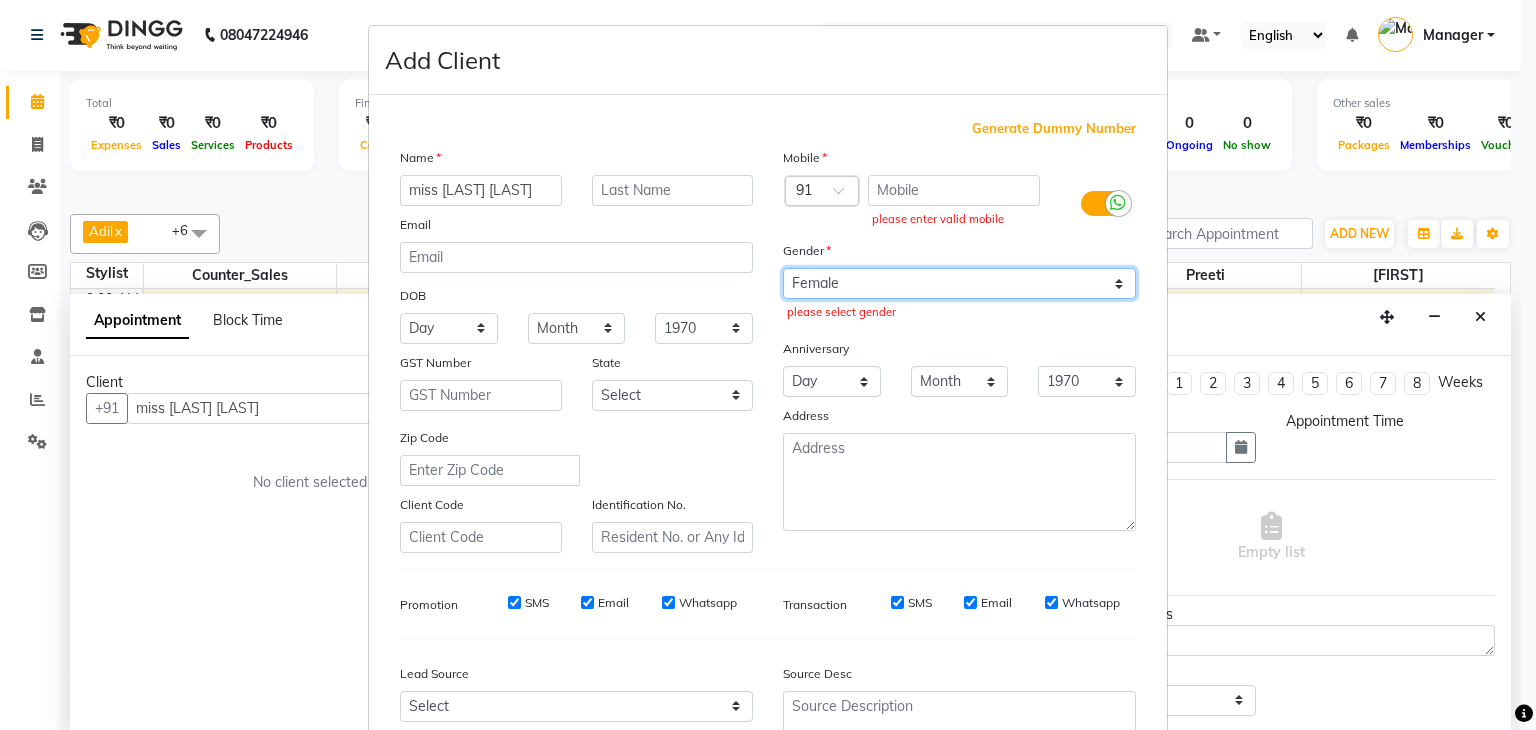 click on "Select Male Female Other Prefer Not To Say" at bounding box center [959, 283] 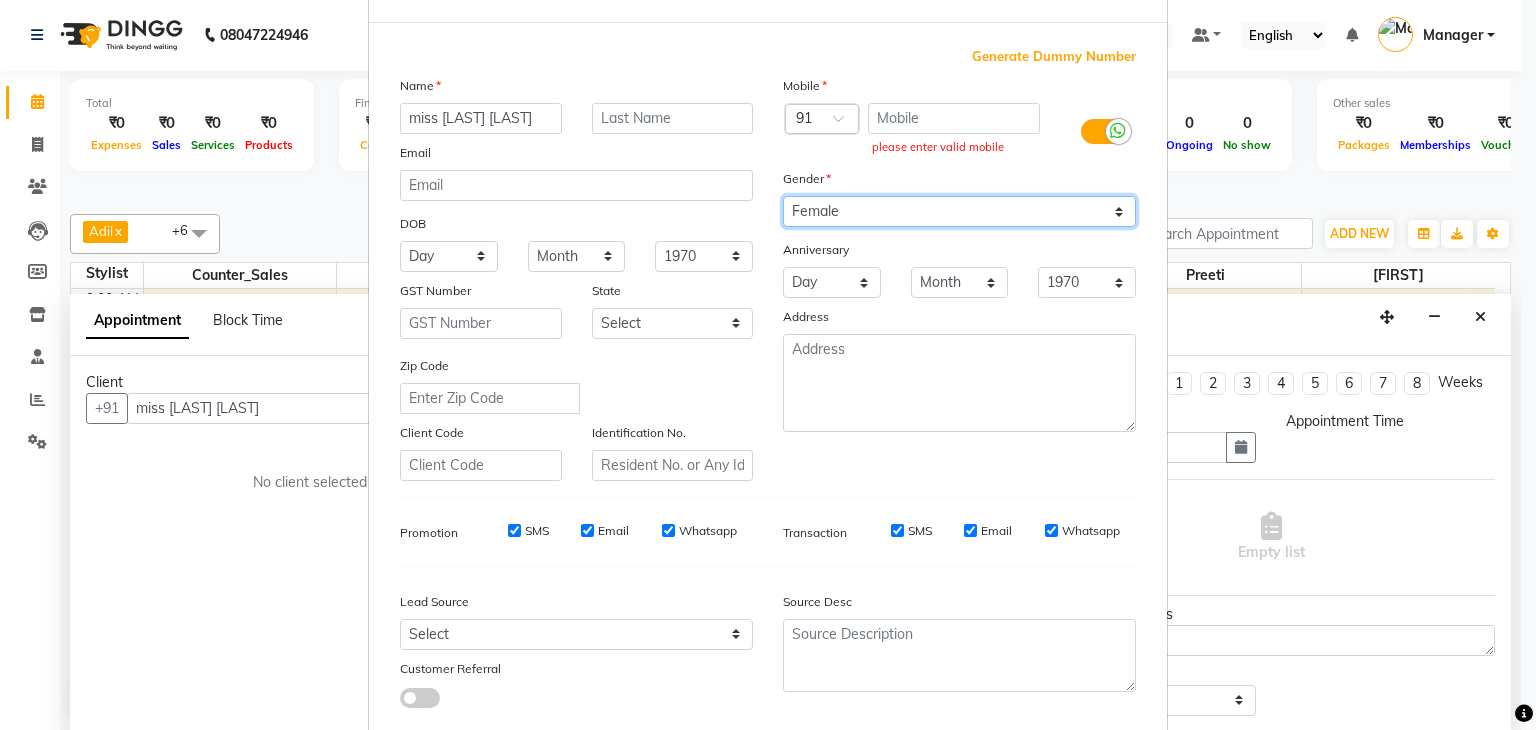 scroll, scrollTop: 203, scrollLeft: 0, axis: vertical 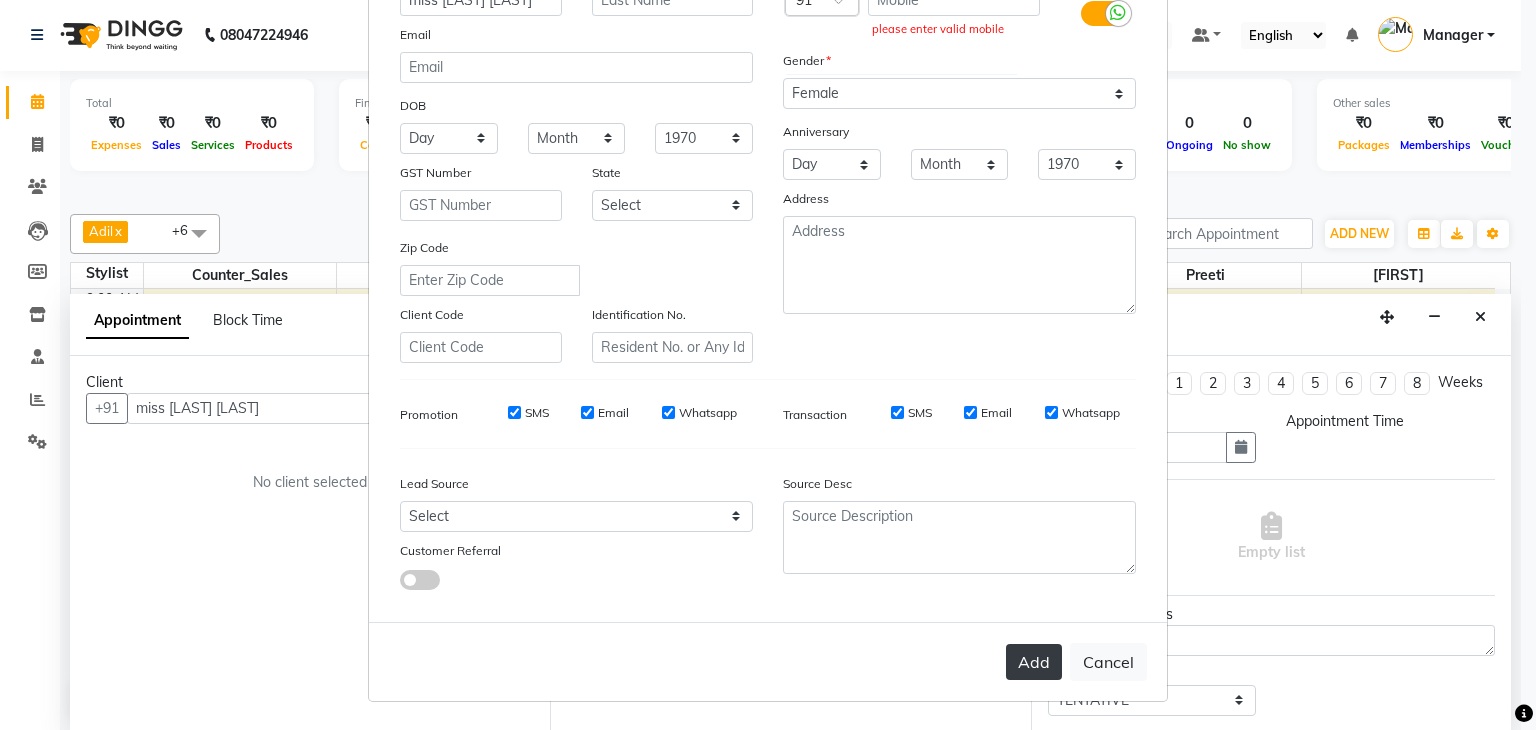 click on "Add" at bounding box center [1034, 662] 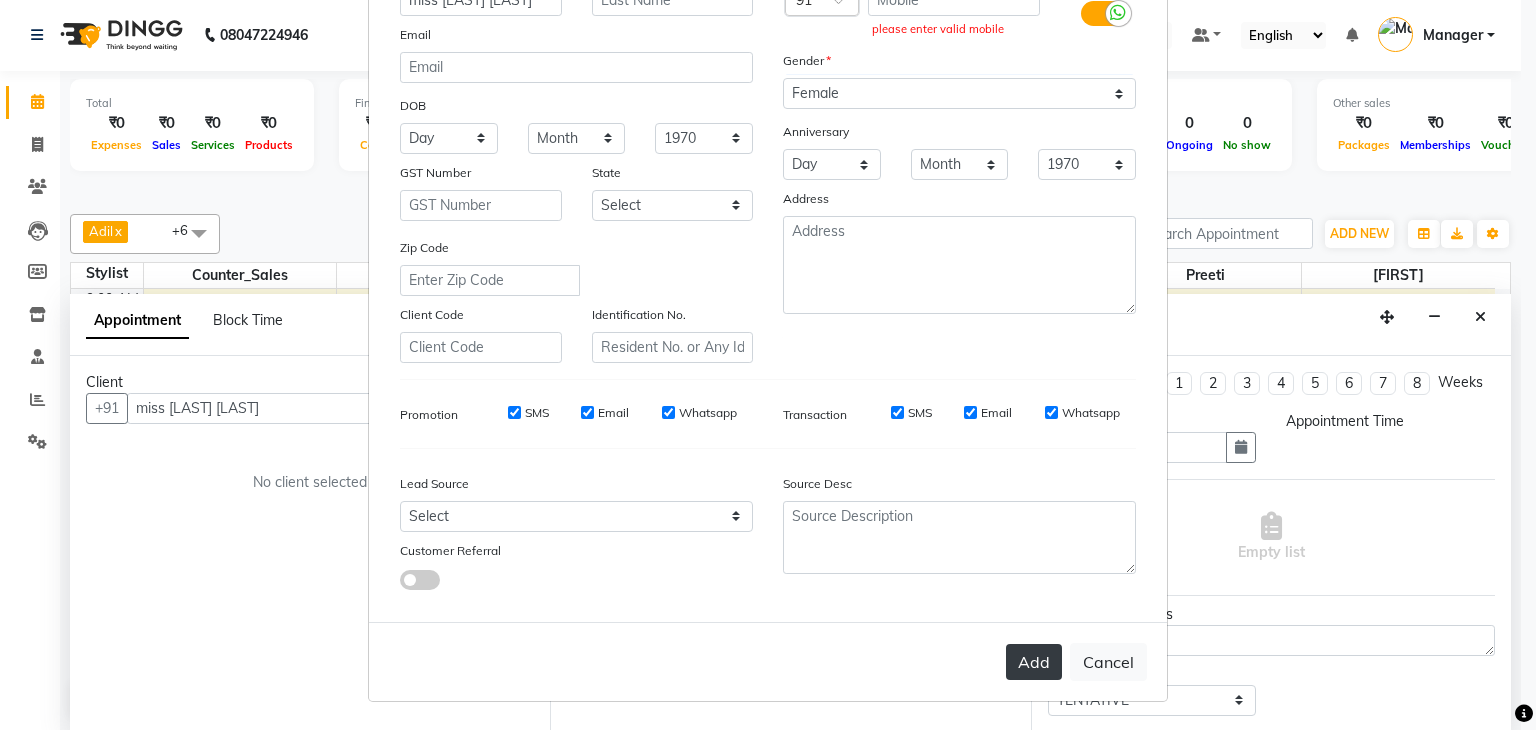 drag, startPoint x: 1036, startPoint y: 648, endPoint x: 1024, endPoint y: 651, distance: 12.369317 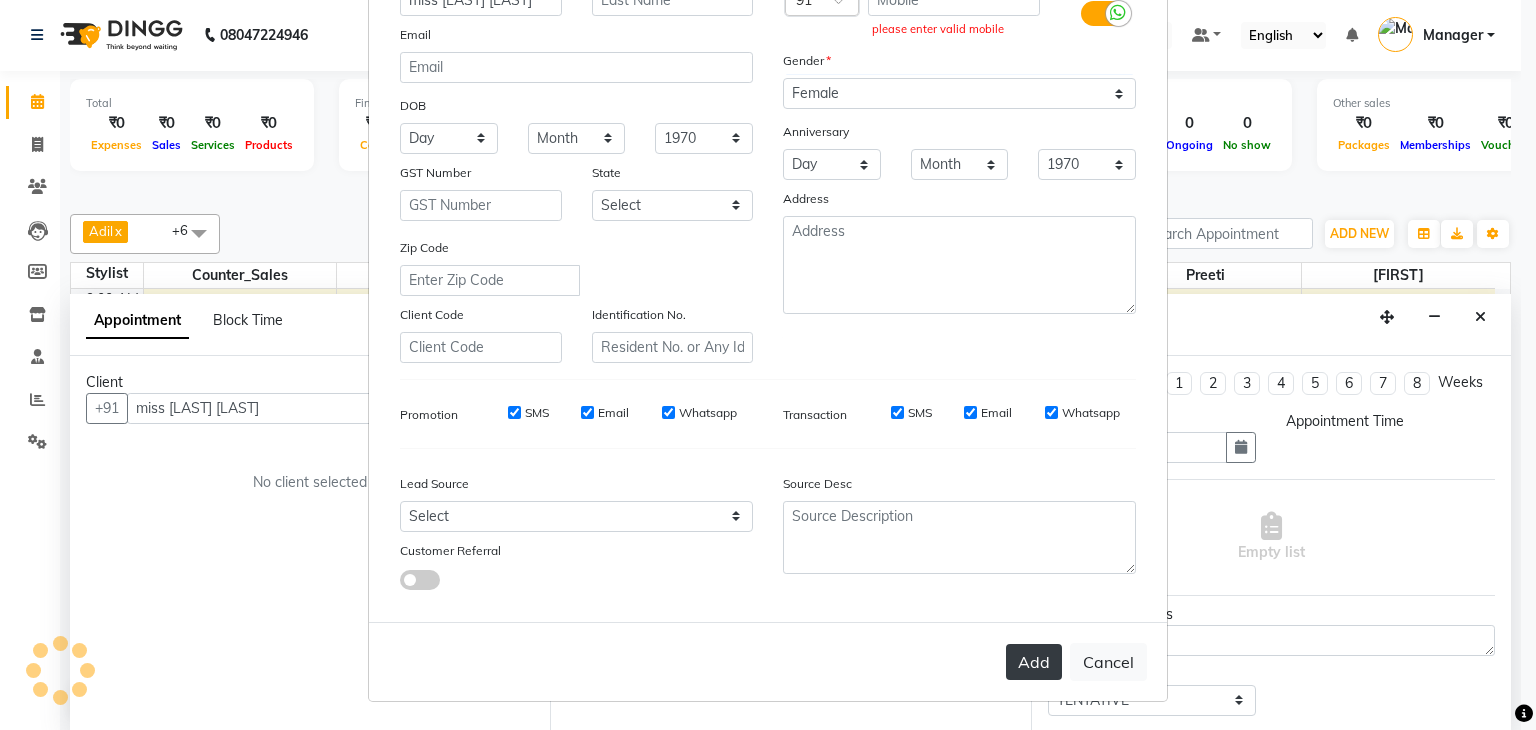 click on "Add" at bounding box center (1034, 662) 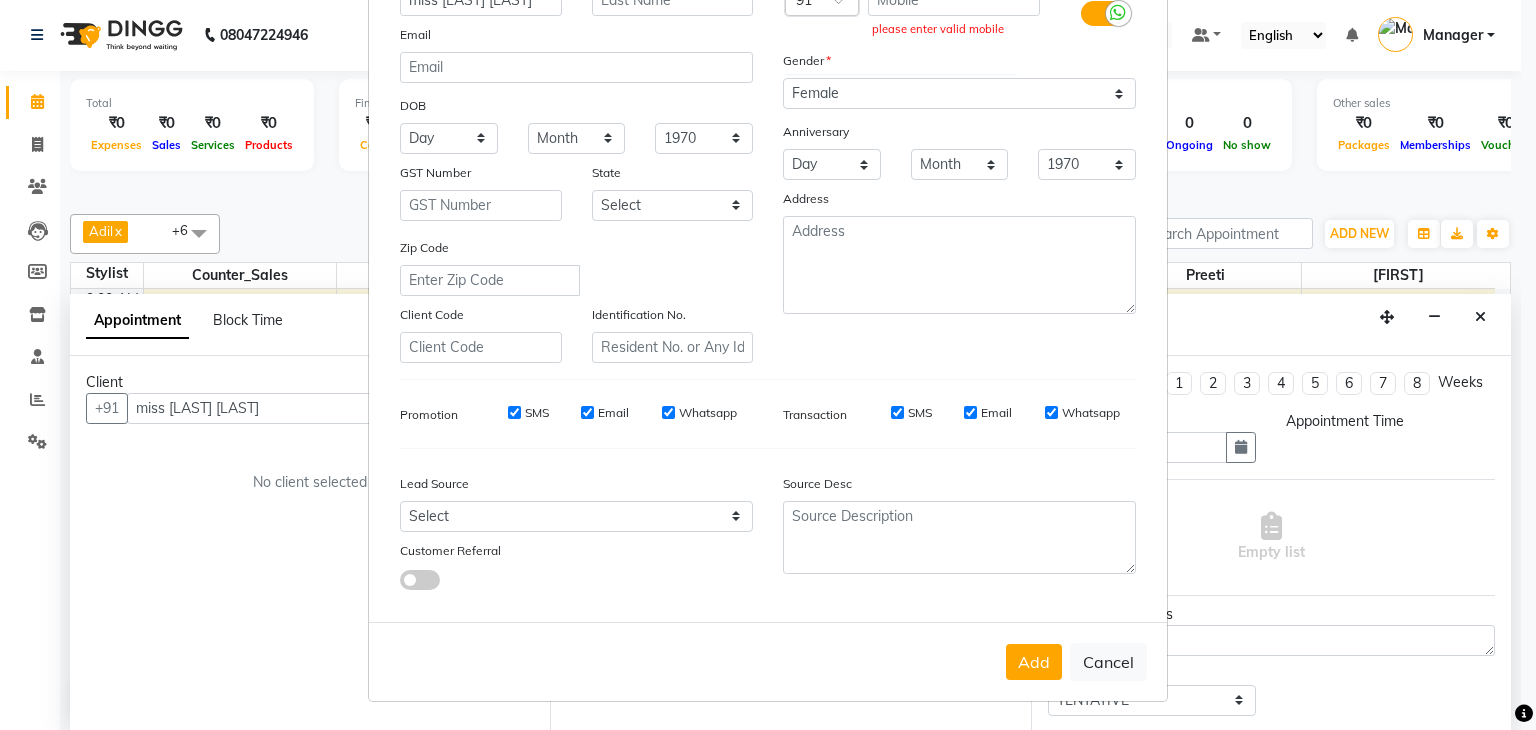 drag, startPoint x: 1020, startPoint y: 652, endPoint x: 1011, endPoint y: 596, distance: 56.718605 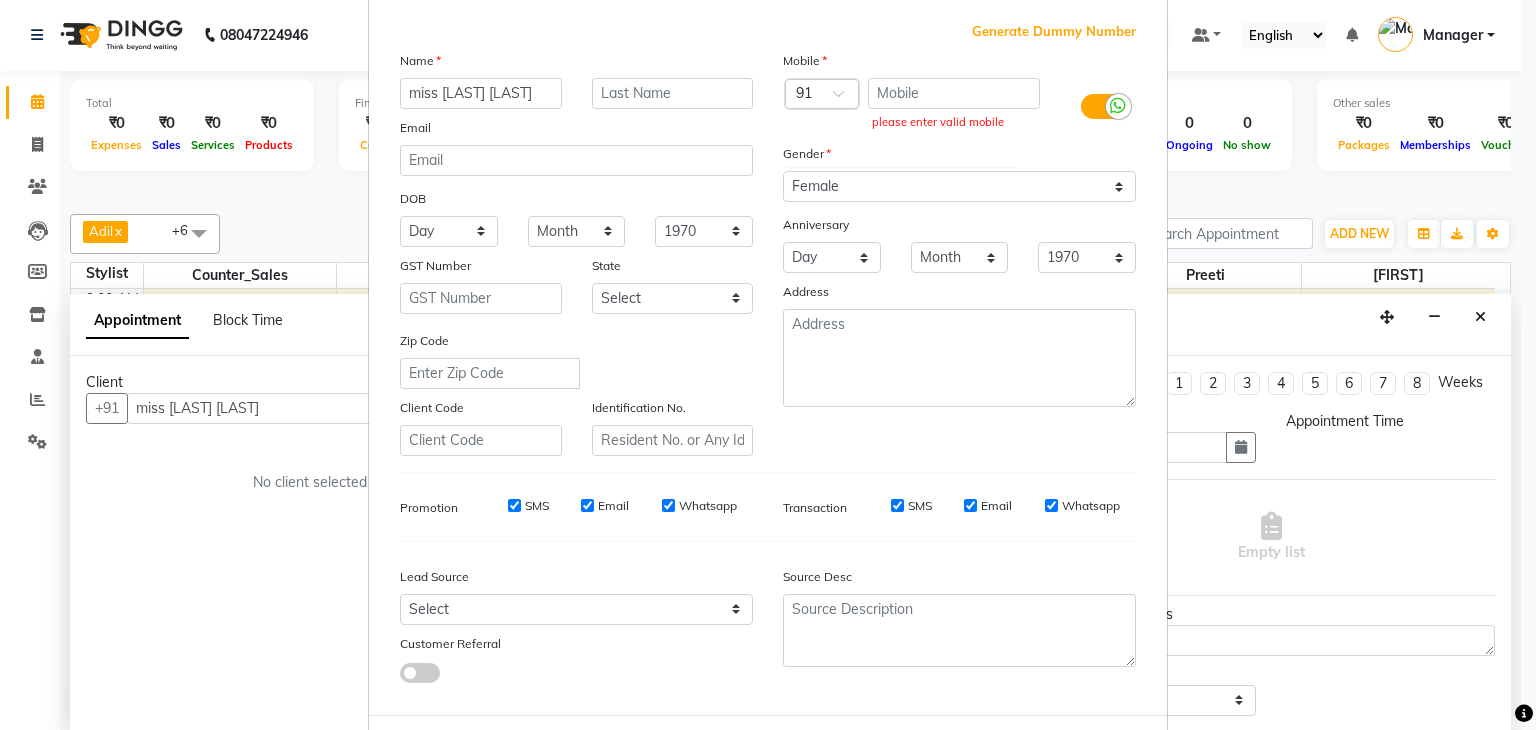 scroll, scrollTop: 0, scrollLeft: 0, axis: both 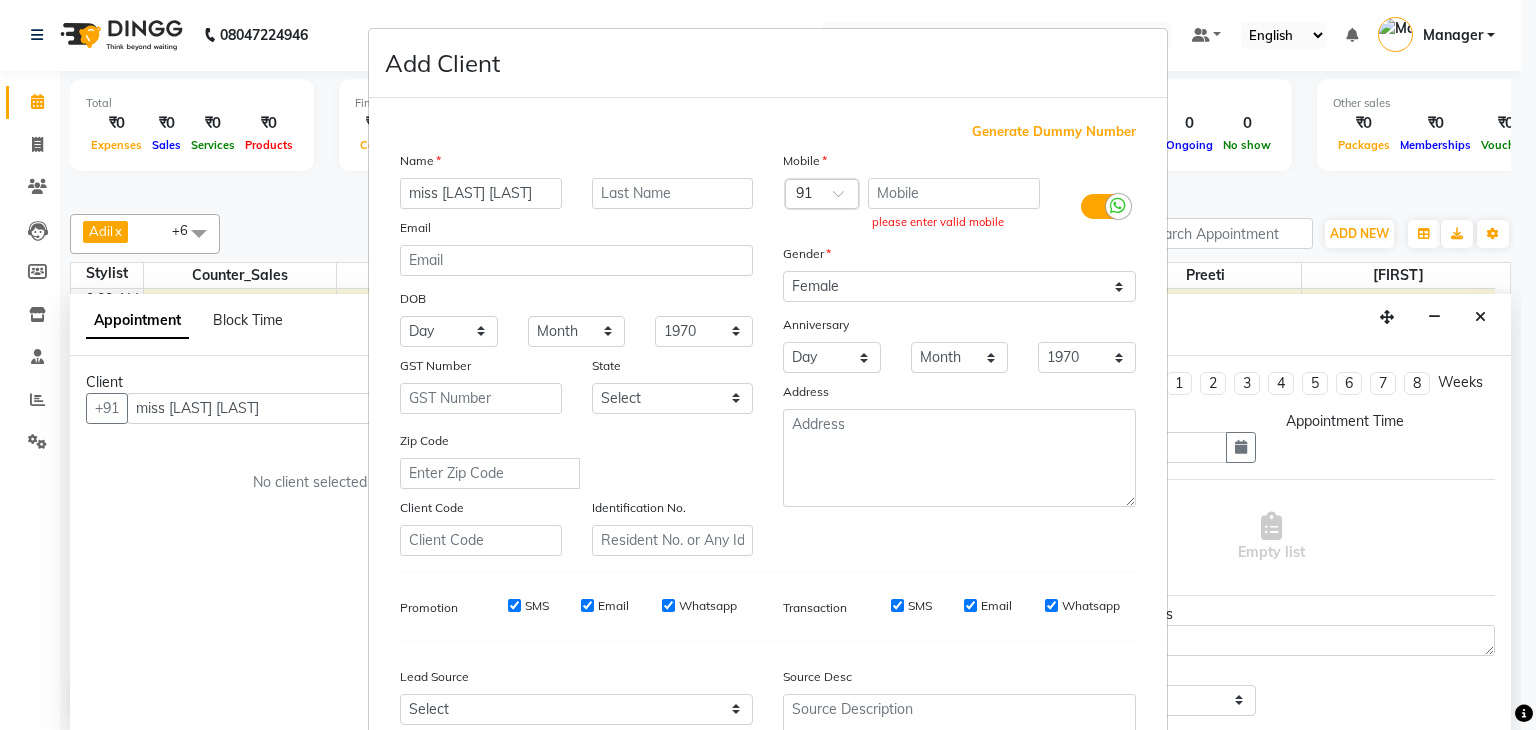 click on "Add Client Generate Dummy Number Name miss jain wo Email DOB Day 01 02 03 04 05 06 07 08 09 10 11 12 13 14 15 16 17 18 19 20 21 22 23 24 25 26 27 28 29 30 31 Month January February March April May June July August September October November December 1940 1941 1942 1943 1944 1945 1946 1947 1948 1949 1950 1951 1952 1953 1954 1955 1956 1957 1958 1959 1960 1961 1962 1963 1964 1965 1966 1967 1968 1969 1970 1971 1972 1973 1974 1975 1976 1977 1978 1979 1980 1981 1982 1983 1984 1985 1986 1987 1988 1989 1990 1991 1992 1993 1994 1995 1996 1997 1998 1999 2000 2001 2002 2003 2004 2005 2006 2007 2008 2009 2010 2011 2012 2013 2014 2015 2016 2017 2018 2019 2020 2021 2022 2023 2024 GST Number State Select Andaman and Nicobar Islands Andhra Pradesh Arunachal Pradesh Assam Bihar Chandigarh Chhattisgarh Dadra and Nagar Haveli Daman and Diu Delhi Goa Gujarat Haryana Himachal Pradesh Jammu and Kashmir Jharkhand Karnataka Kerala Lakshadweep Madhya Pradesh Maharashtra Manipur Meghalaya Mizoram Nagaland Odisha Pondicherry Punjab ×" at bounding box center [768, 365] 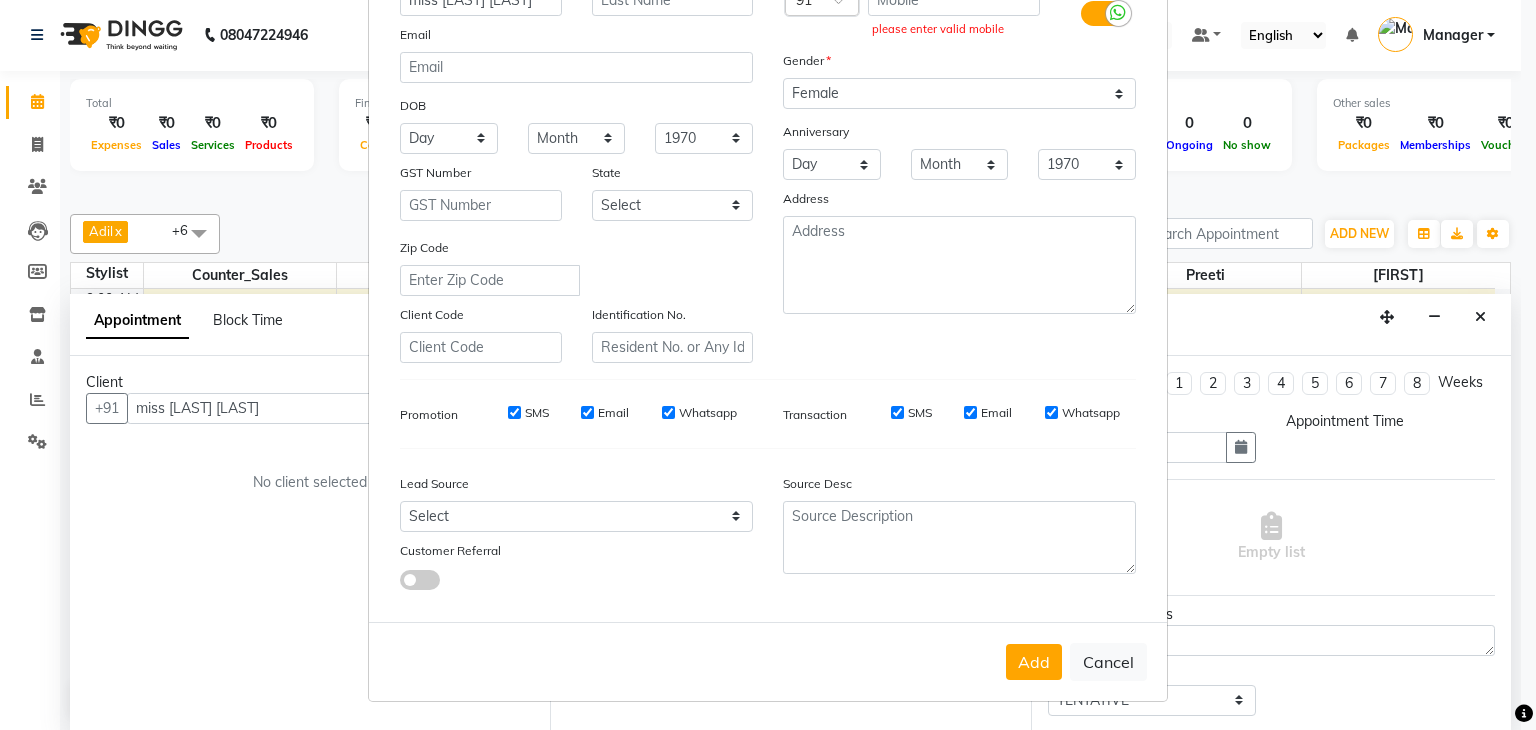 scroll, scrollTop: 203, scrollLeft: 0, axis: vertical 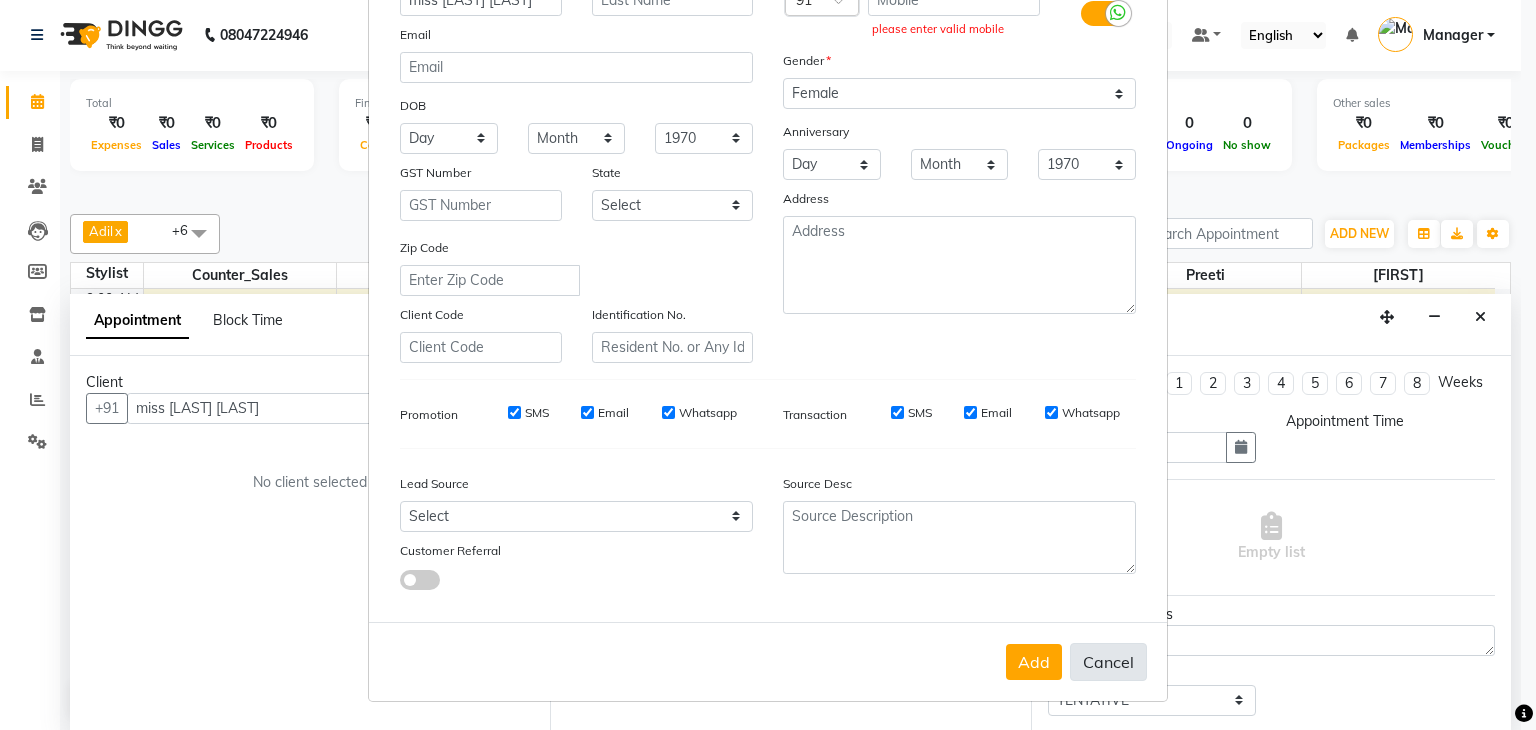 click on "Cancel" at bounding box center (1108, 662) 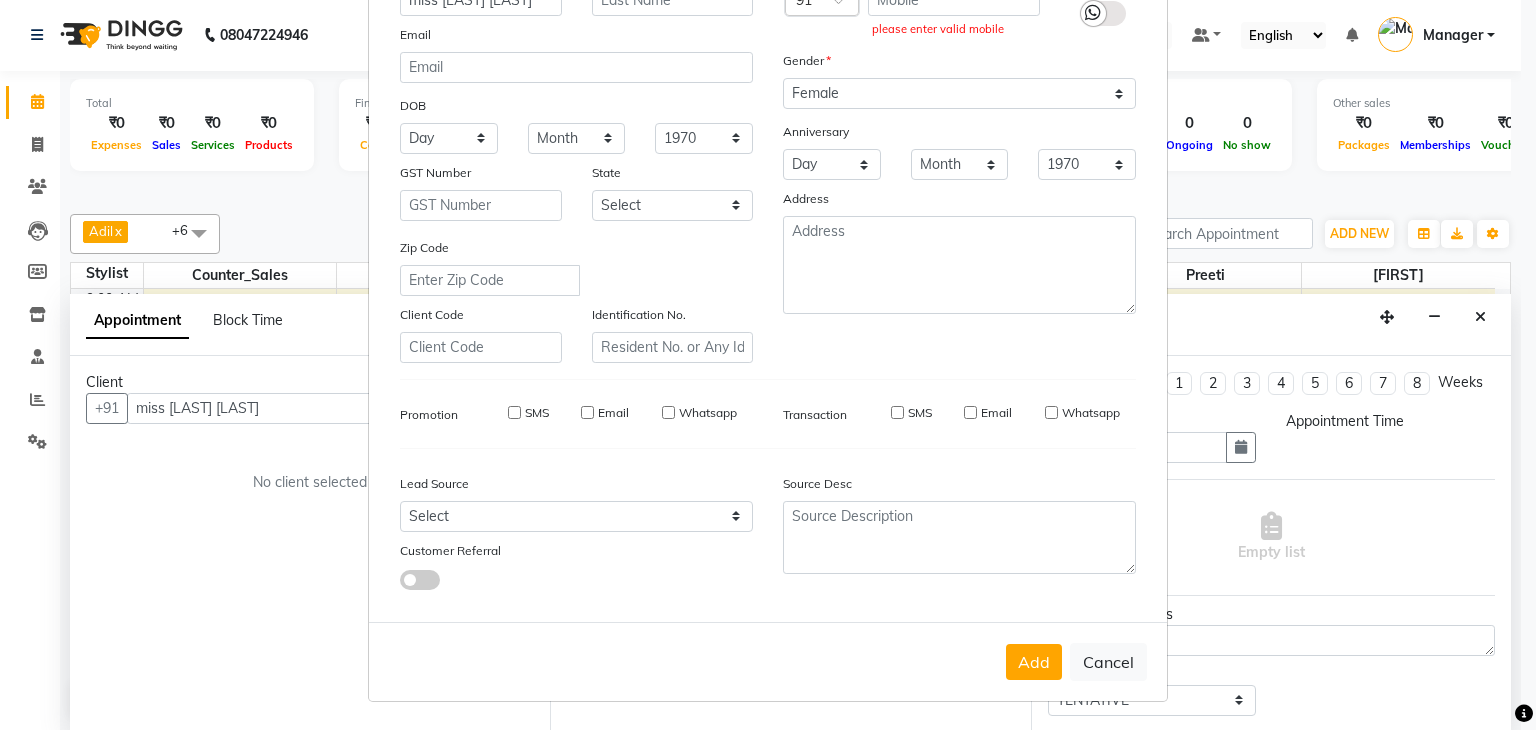 type 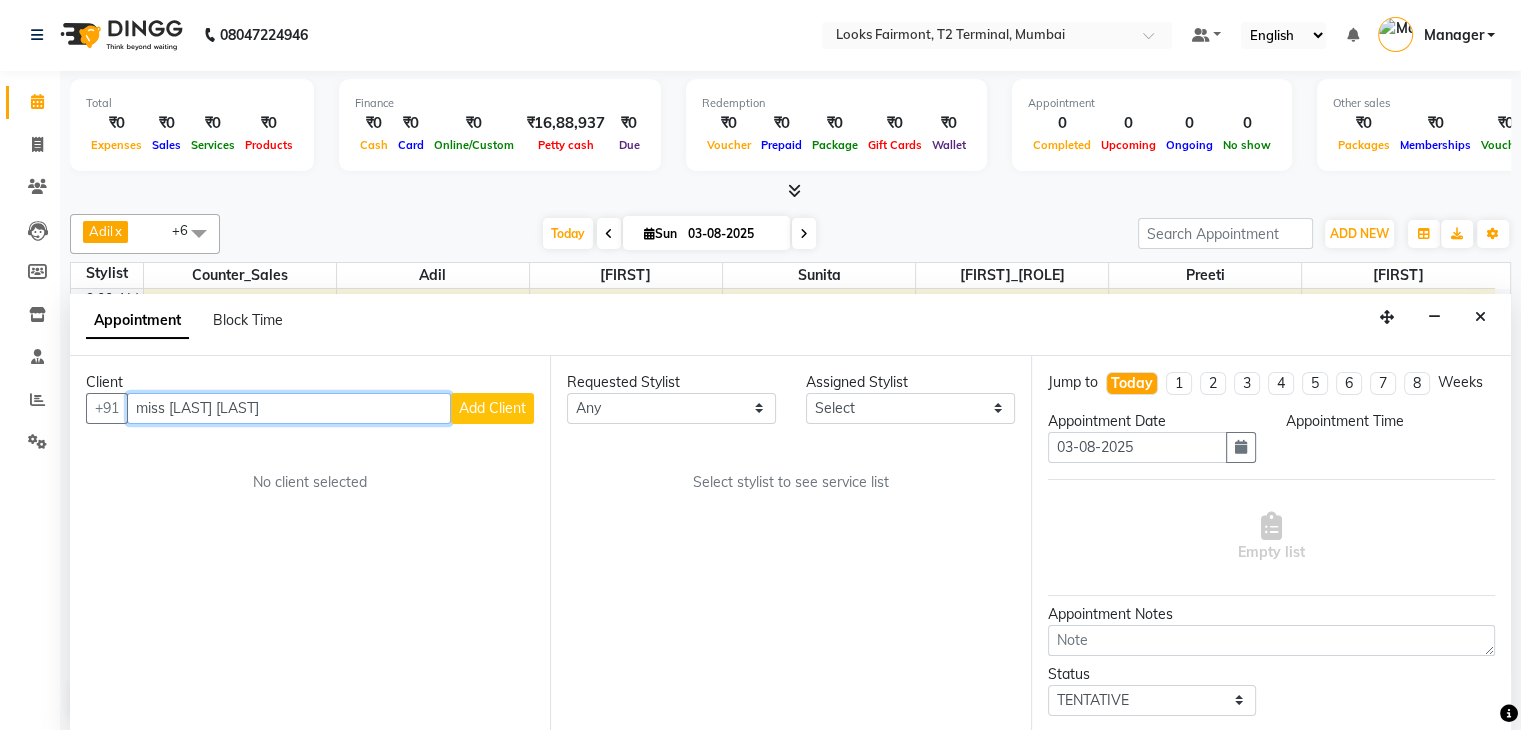 click on "miss jain wo" at bounding box center (289, 408) 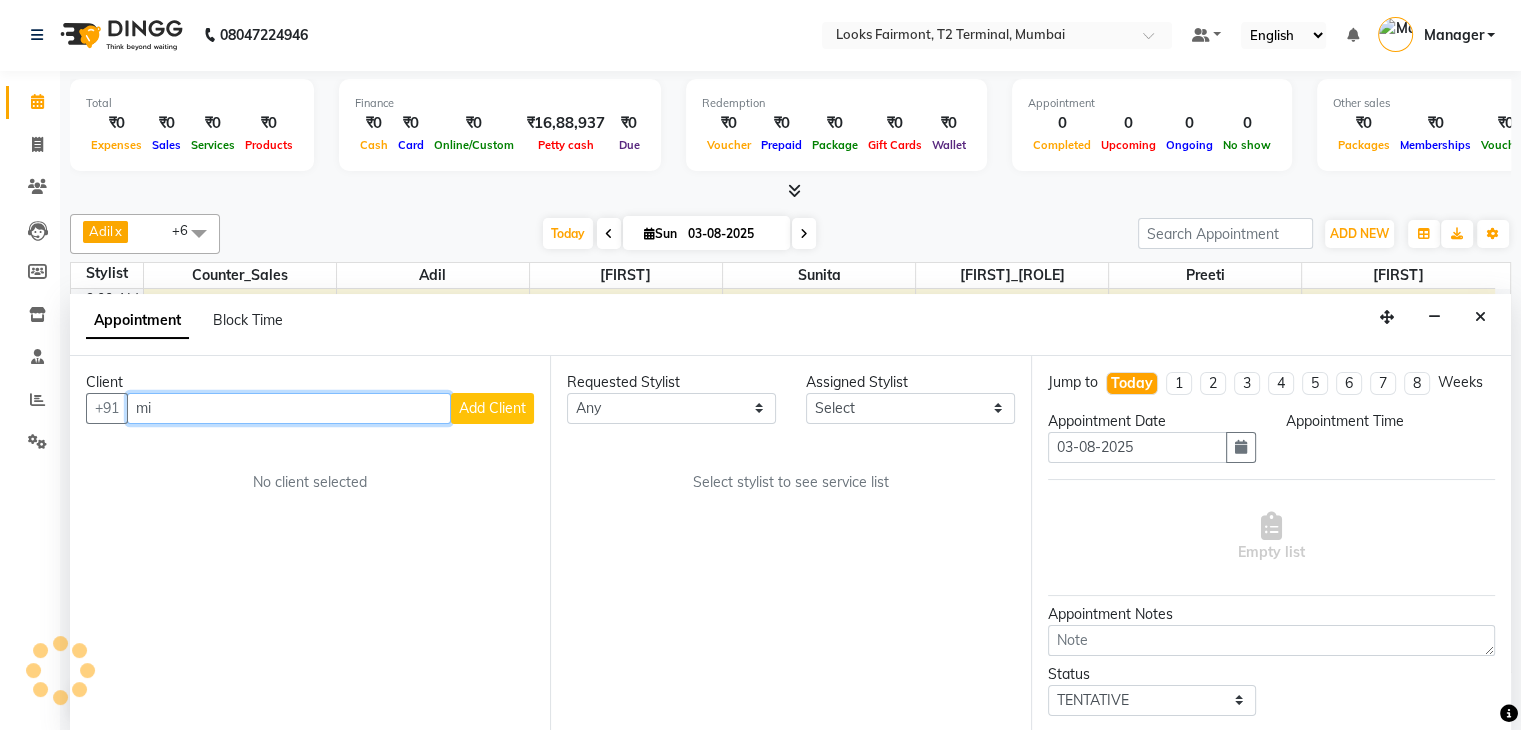 type on "m" 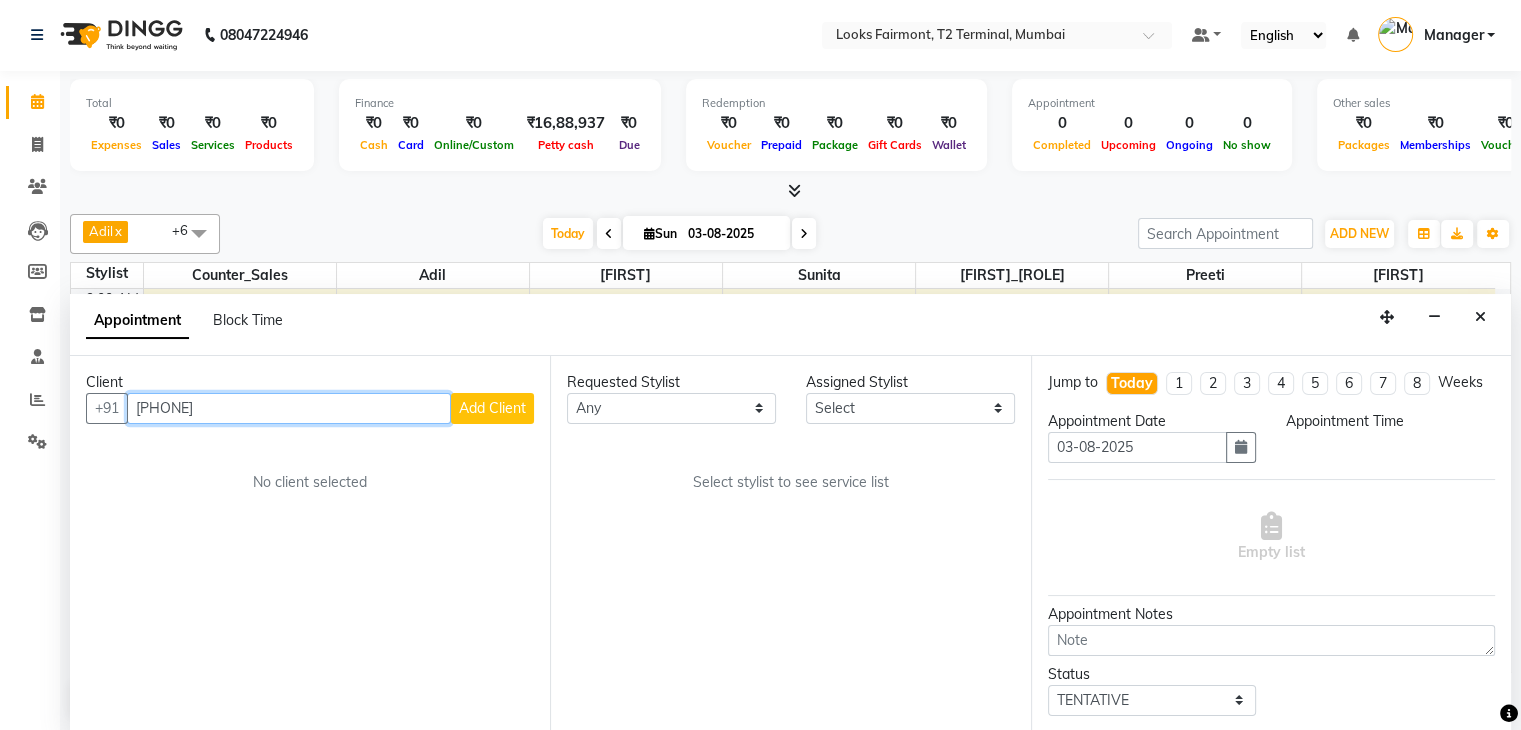 type on "[PHONE]" 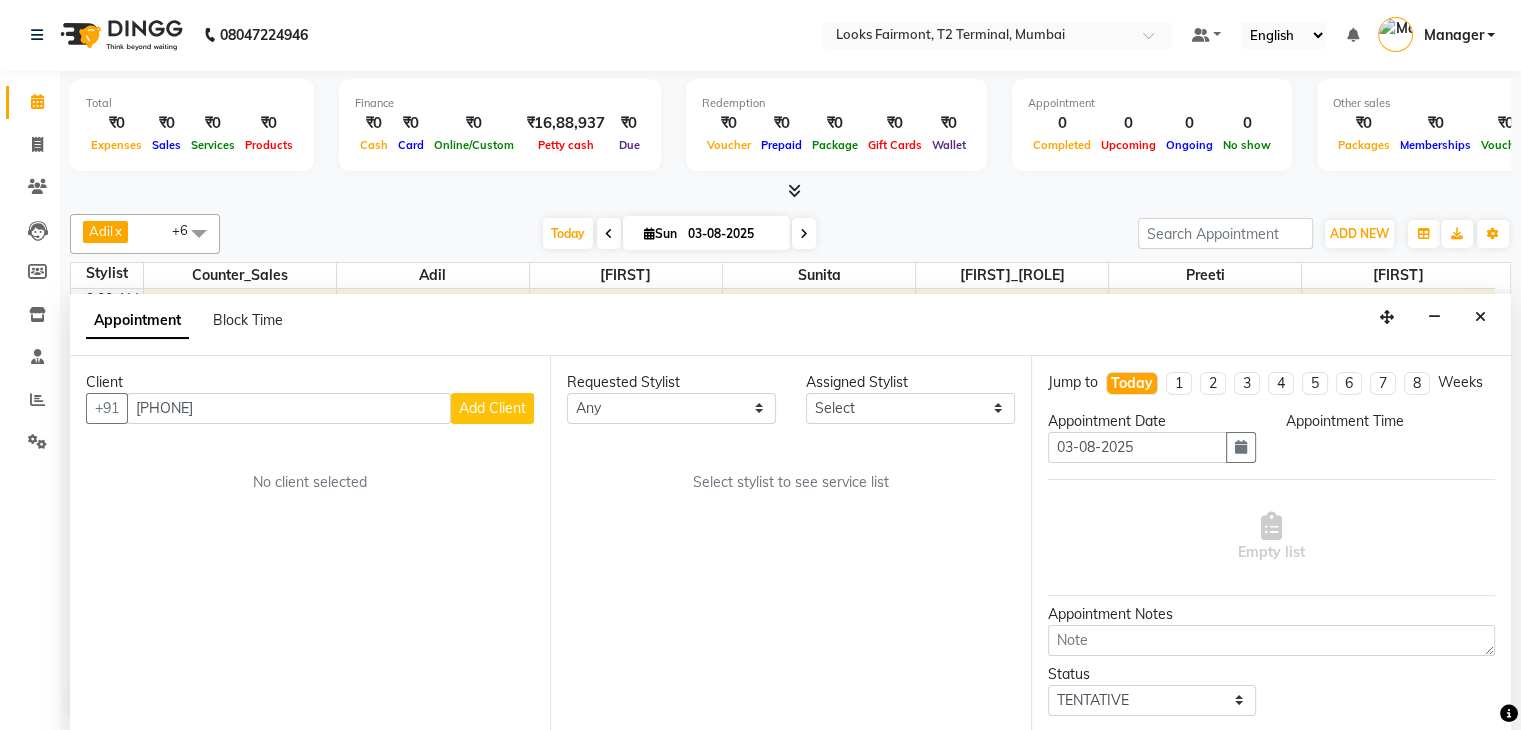 click on "Add Client" at bounding box center [492, 408] 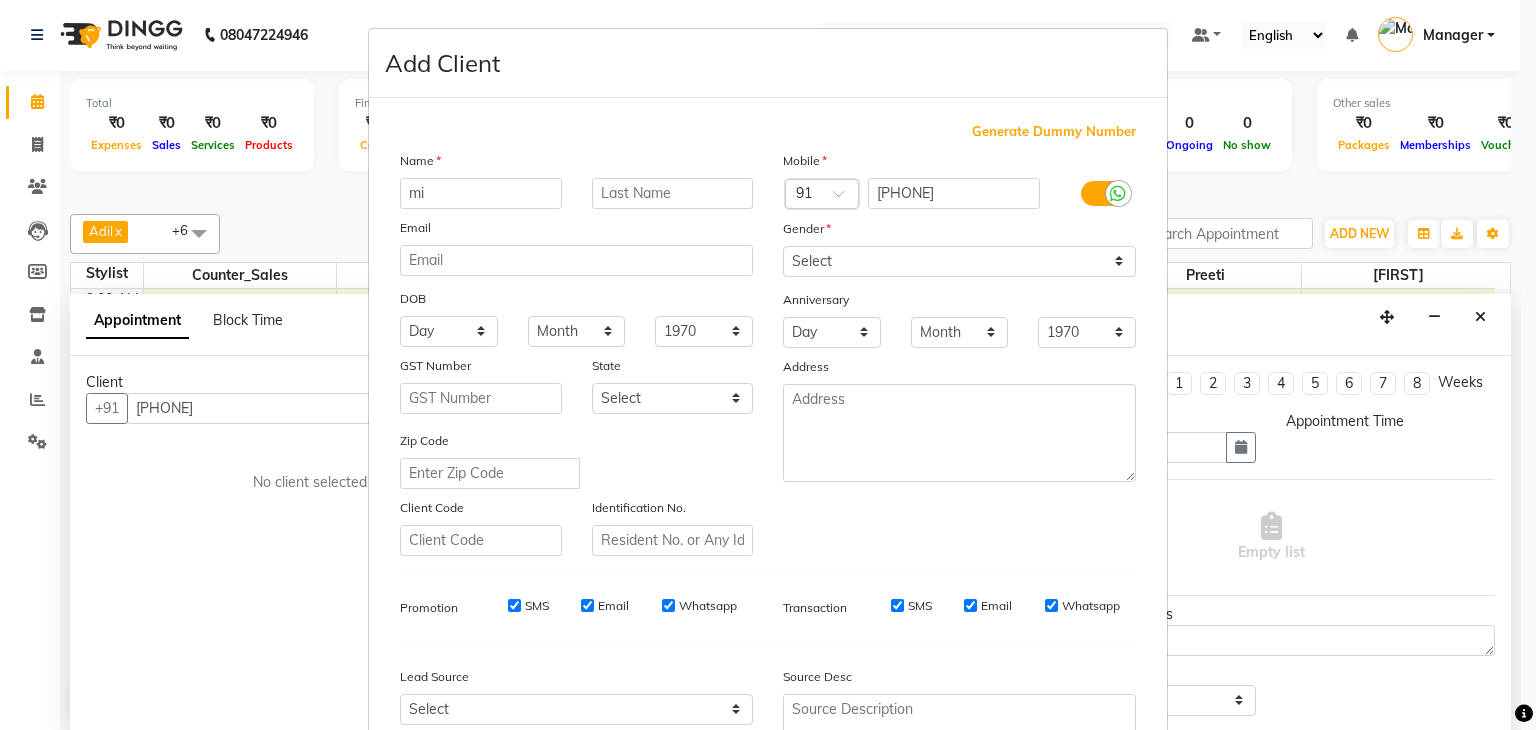 type on "m" 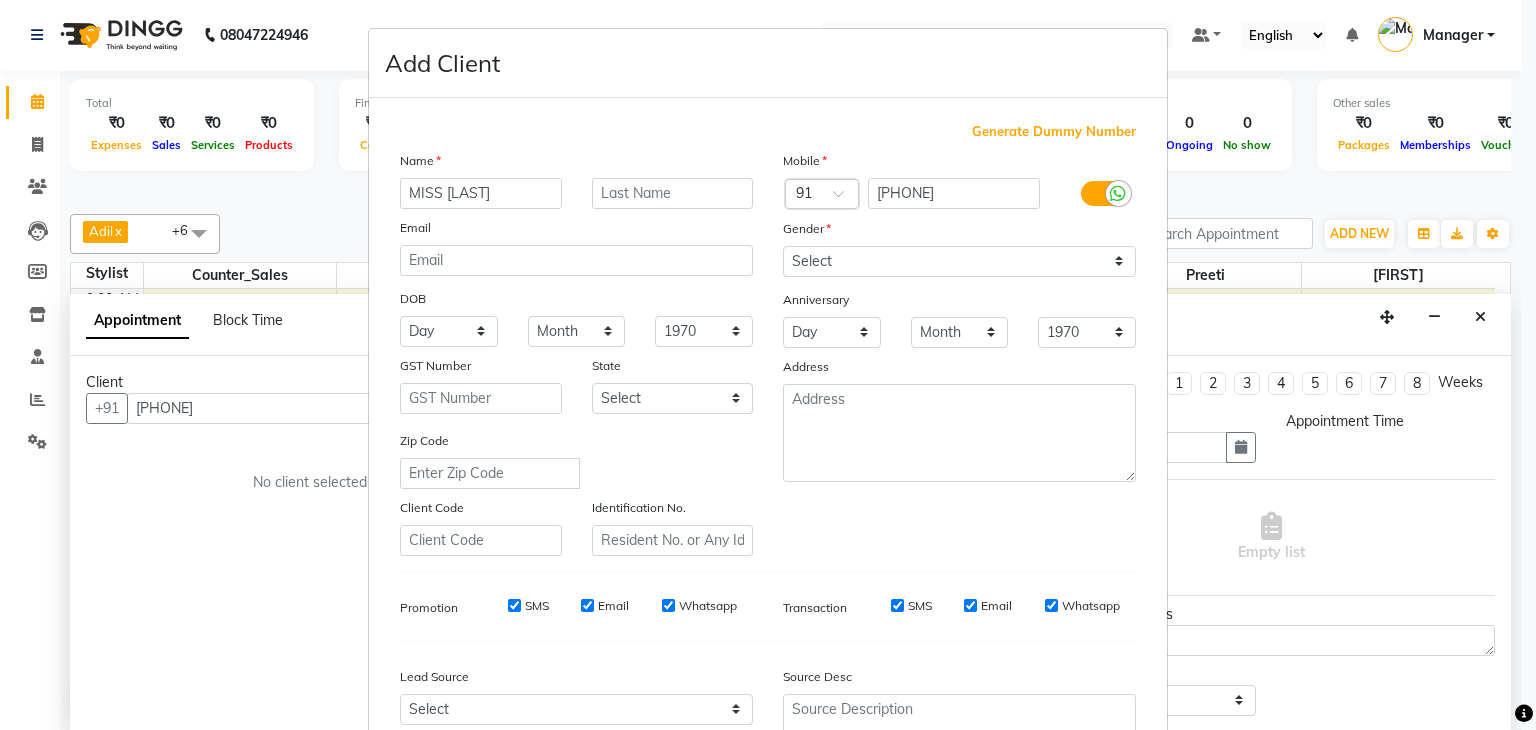 type on "MISS [LAST]" 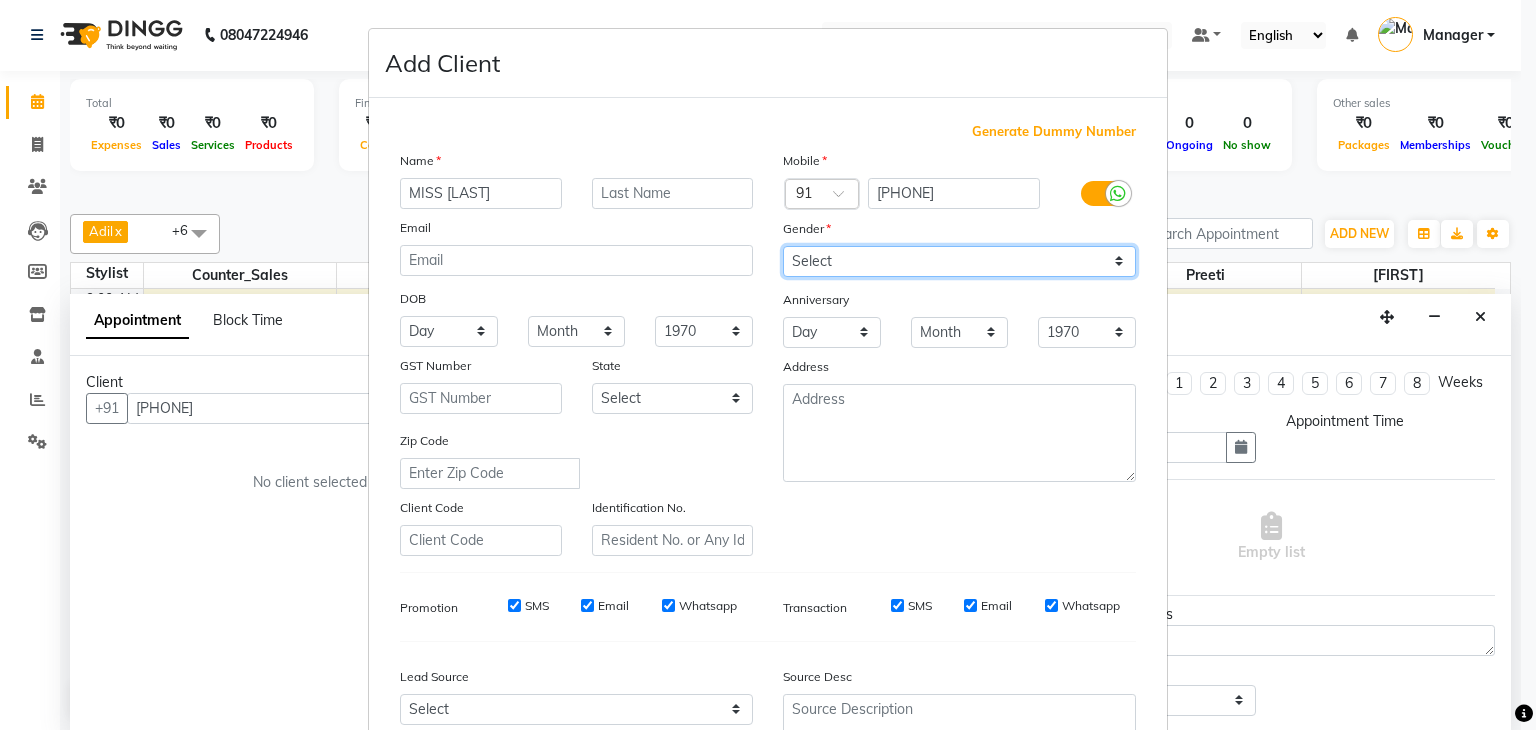 click on "Select Male Female Other Prefer Not To Say" at bounding box center [959, 261] 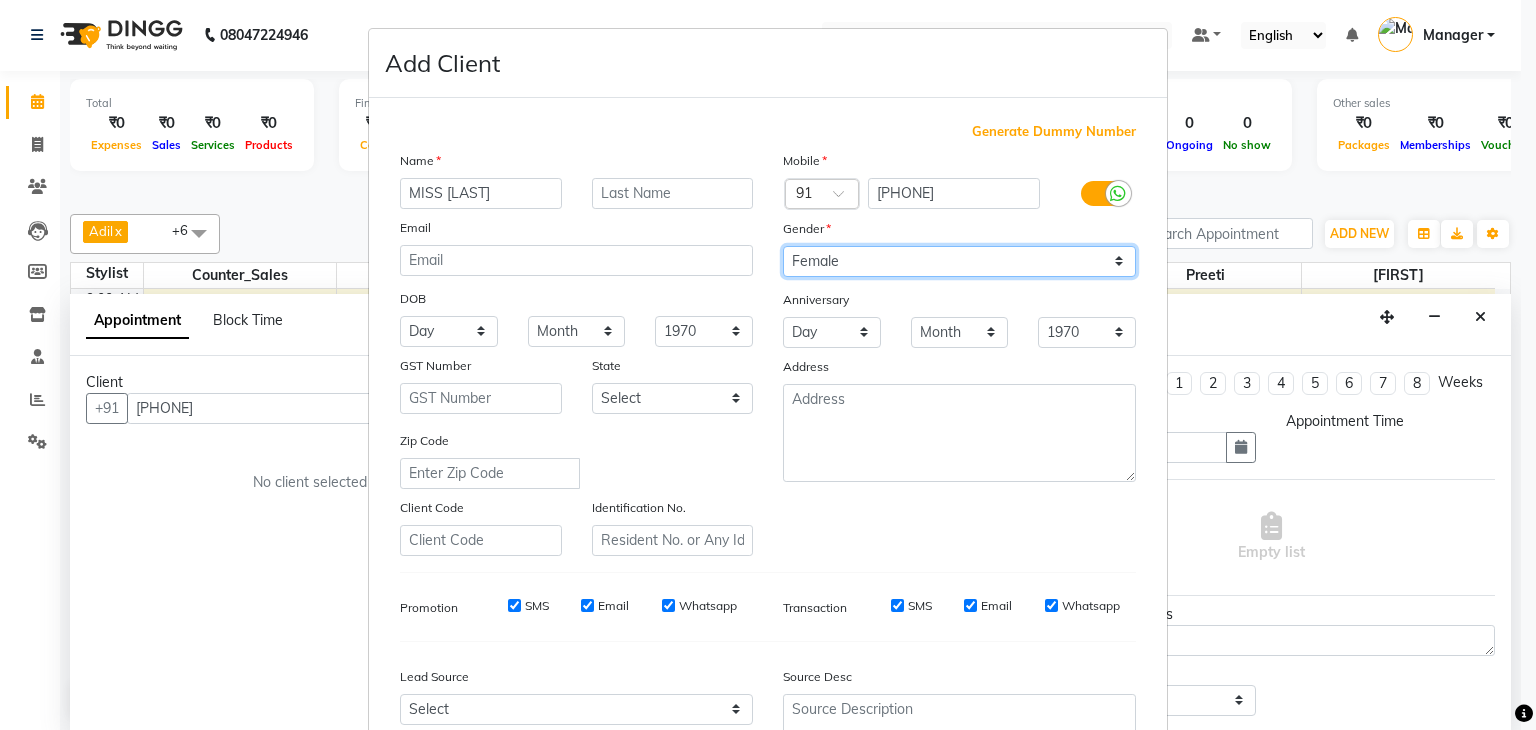 click on "Select Male Female Other Prefer Not To Say" at bounding box center [959, 261] 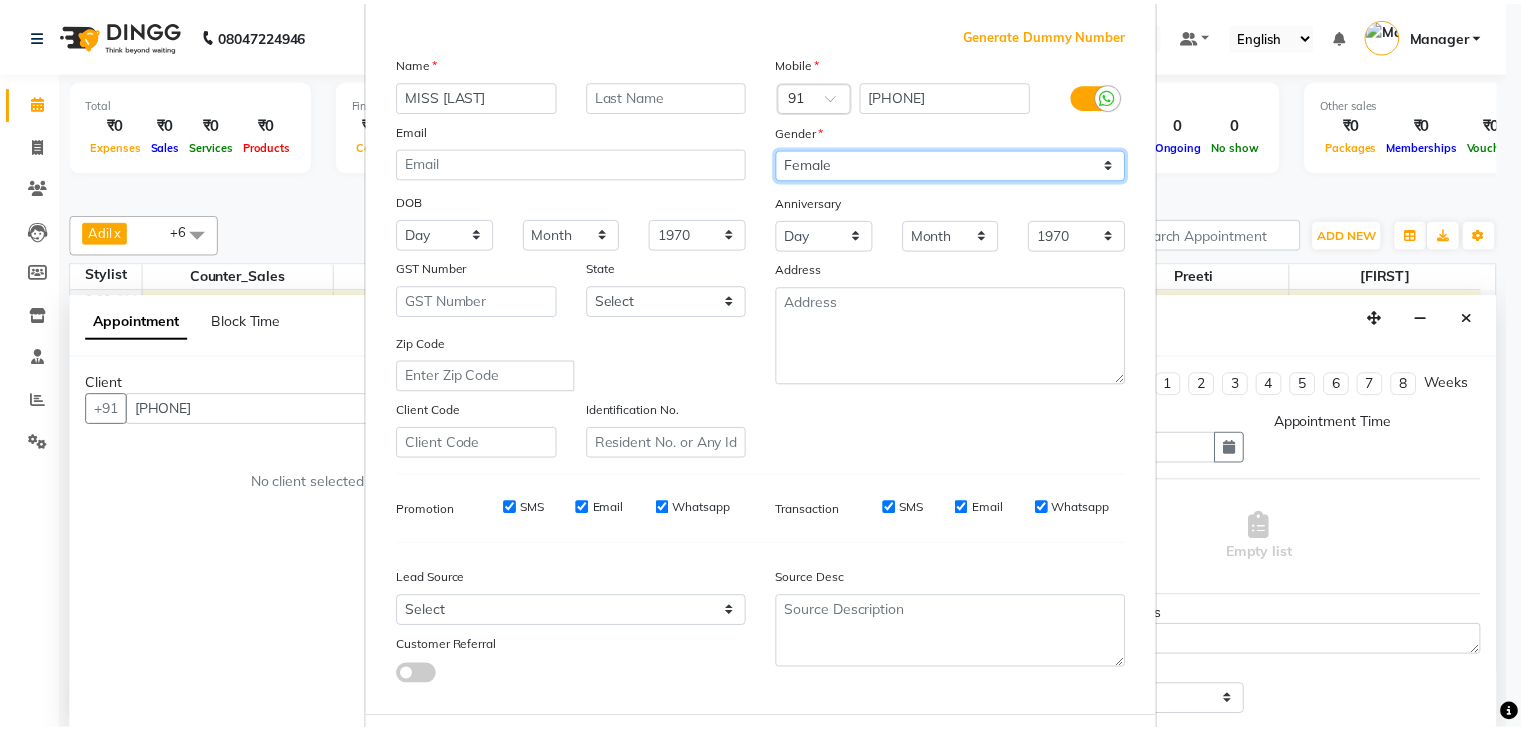 scroll, scrollTop: 203, scrollLeft: 0, axis: vertical 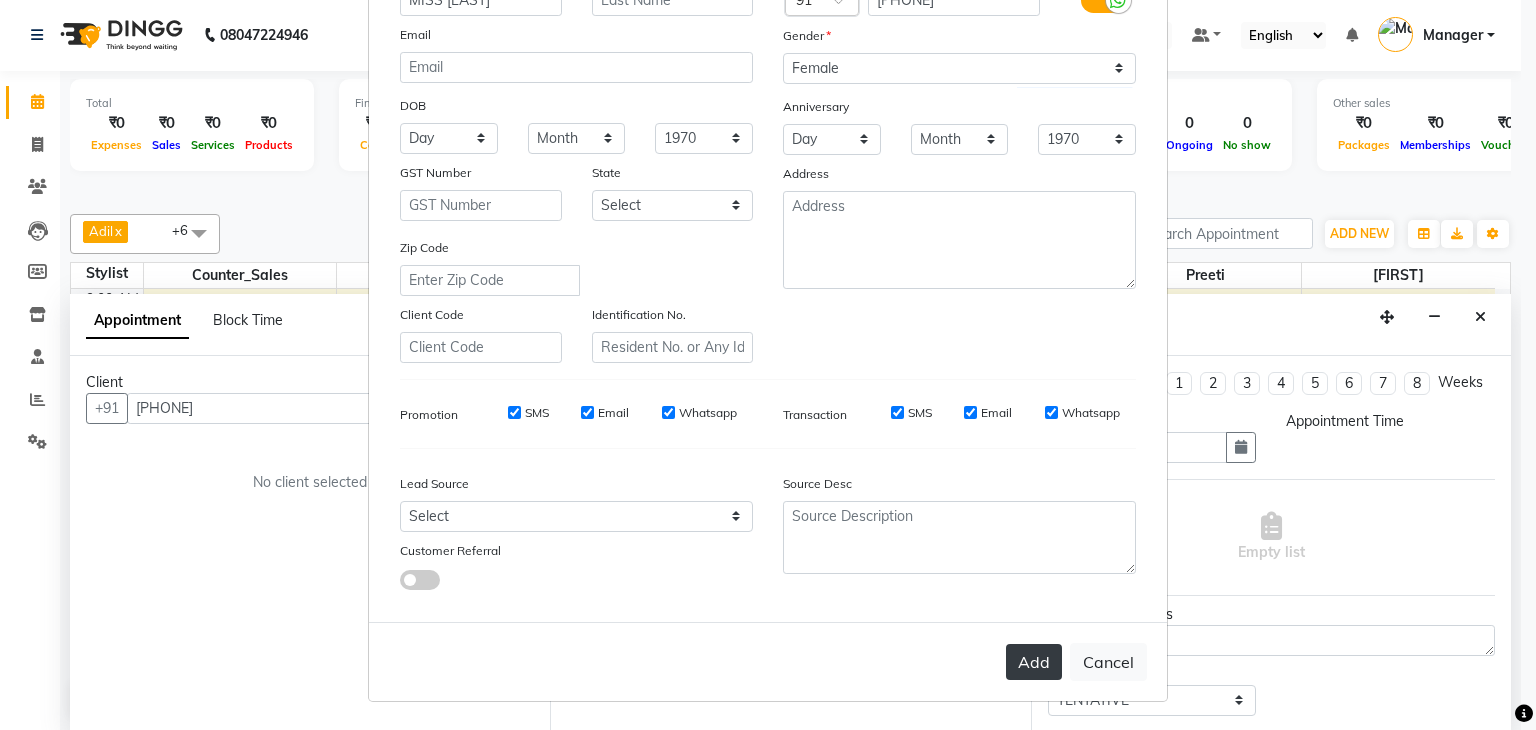 click on "Add" at bounding box center [1034, 662] 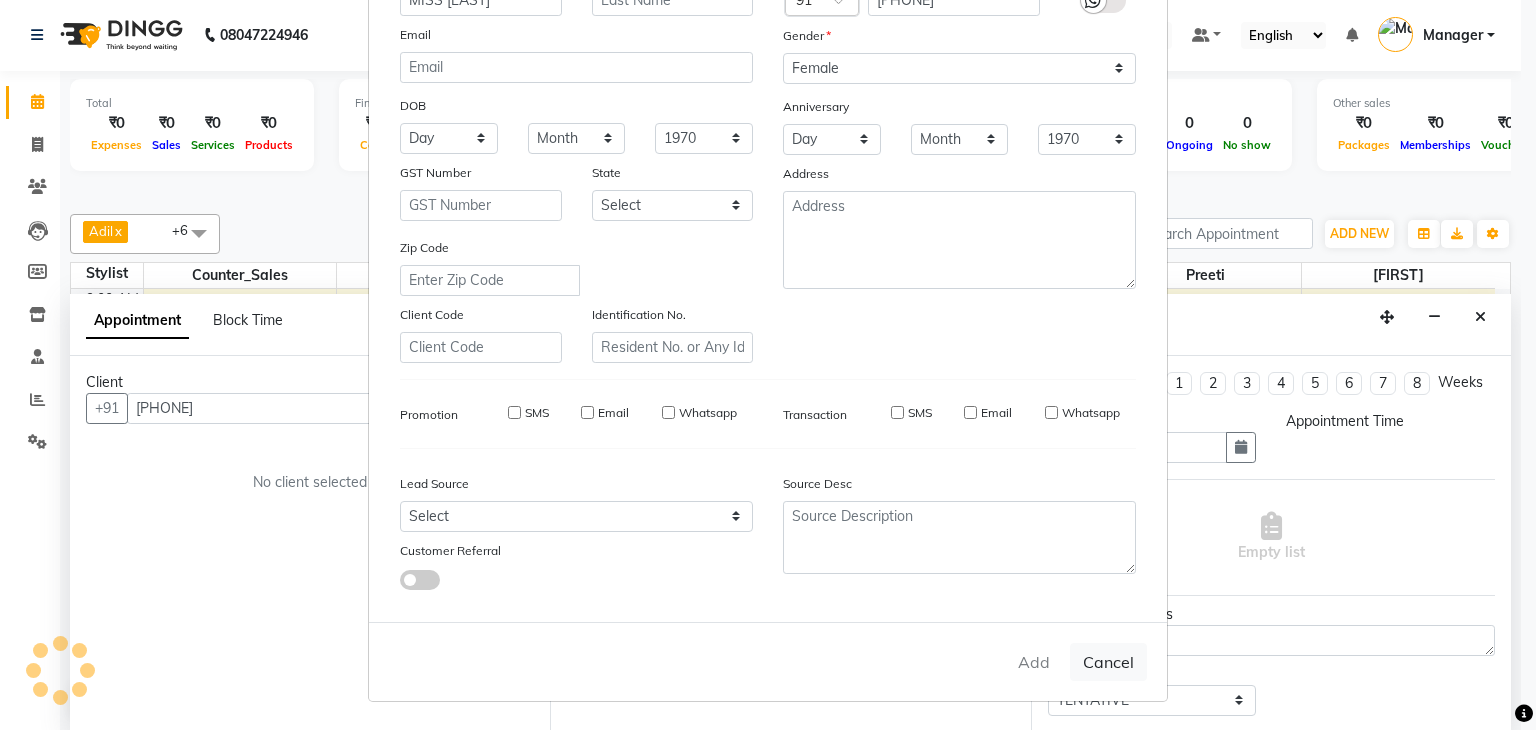 type 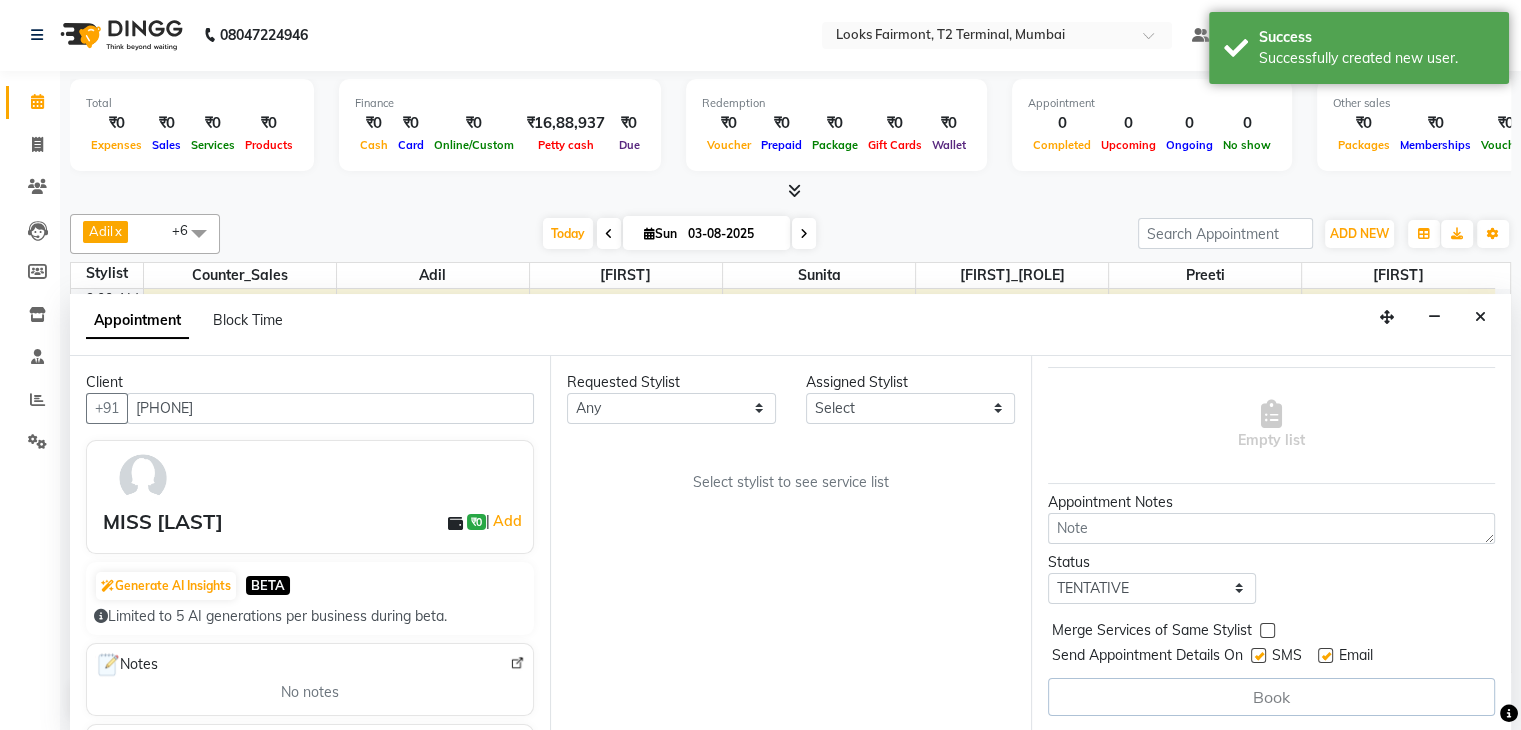 scroll, scrollTop: 128, scrollLeft: 0, axis: vertical 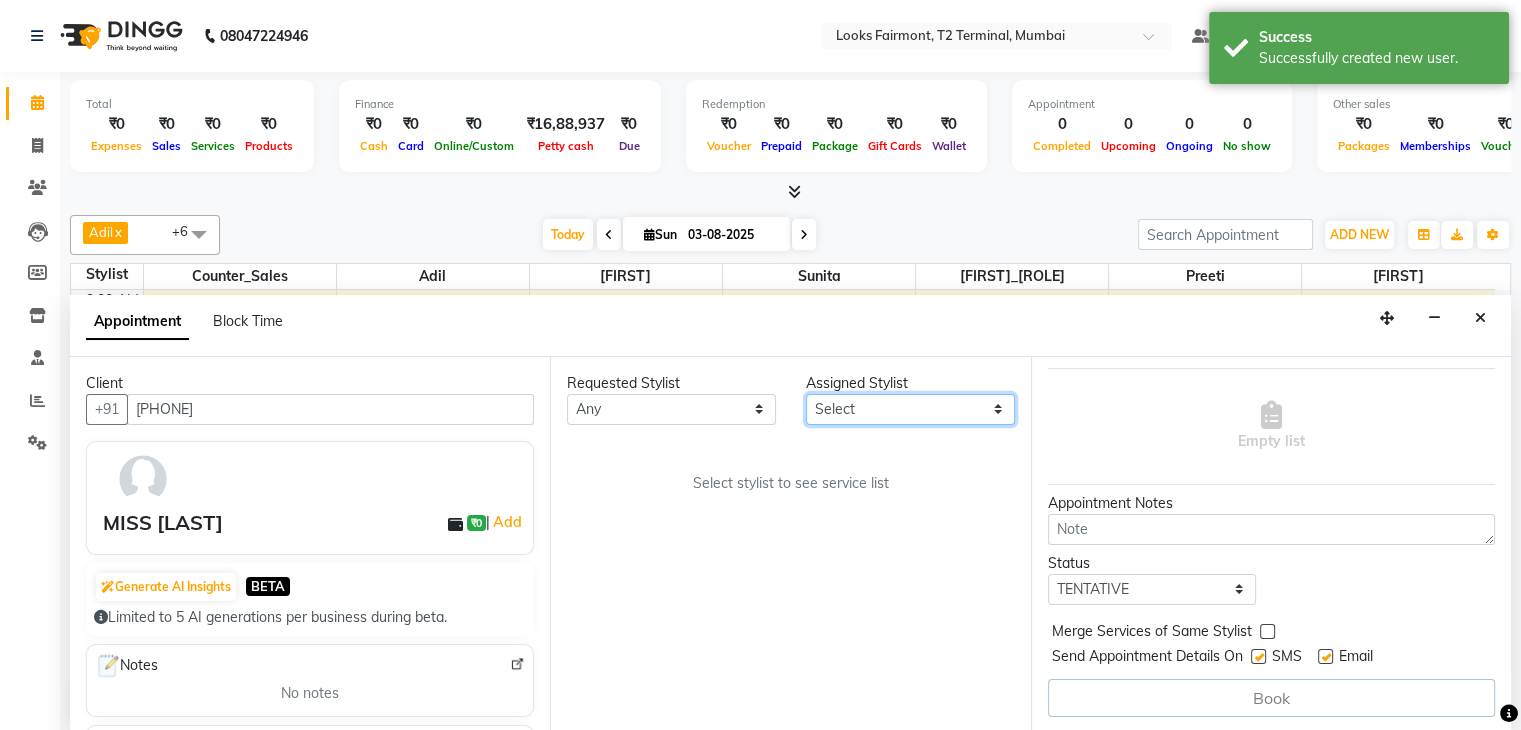 click on "Select Adil Anisa Counter_Sales Deepak_asst Nisha Preeti Rais Soring_mgr Sunita Tajuddin" at bounding box center [910, 409] 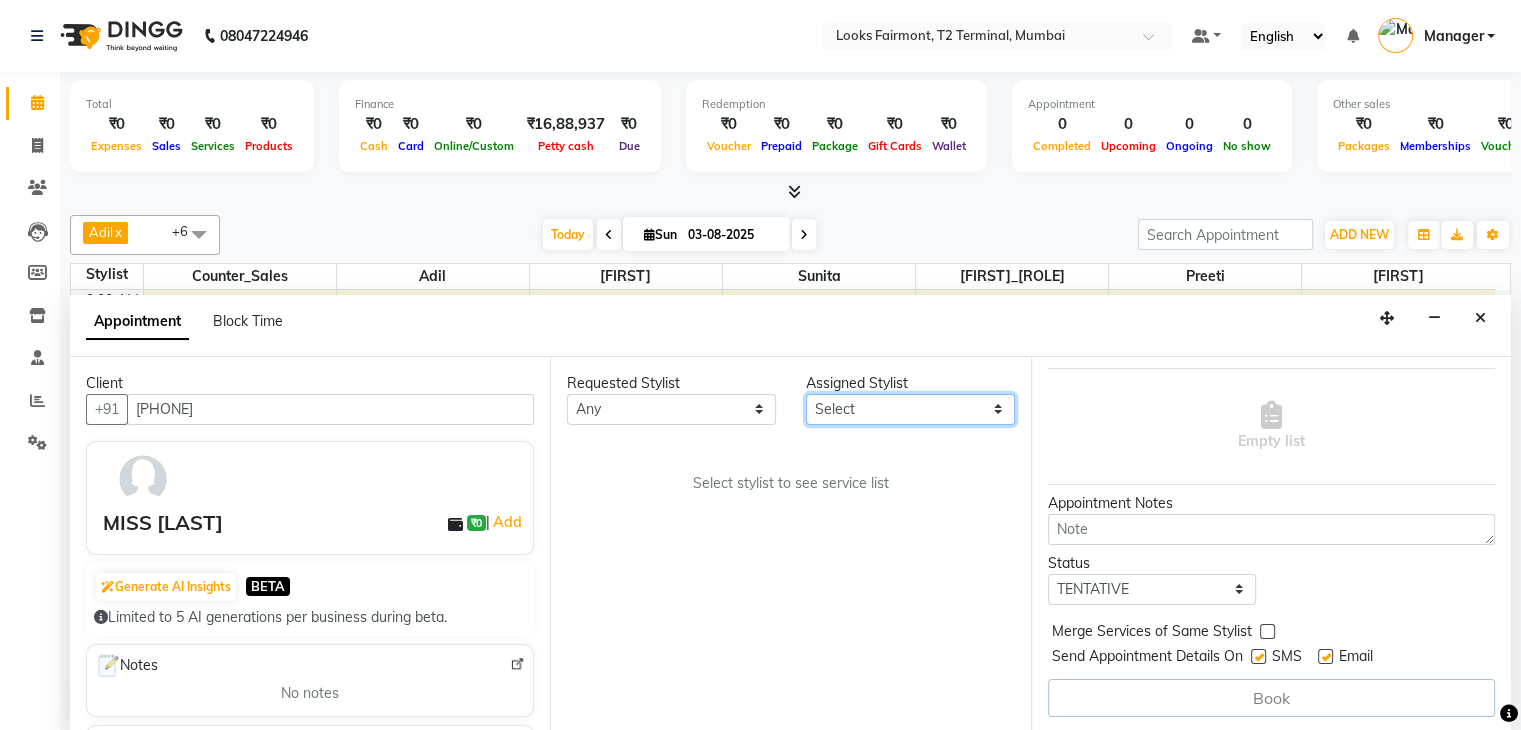 select on "76347" 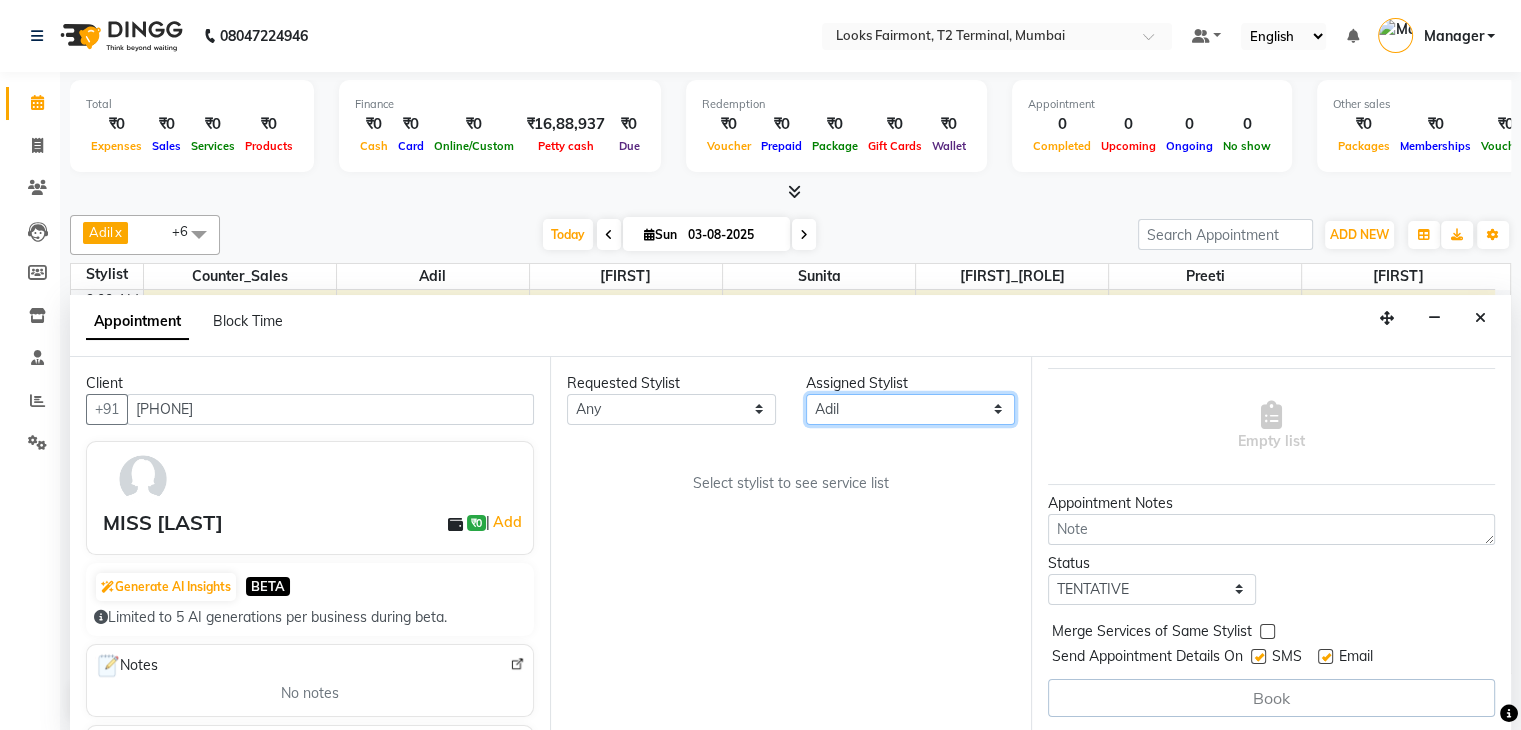 click on "Select Adil Anisa Counter_Sales Deepak_asst Nisha Preeti Rais Soring_mgr Sunita Tajuddin" at bounding box center (910, 409) 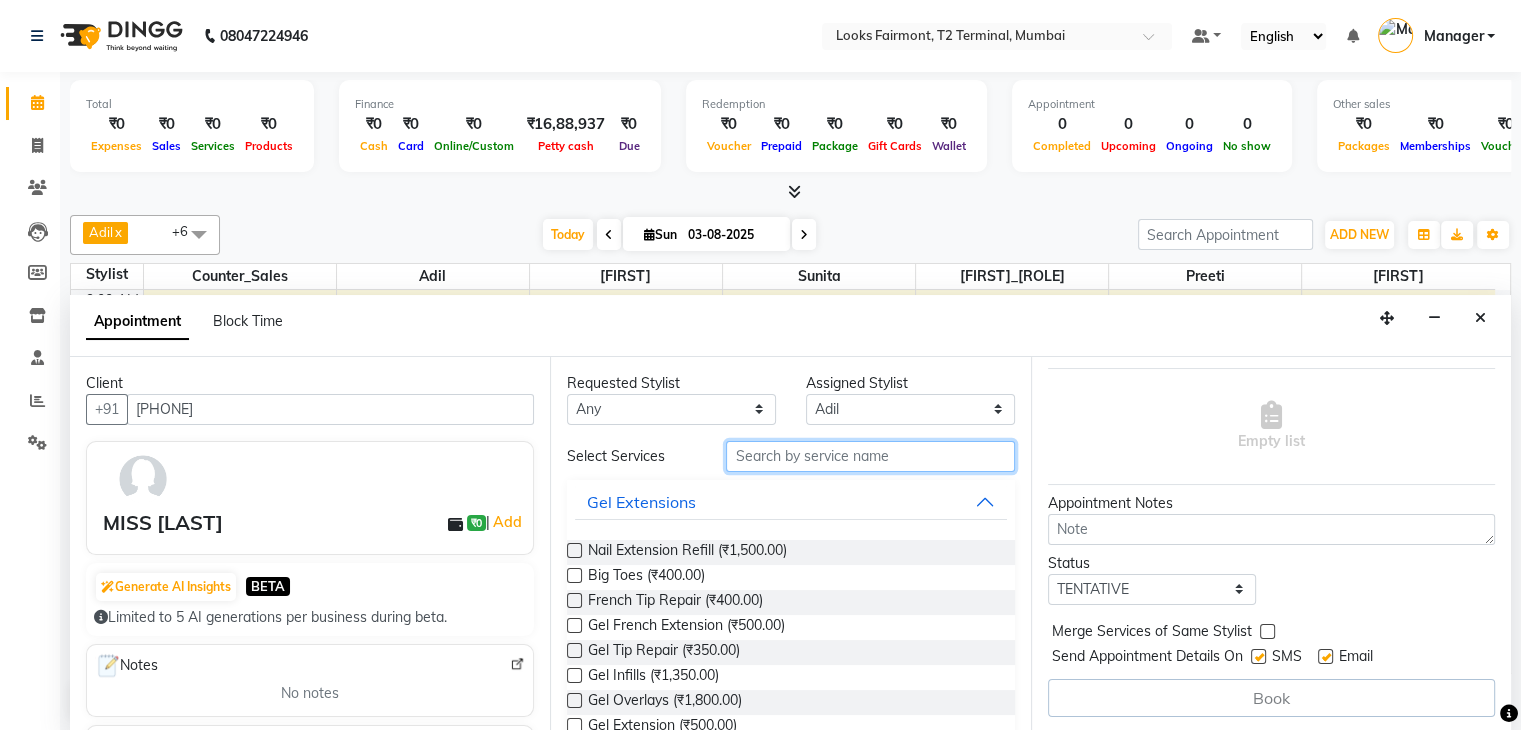 click at bounding box center (870, 456) 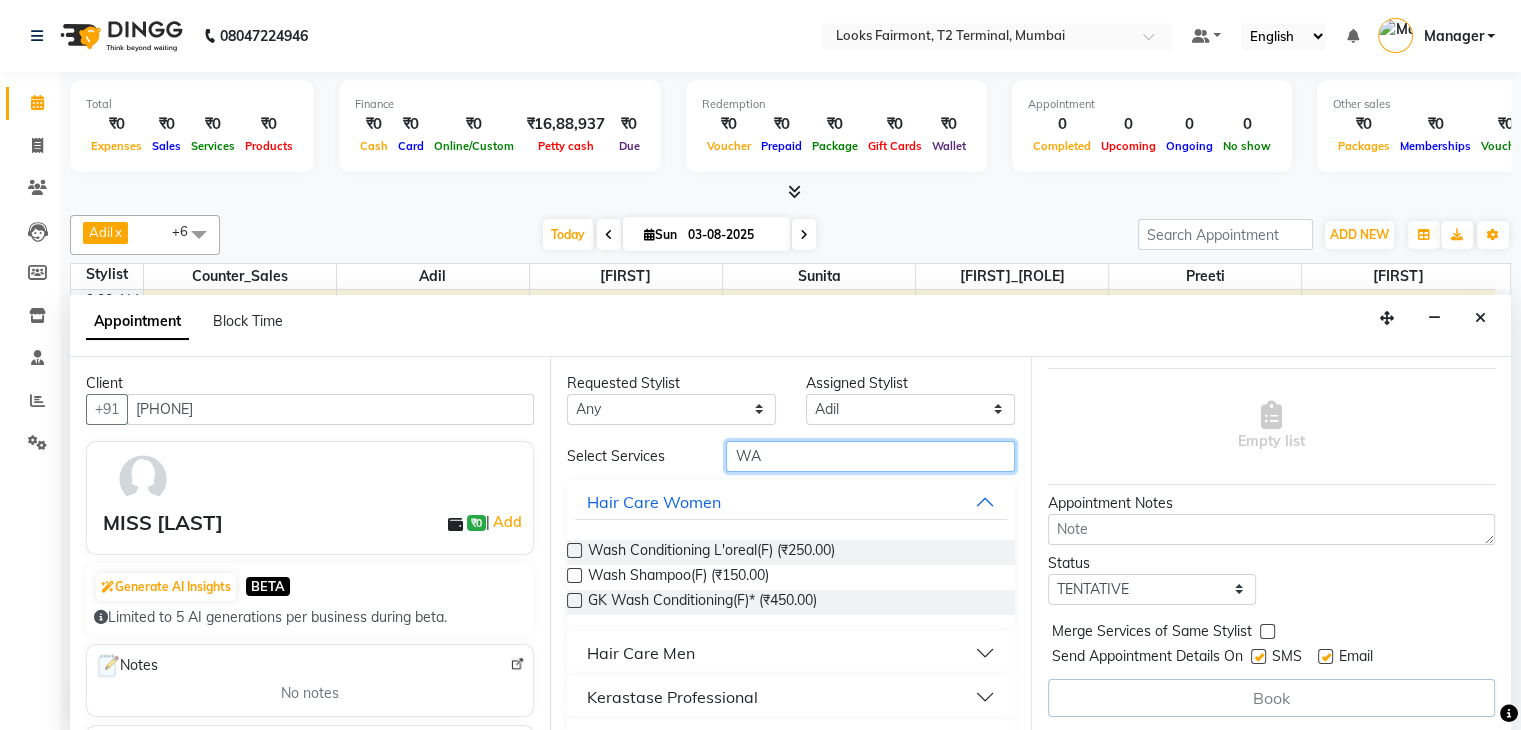 type on "W" 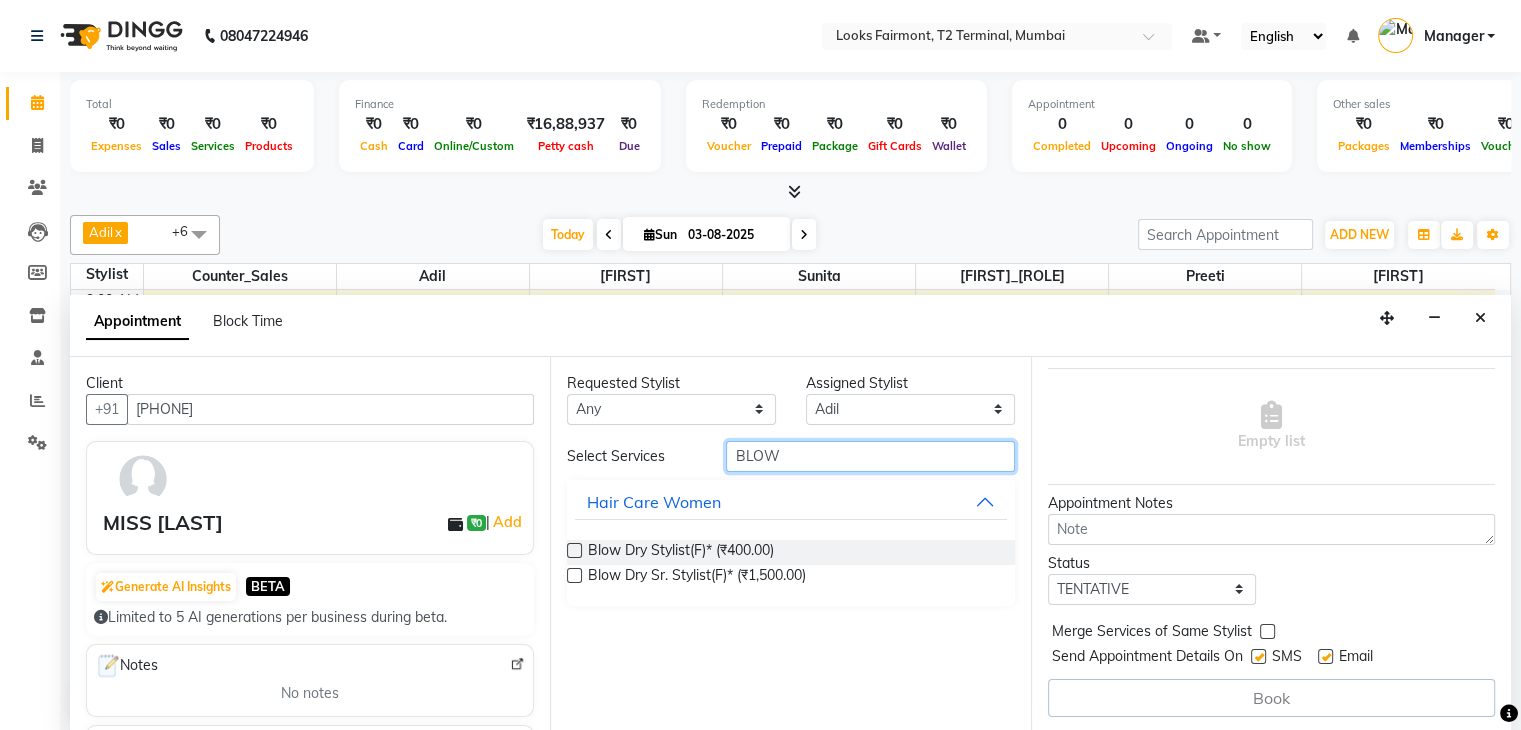 type on "BLOW" 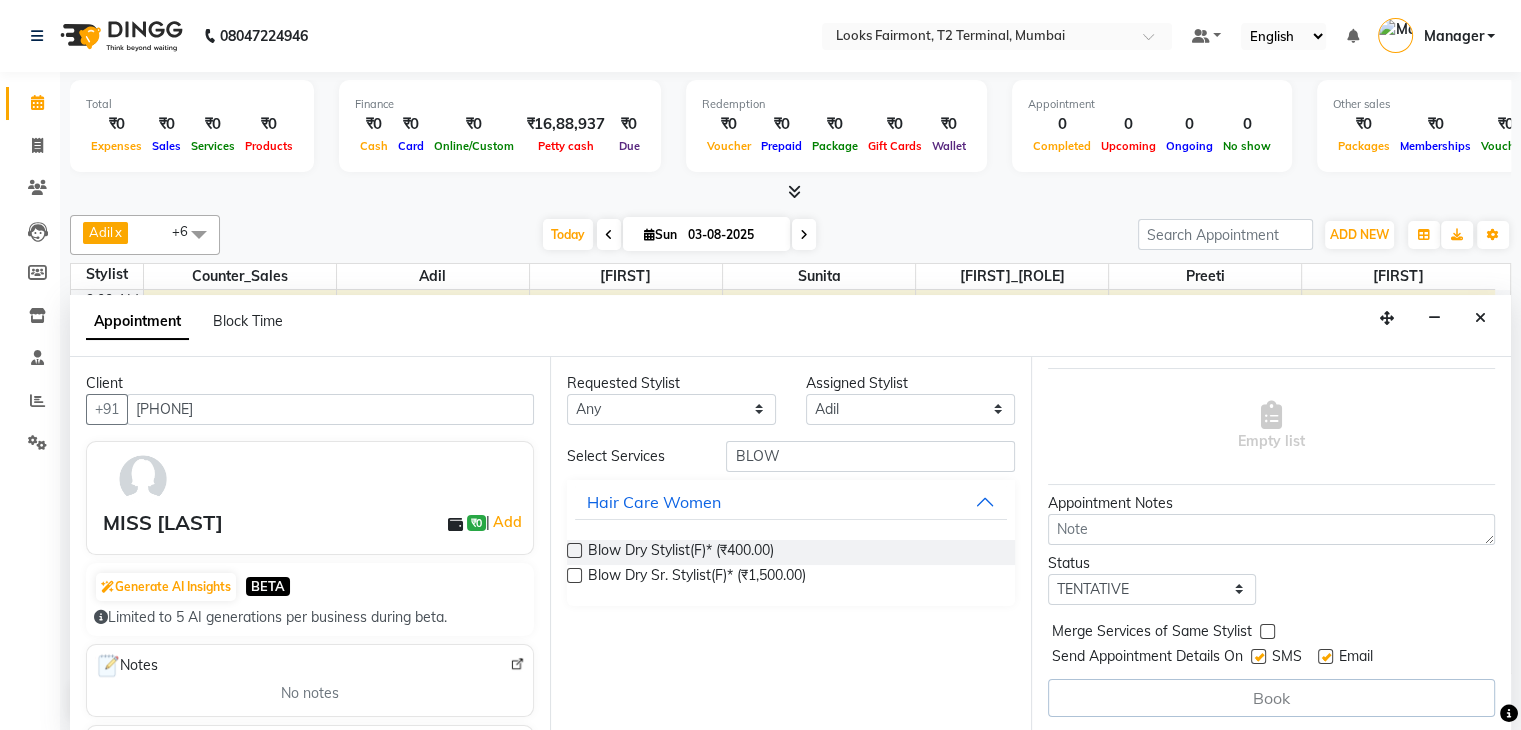 drag, startPoint x: 574, startPoint y: 570, endPoint x: 584, endPoint y: 567, distance: 10.440307 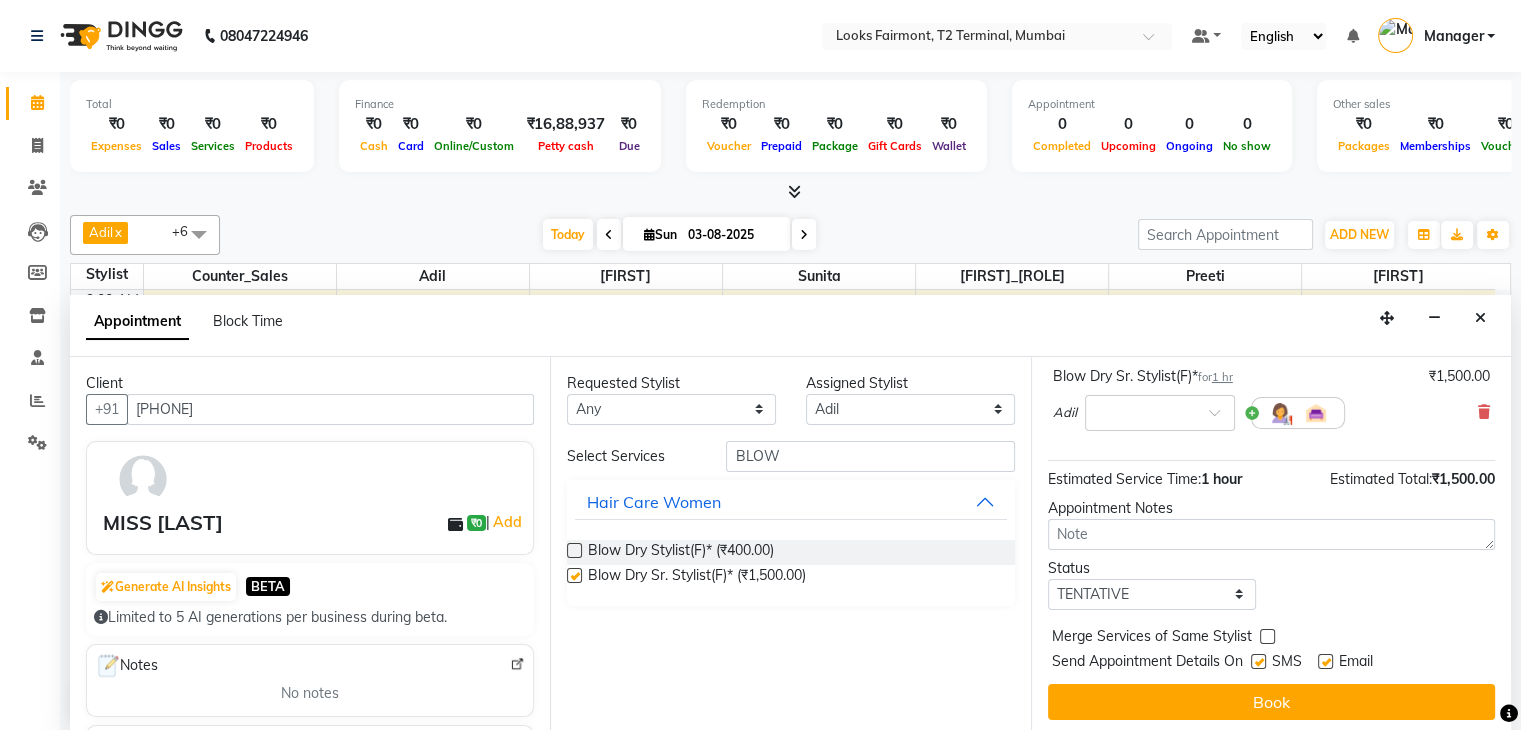 checkbox on "false" 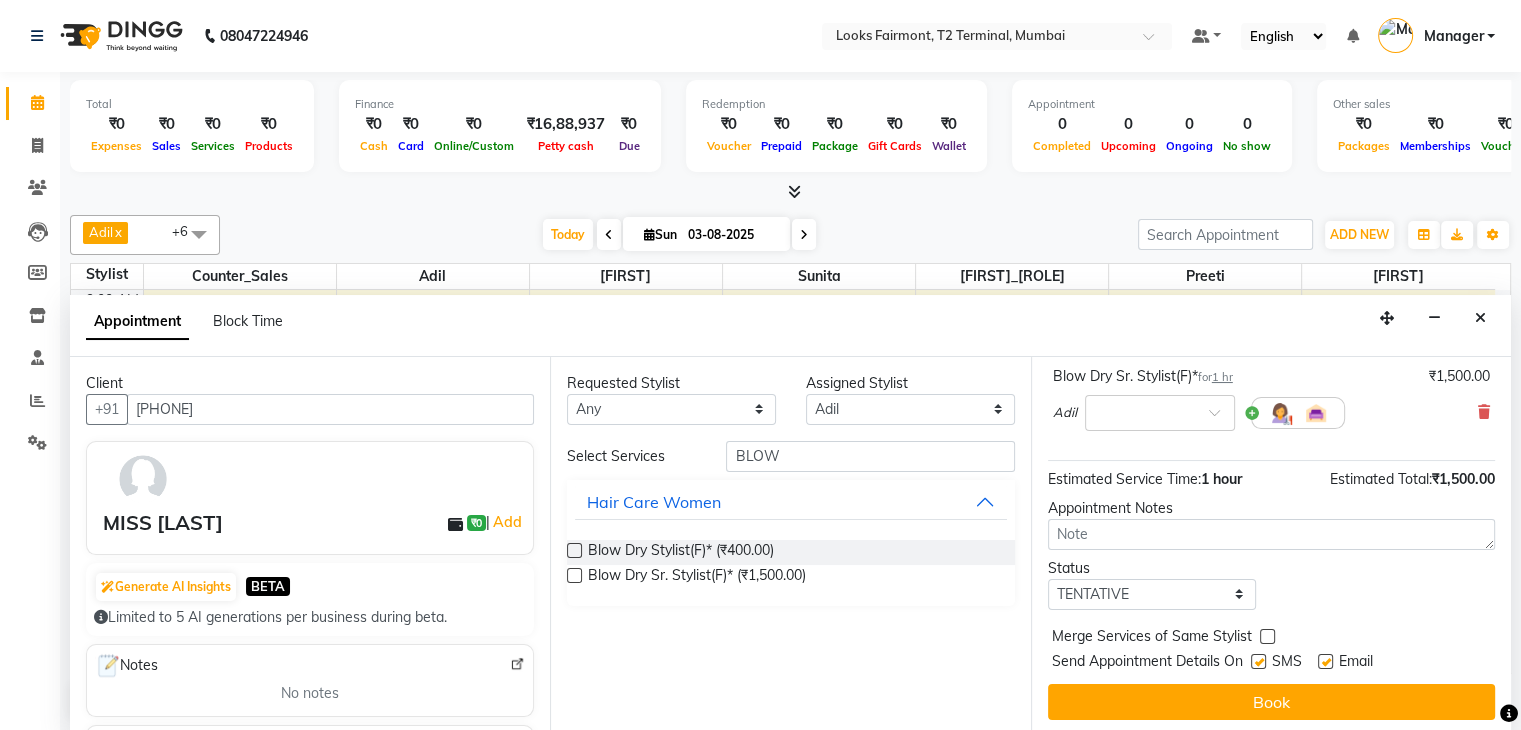 scroll, scrollTop: 149, scrollLeft: 0, axis: vertical 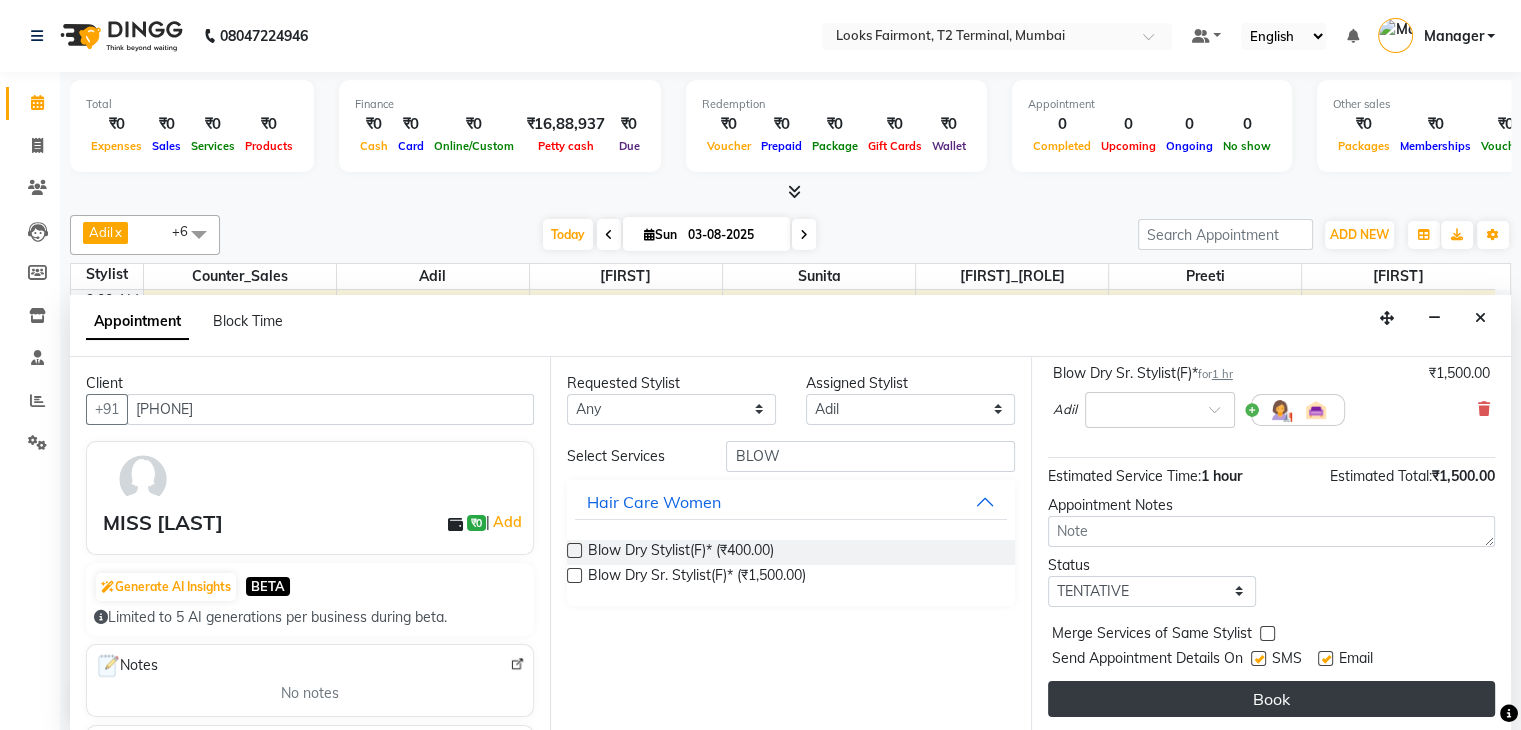 click on "Book" at bounding box center (1271, 699) 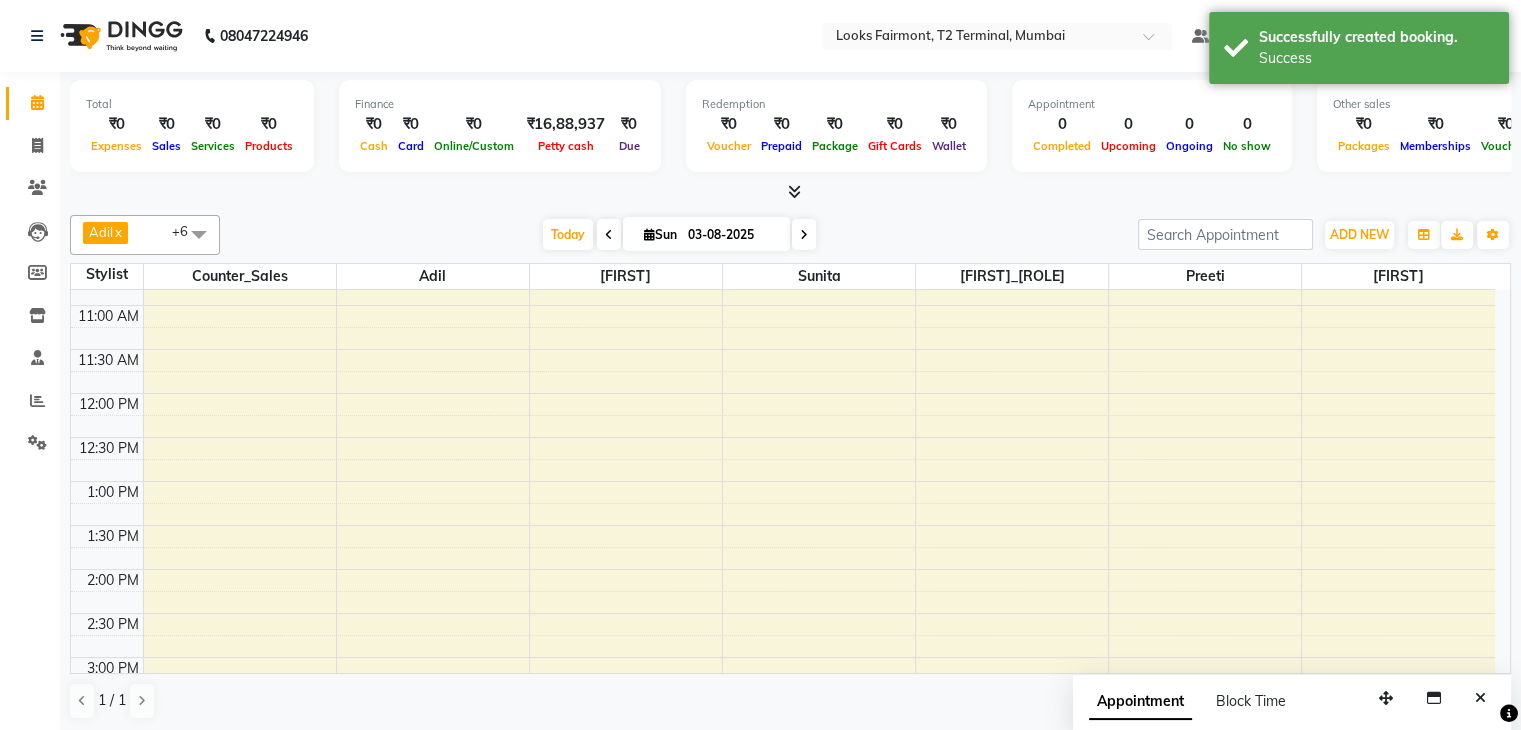 scroll, scrollTop: 400, scrollLeft: 0, axis: vertical 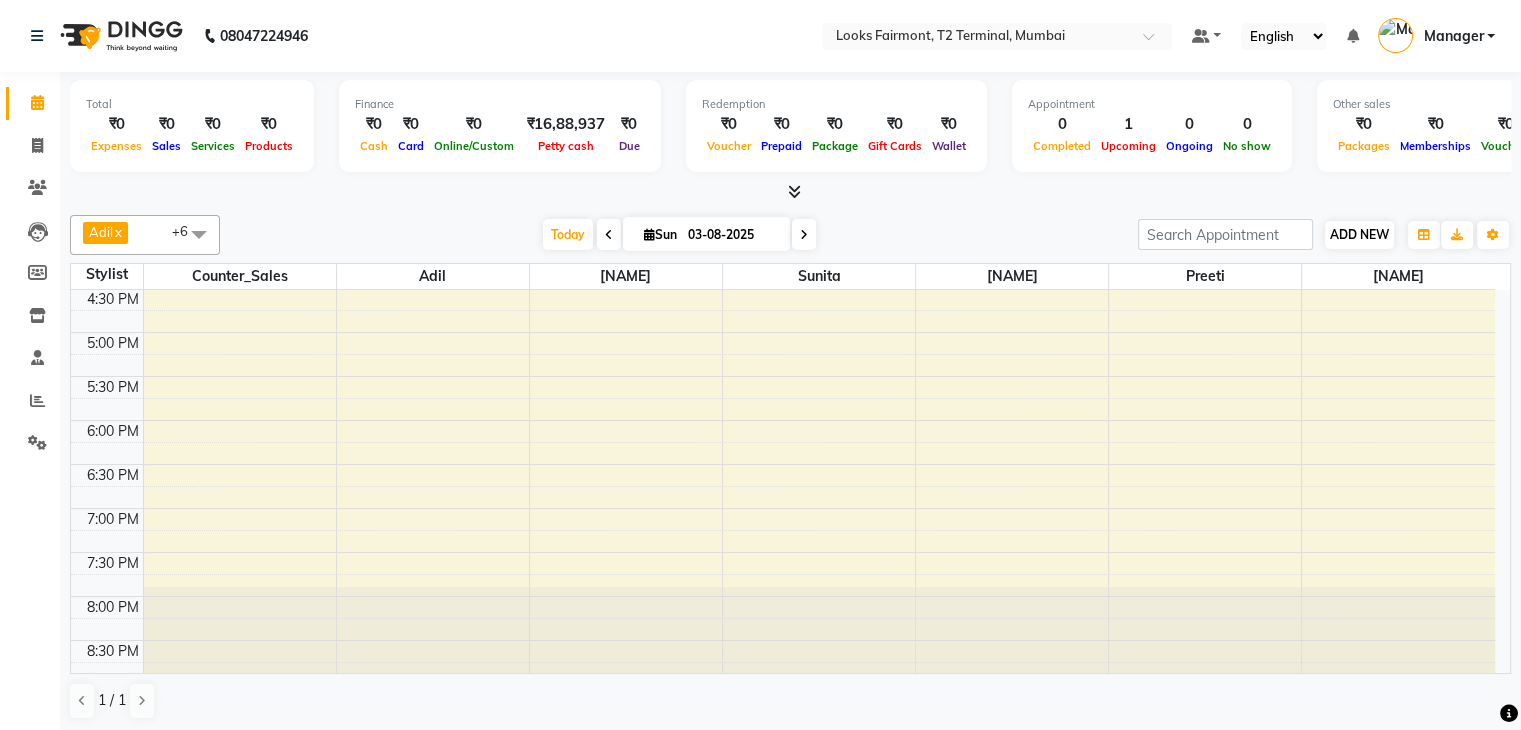 click on "ADD NEW Toggle Dropdown Add Appointment Add Invoice Add Expense Add Attendance Add Client" at bounding box center (1359, 235) 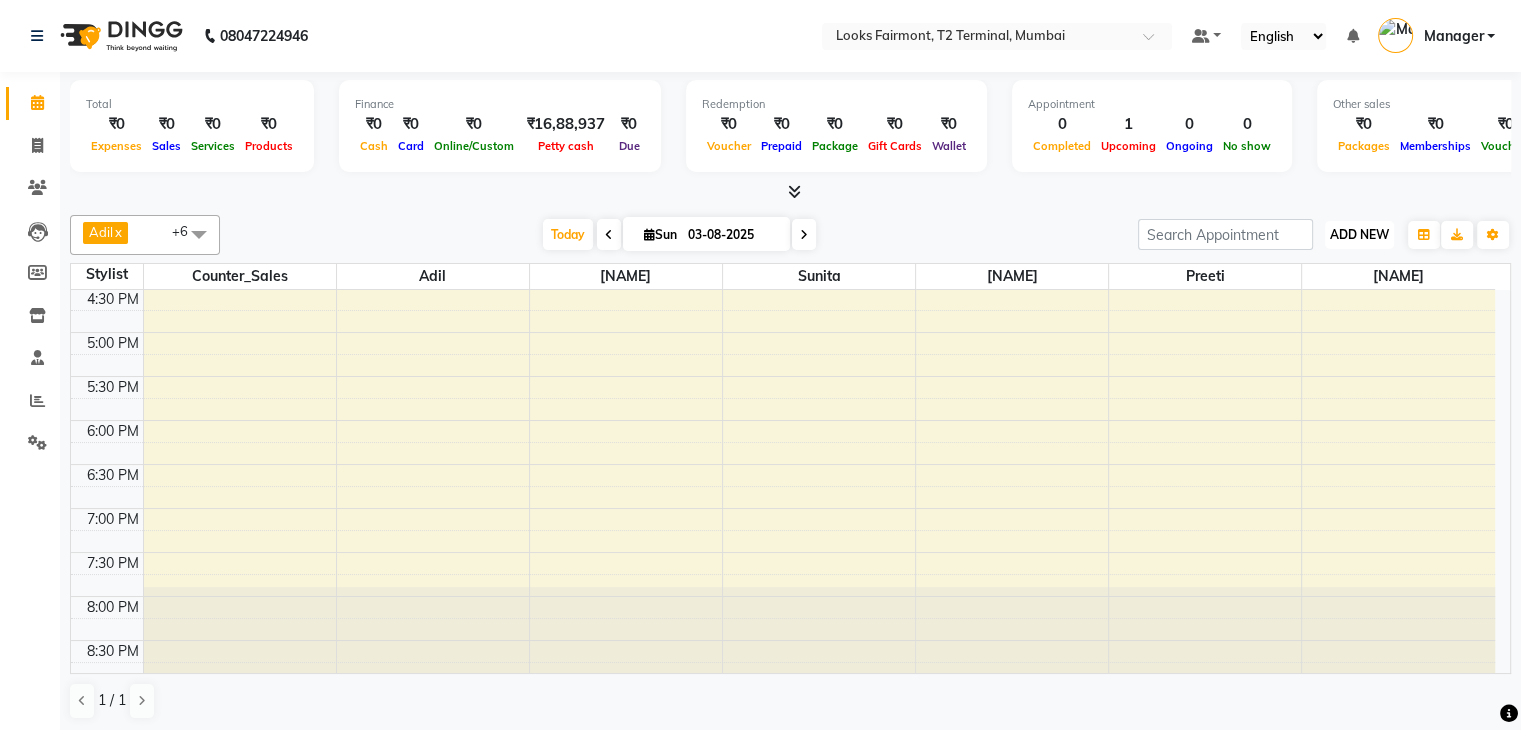 click on "ADD NEW" at bounding box center [1359, 234] 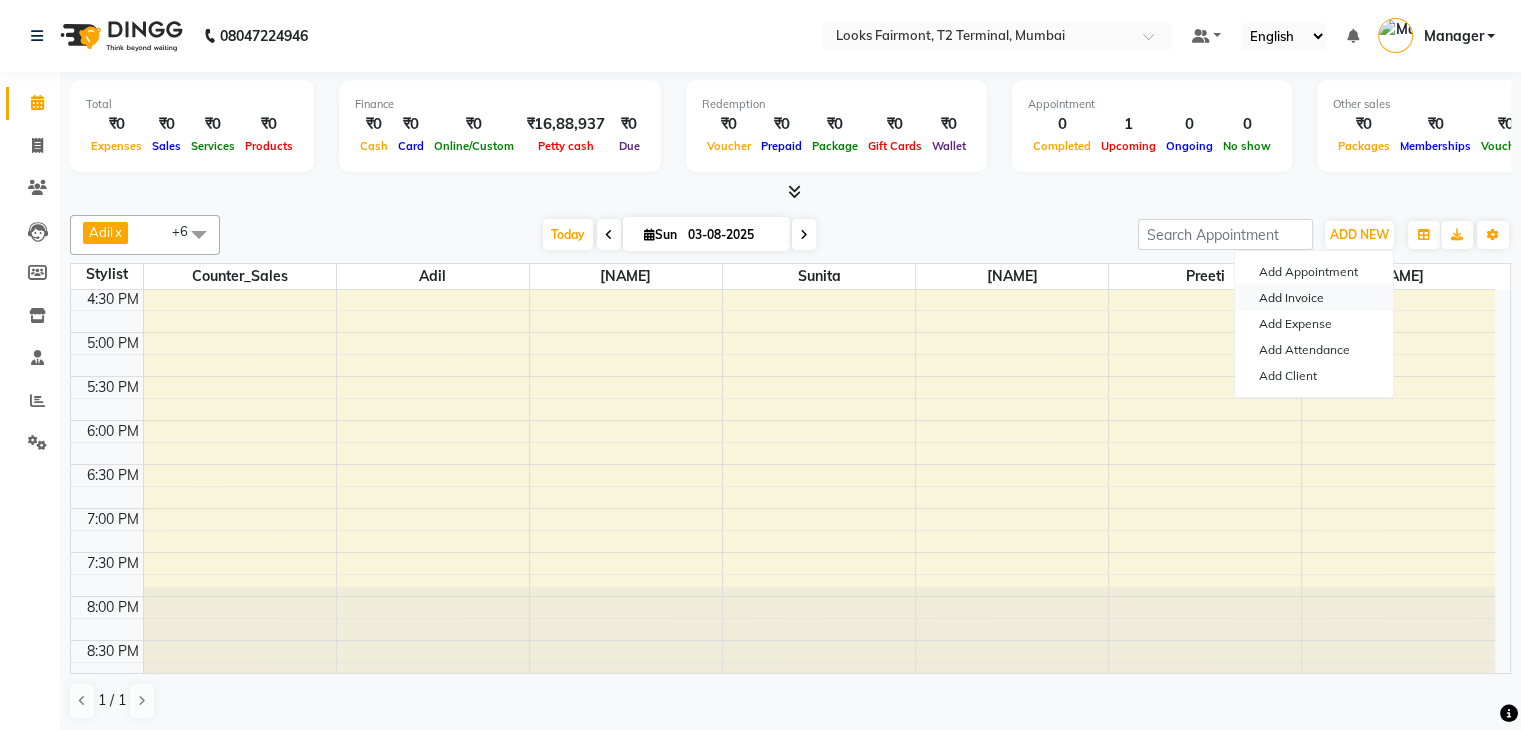 click on "Add Invoice" at bounding box center (1314, 298) 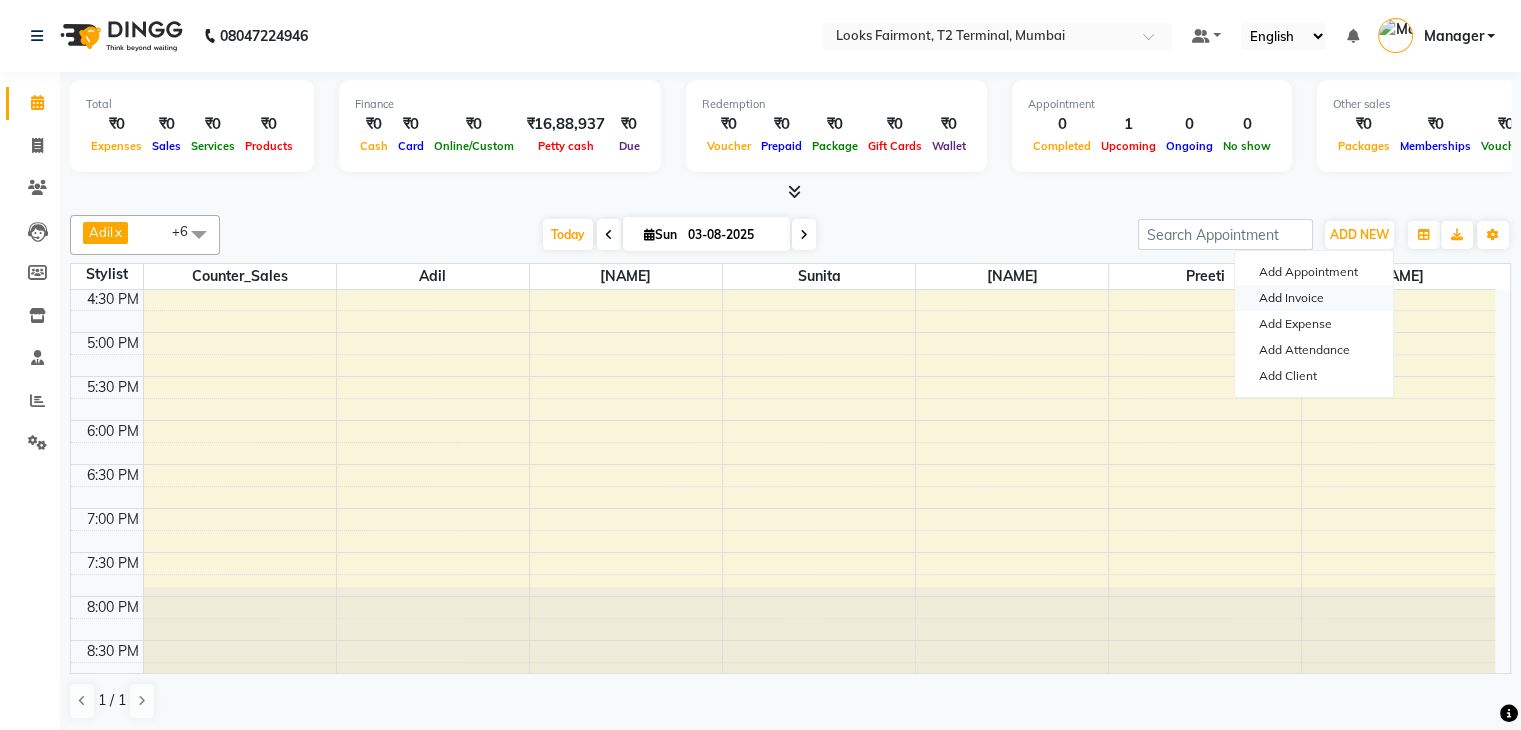 select on "service" 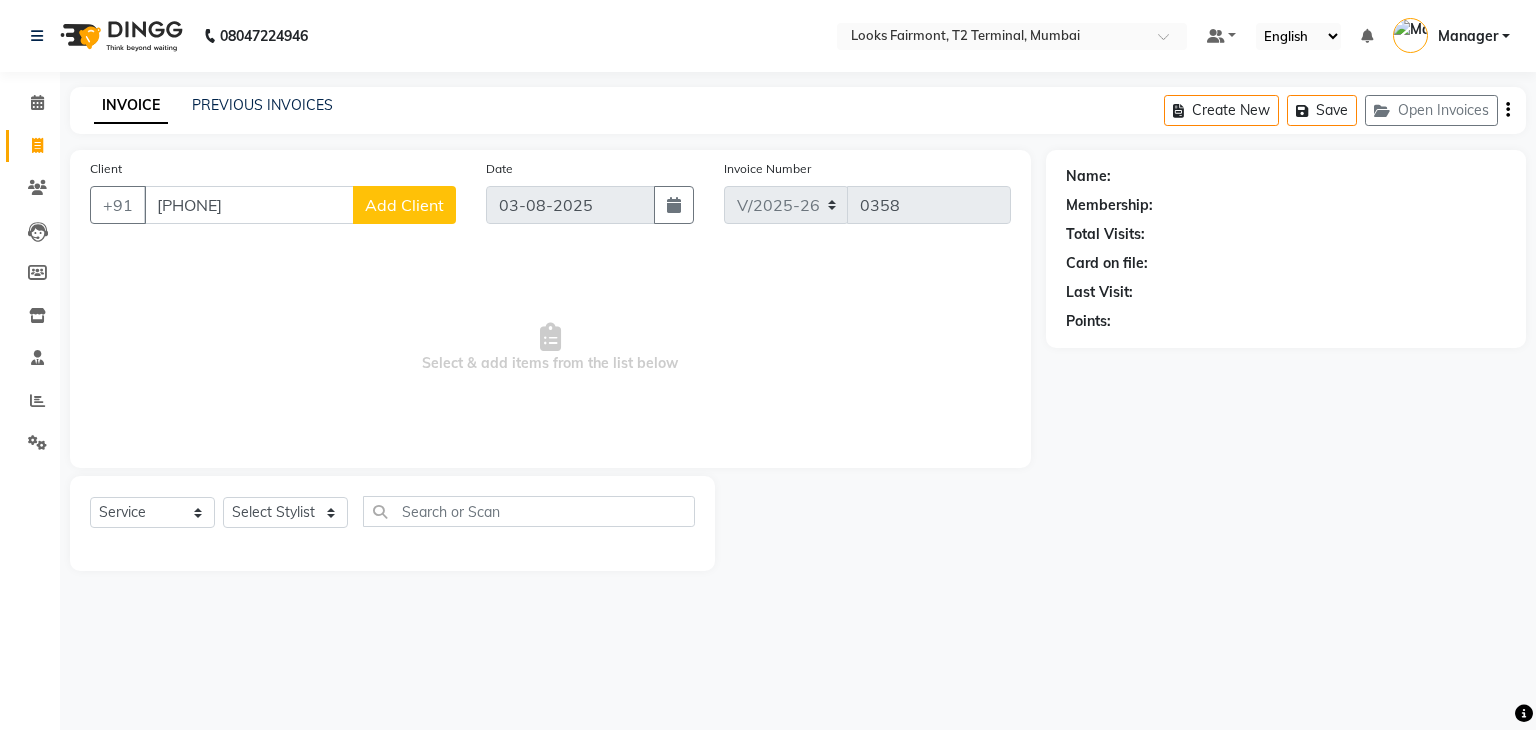 type on "[PHONE]" 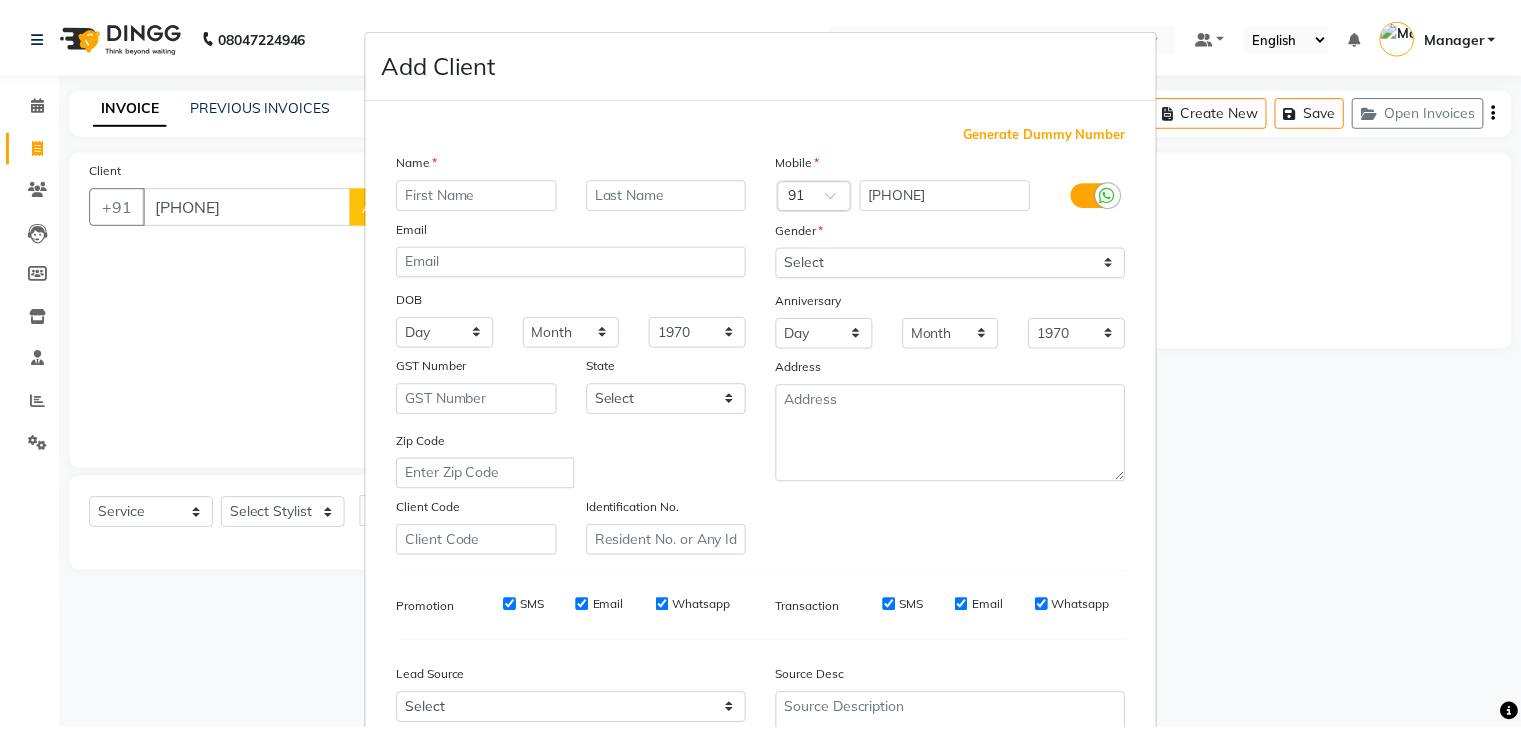 scroll, scrollTop: 203, scrollLeft: 0, axis: vertical 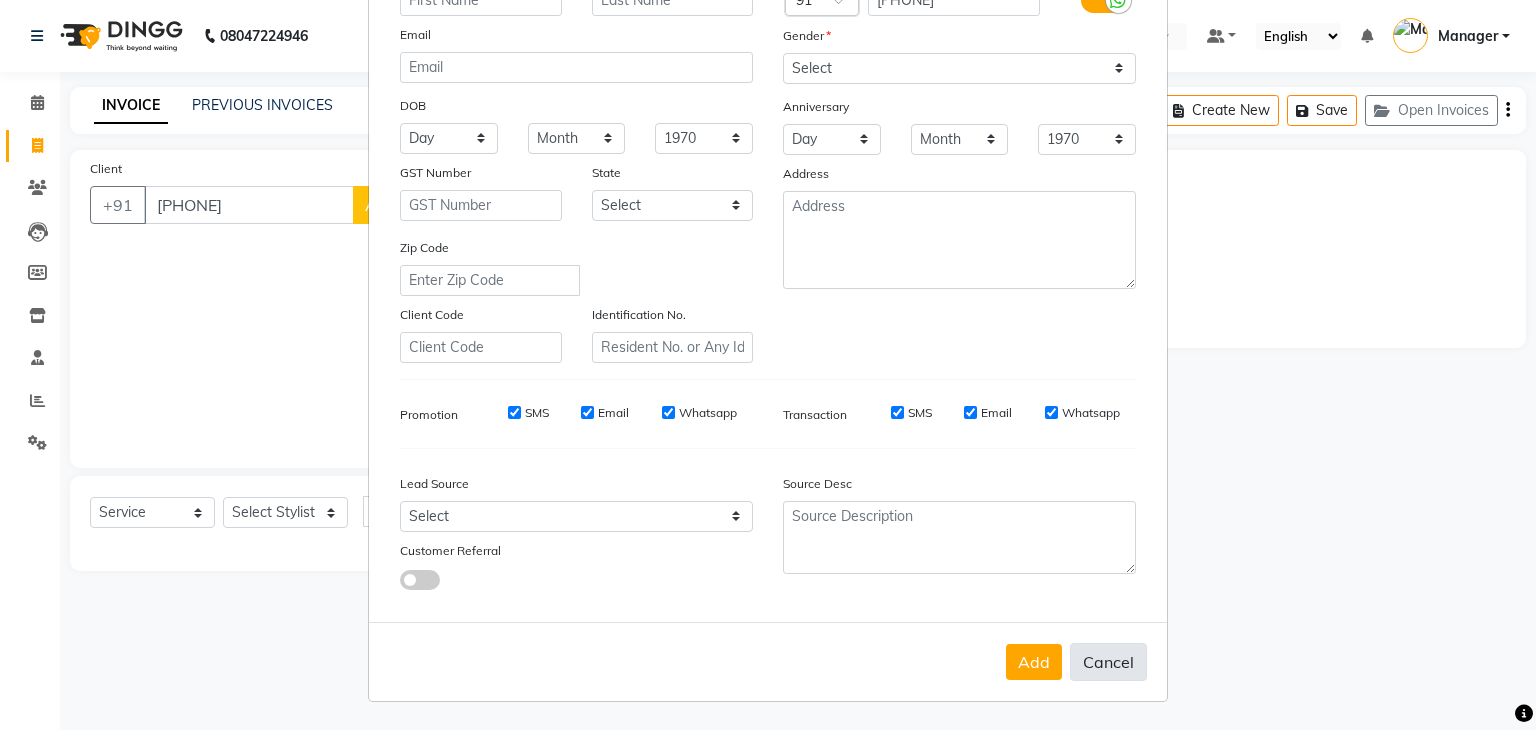 click on "Cancel" at bounding box center (1108, 662) 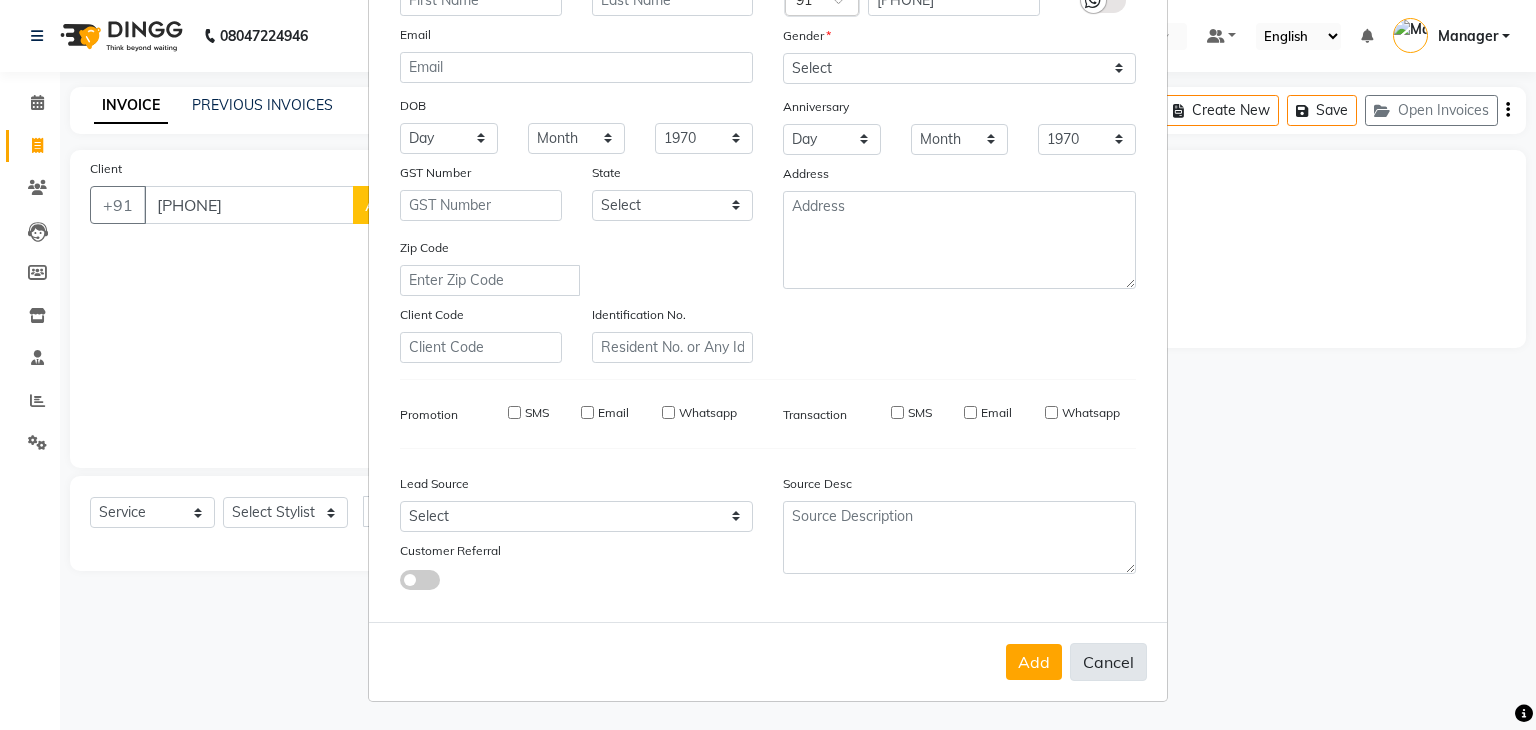 select 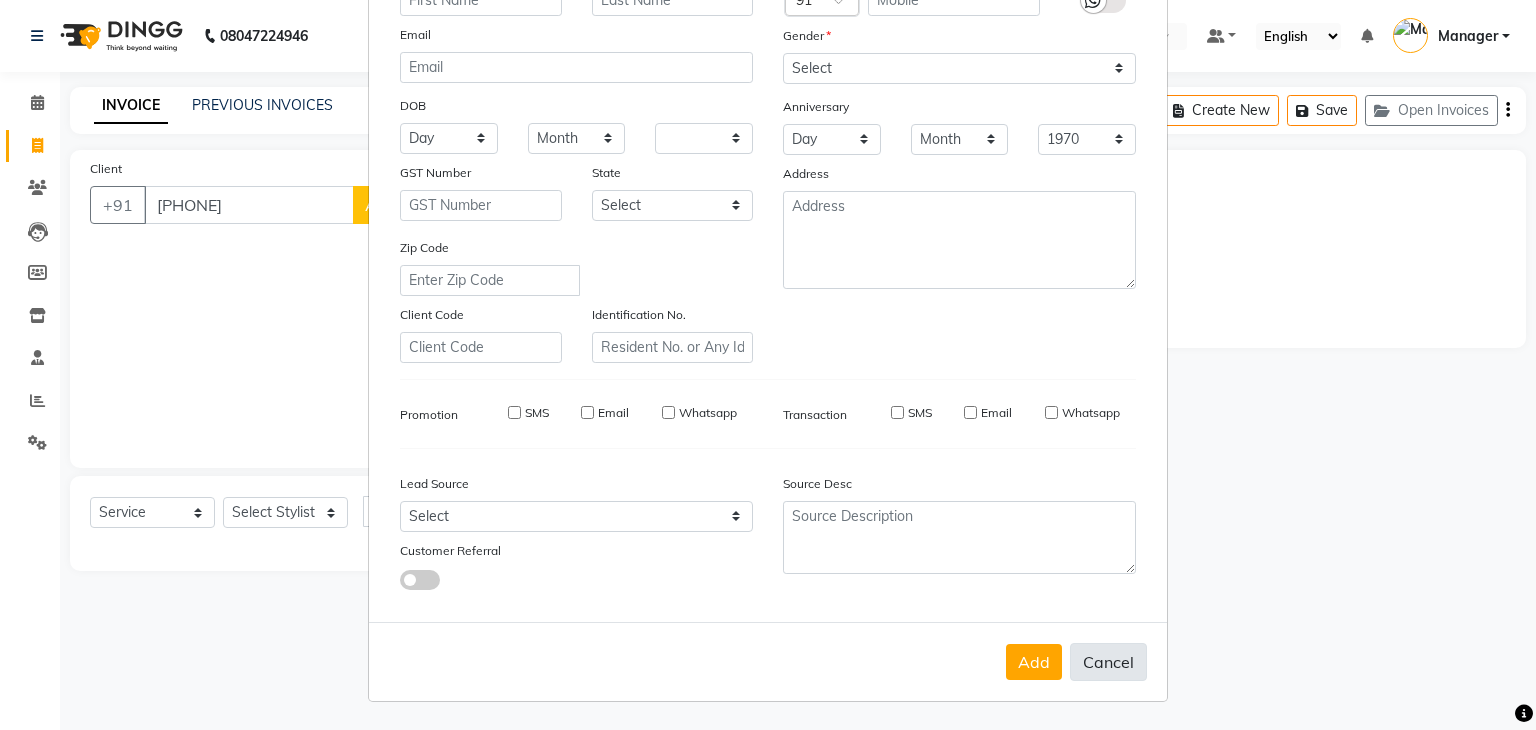 select 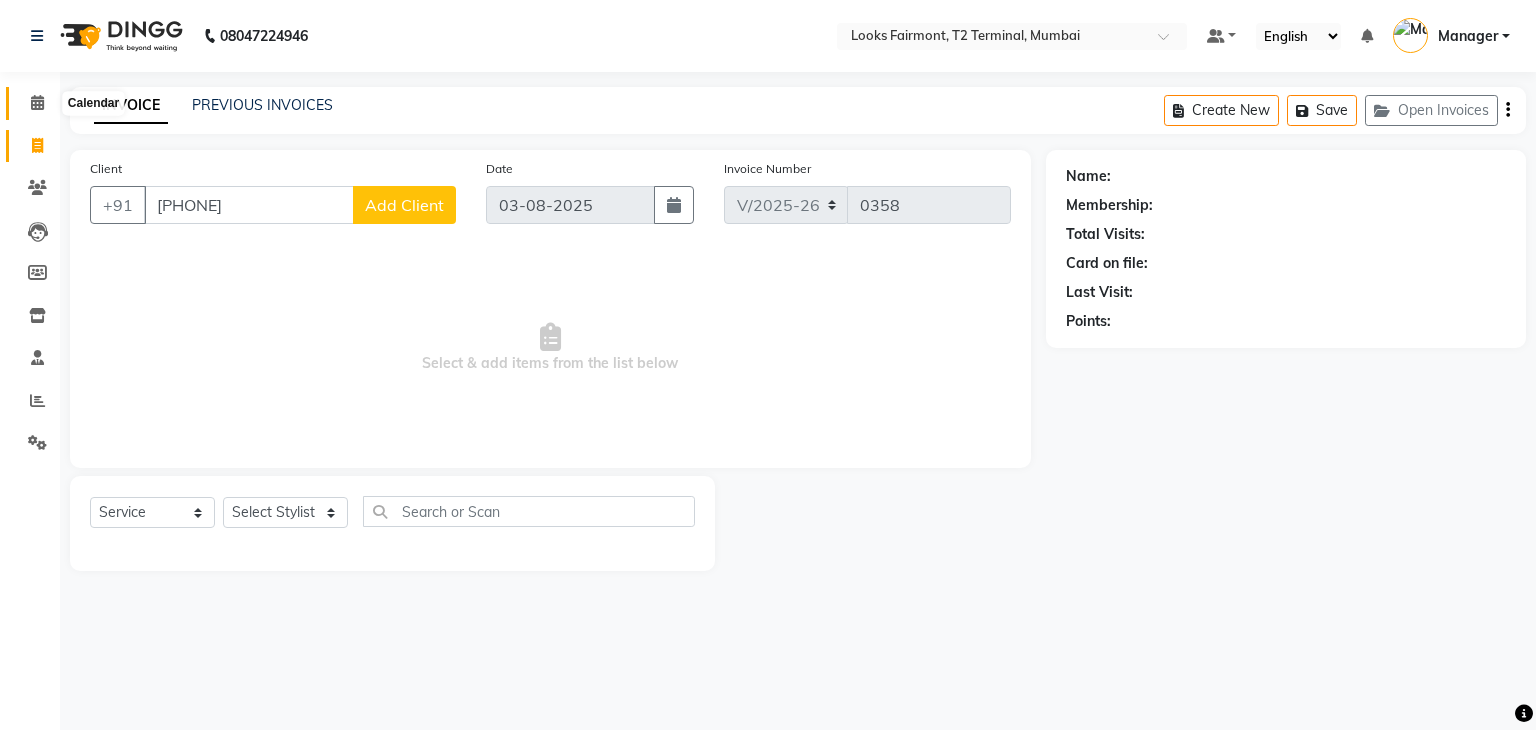 click 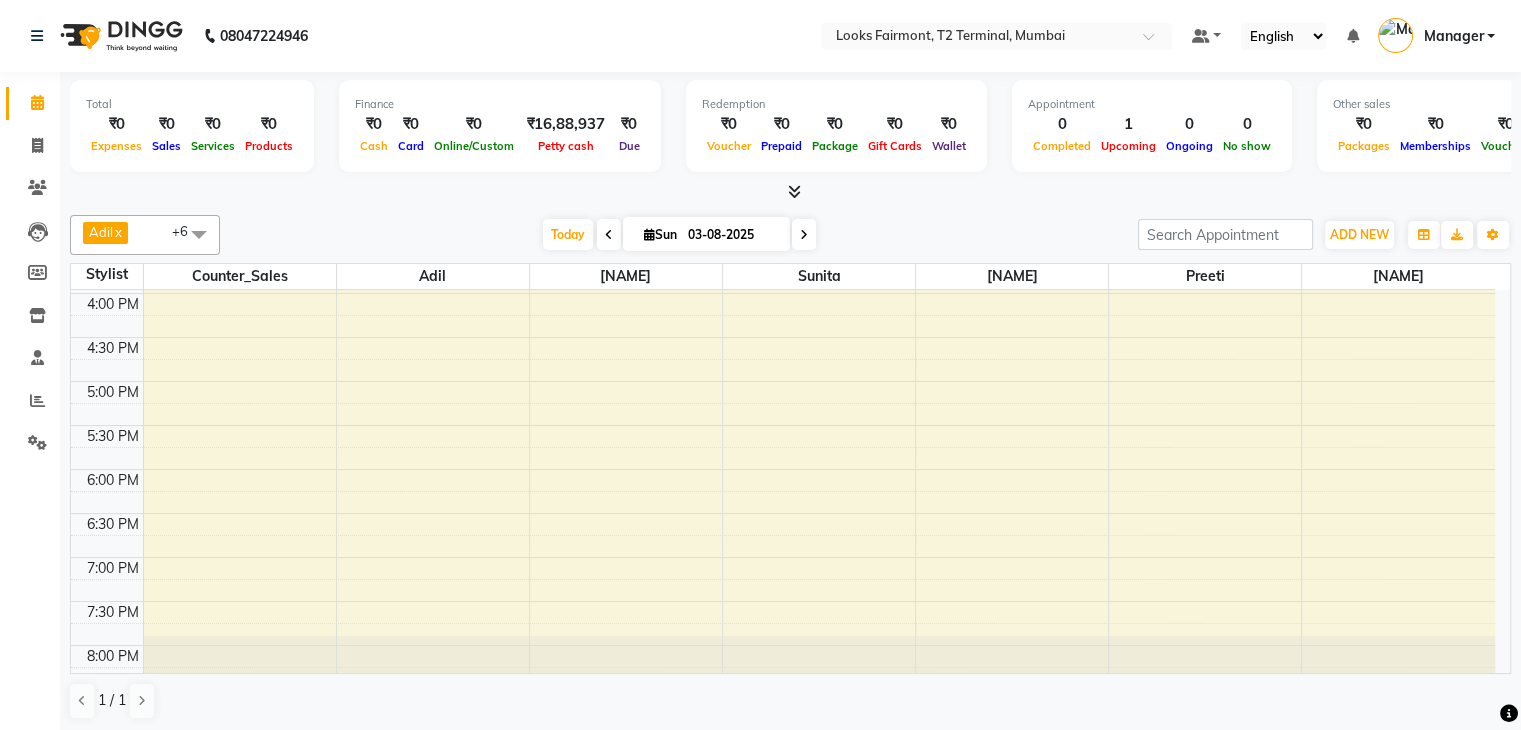 scroll, scrollTop: 749, scrollLeft: 0, axis: vertical 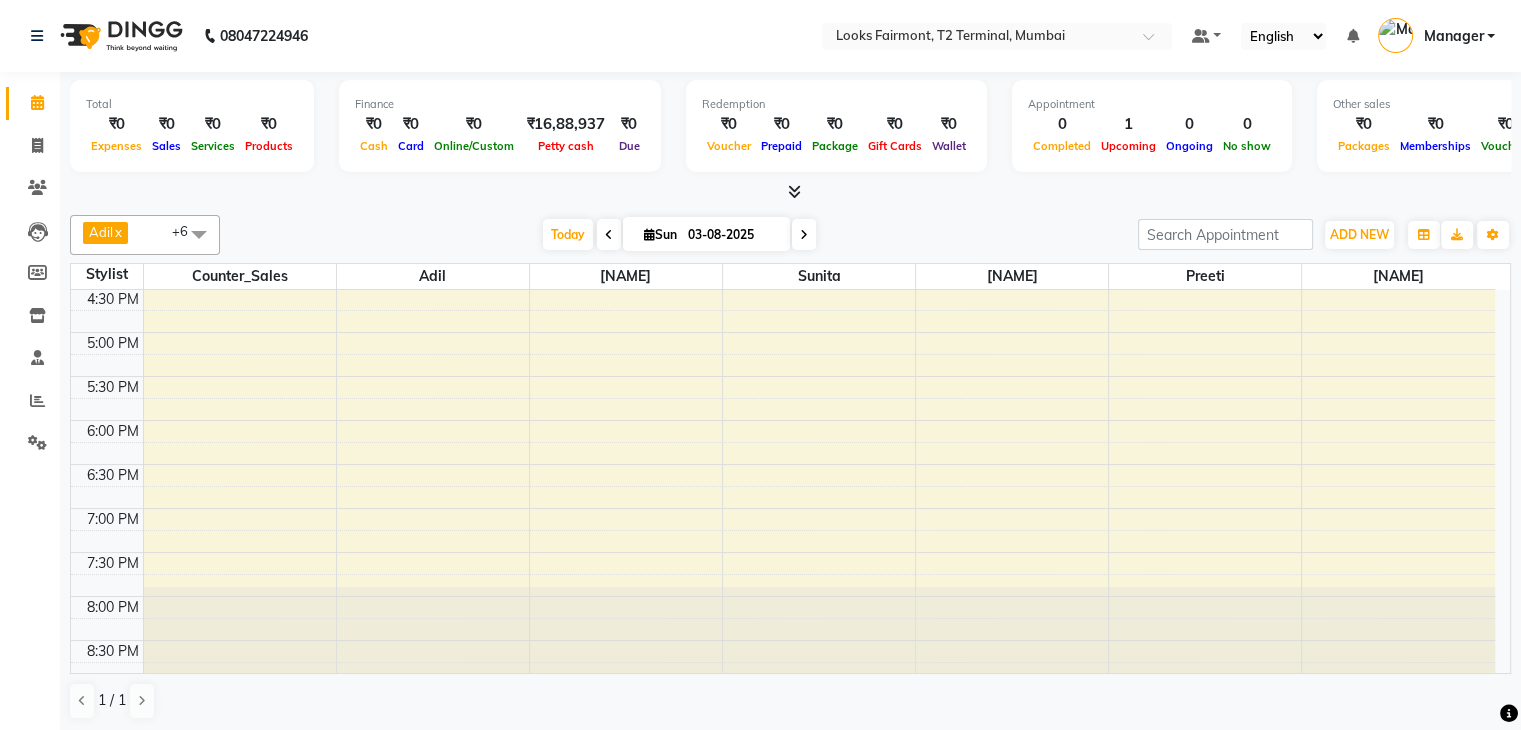 click at bounding box center (609, 235) 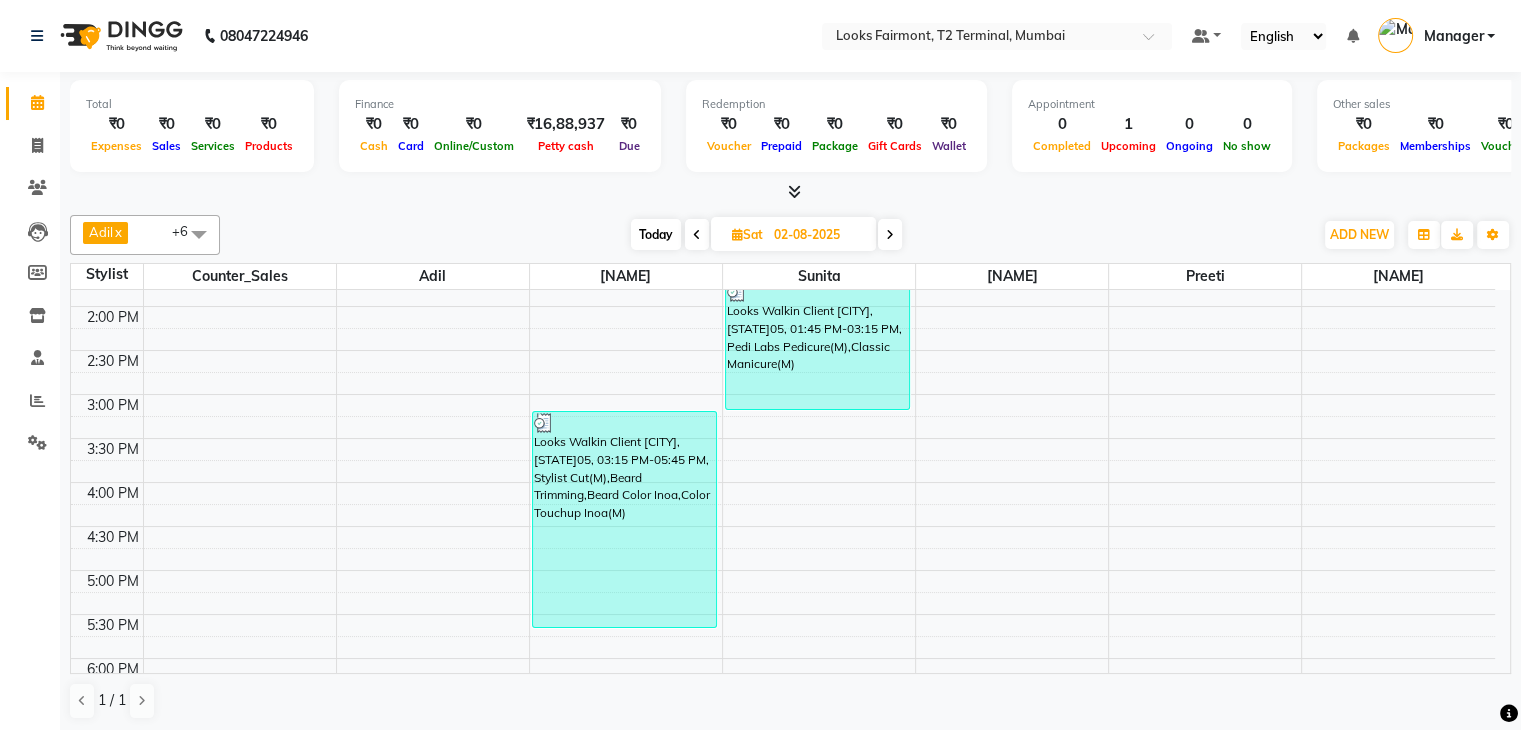 scroll, scrollTop: 749, scrollLeft: 0, axis: vertical 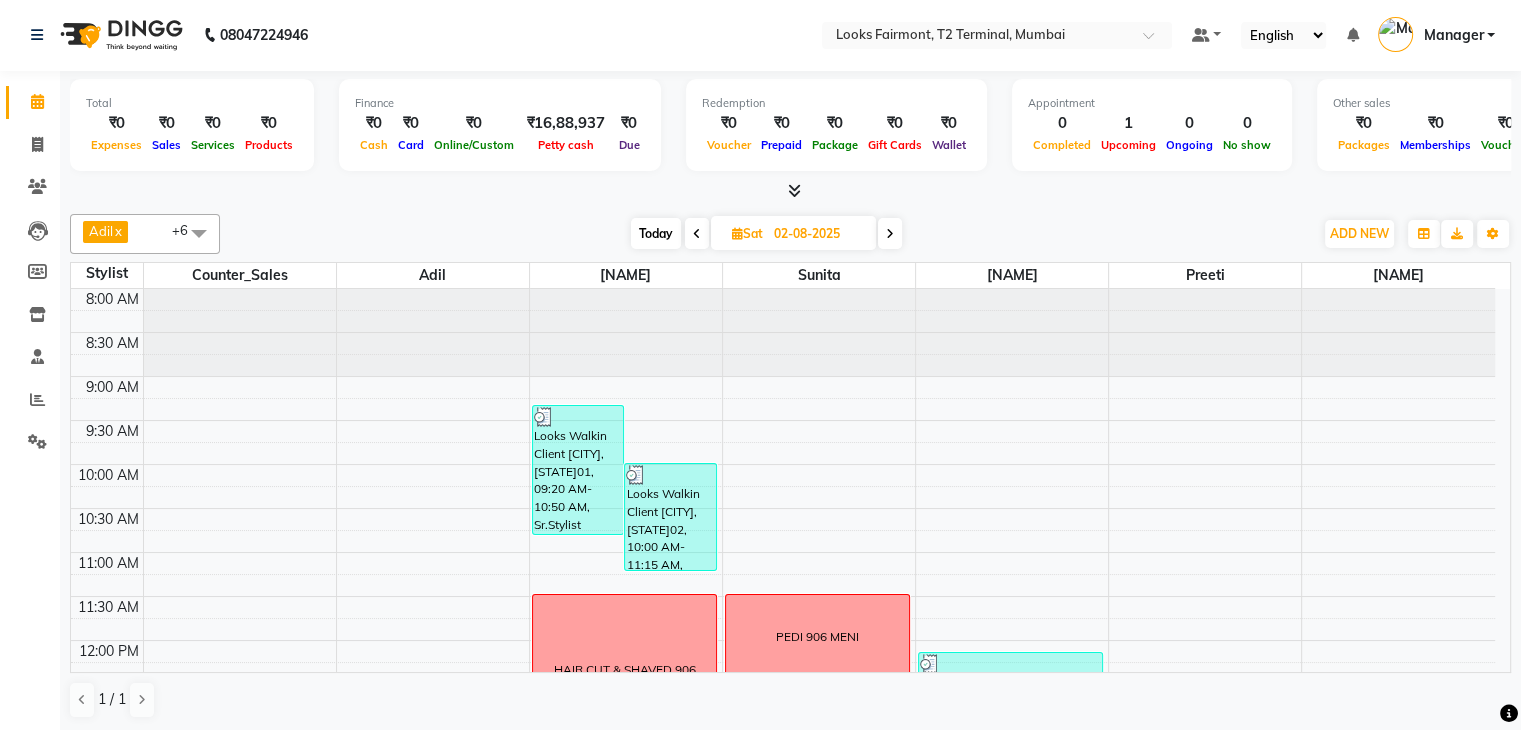 click at bounding box center (890, 233) 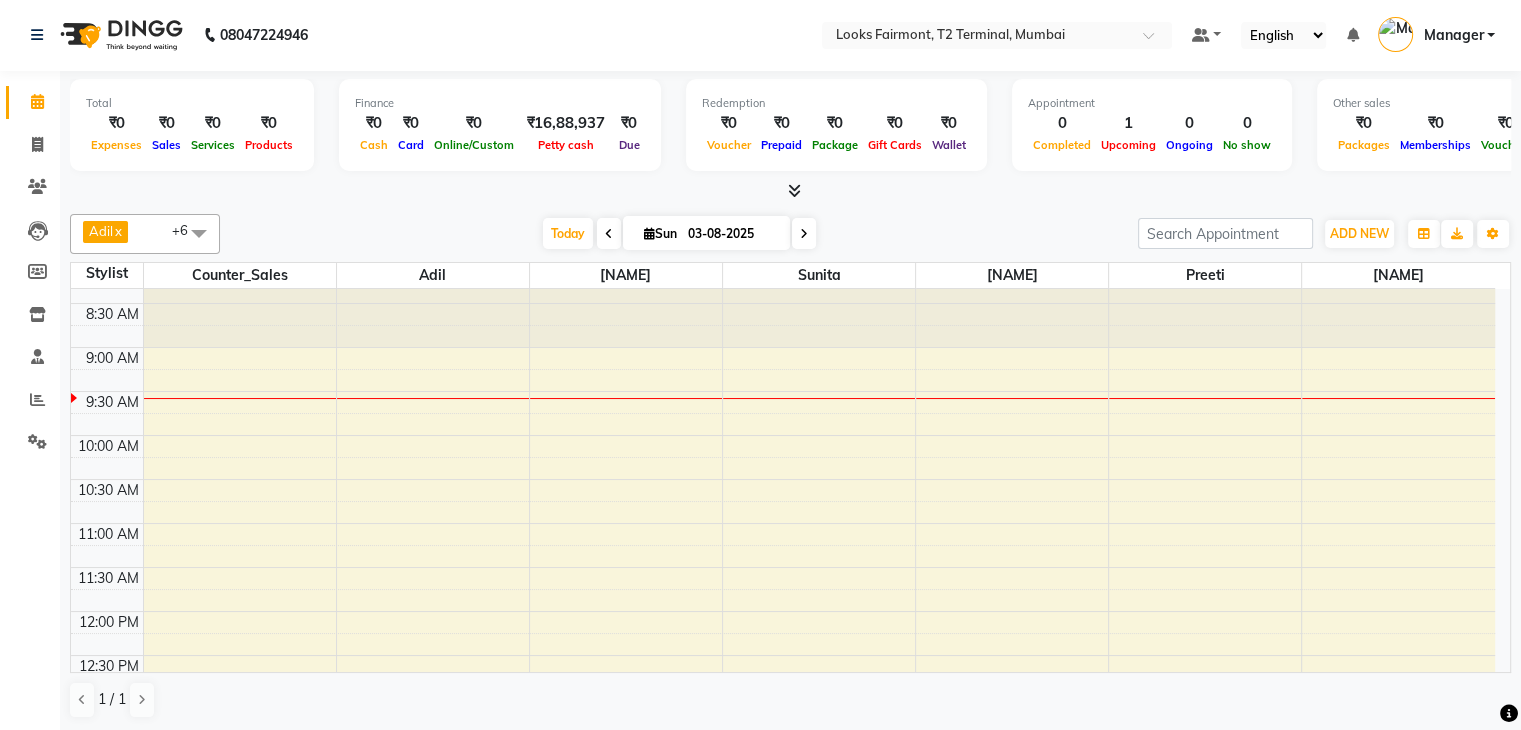 scroll, scrollTop: 0, scrollLeft: 0, axis: both 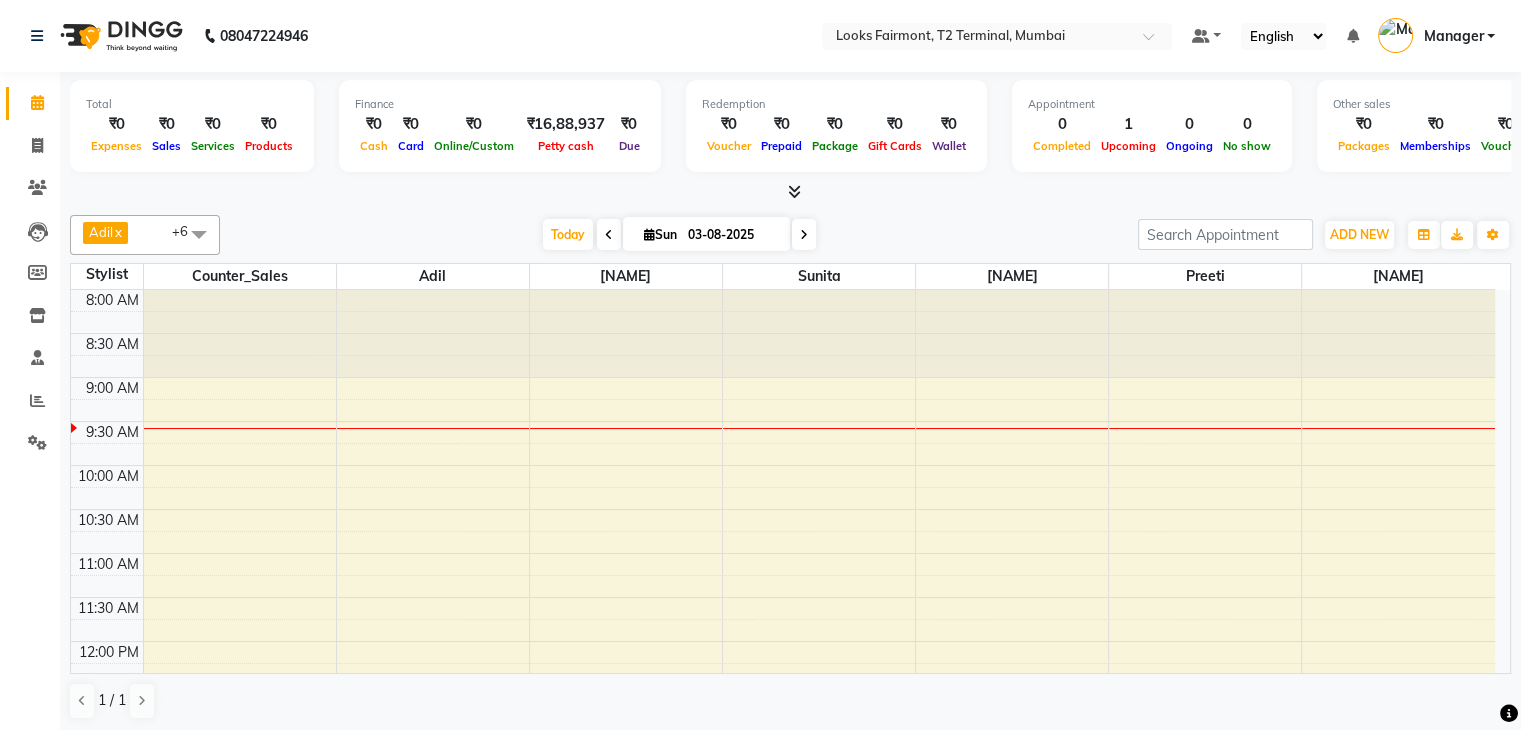 click at bounding box center (804, 234) 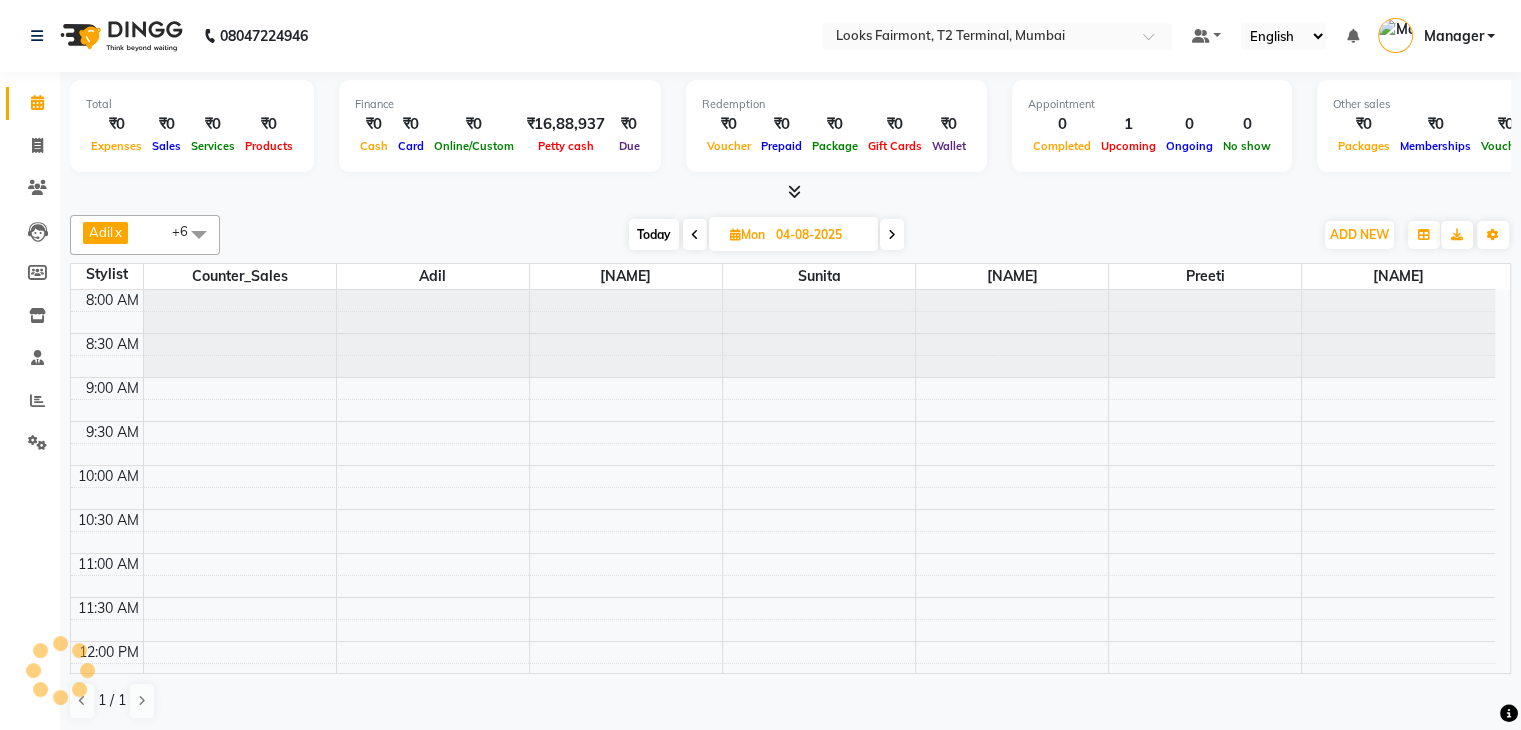 scroll, scrollTop: 88, scrollLeft: 0, axis: vertical 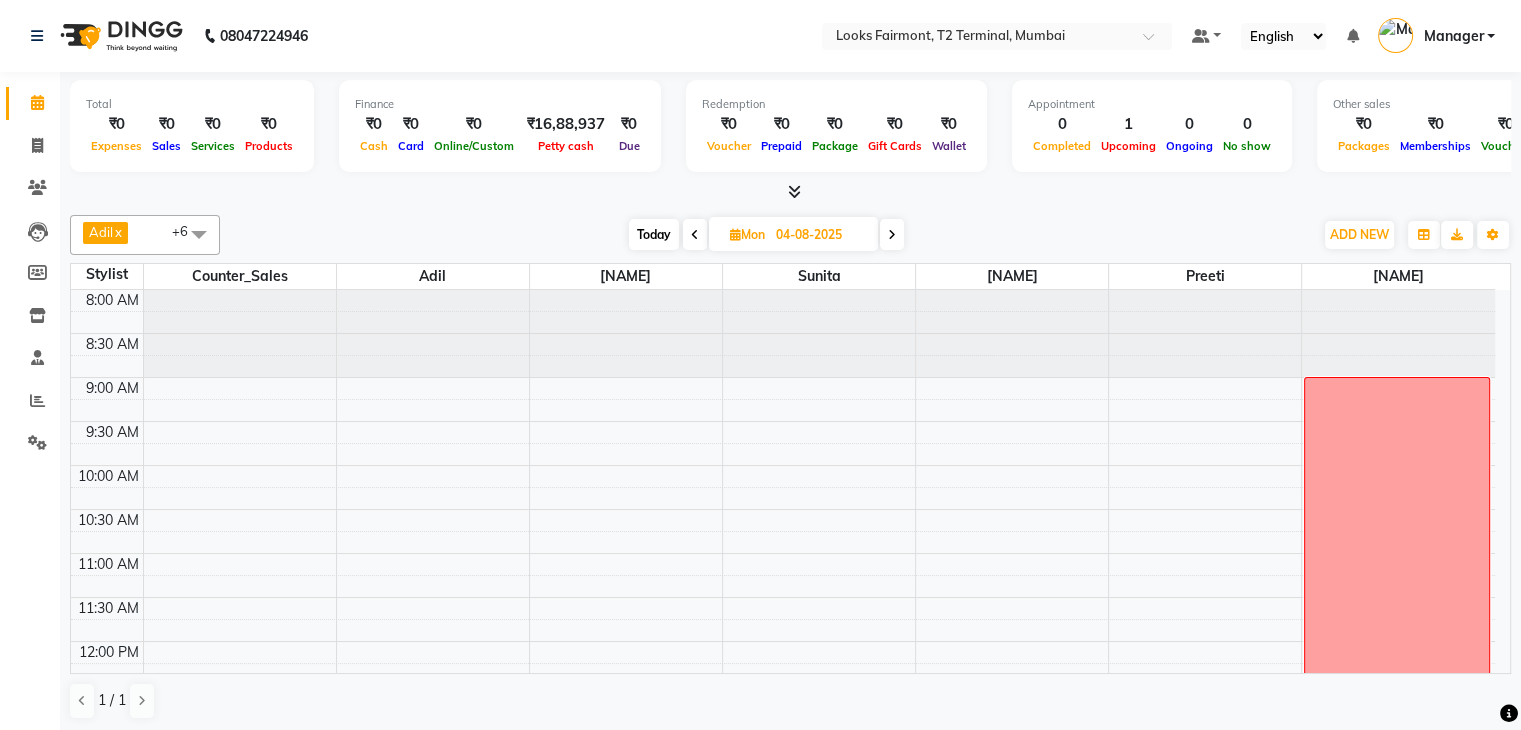 click at bounding box center [695, 235] 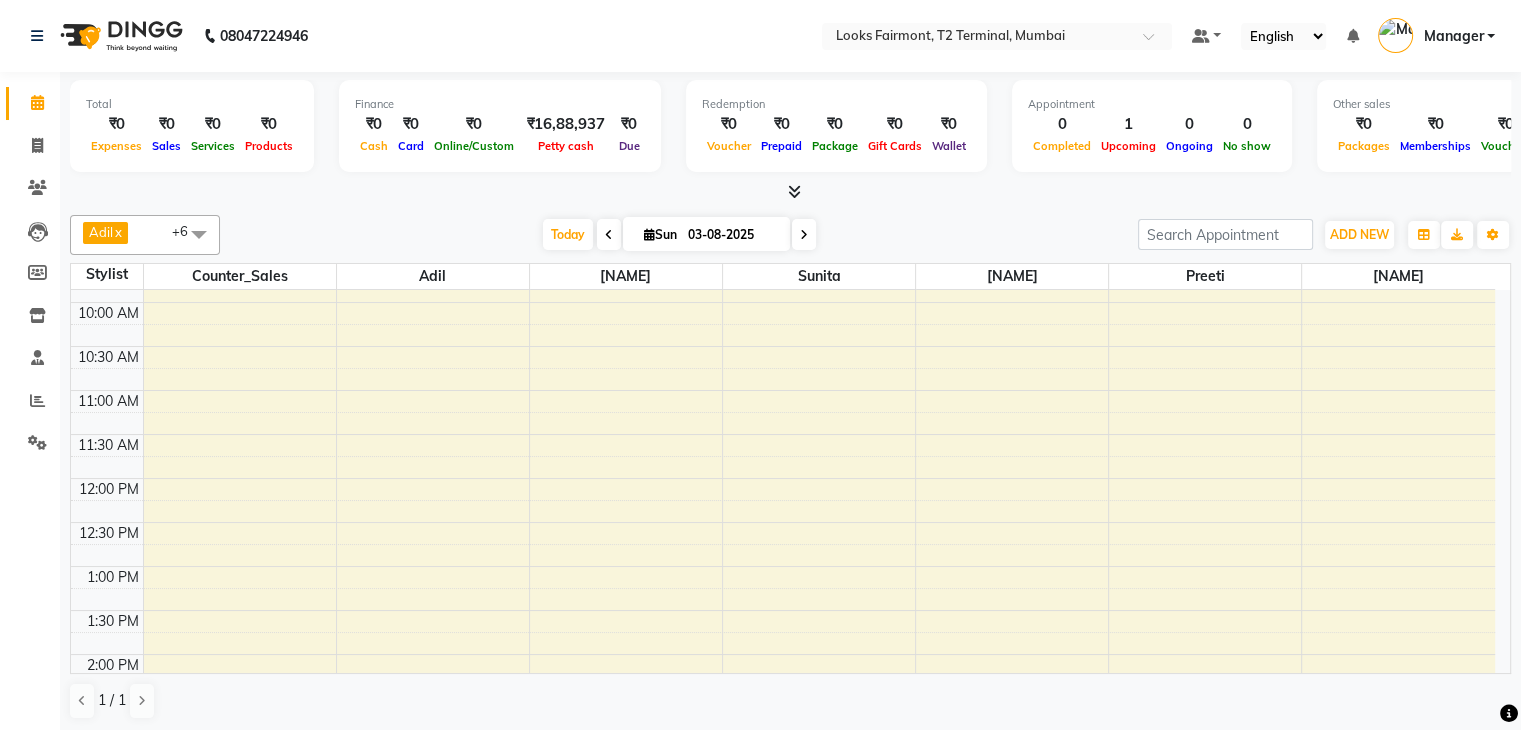 scroll, scrollTop: 0, scrollLeft: 0, axis: both 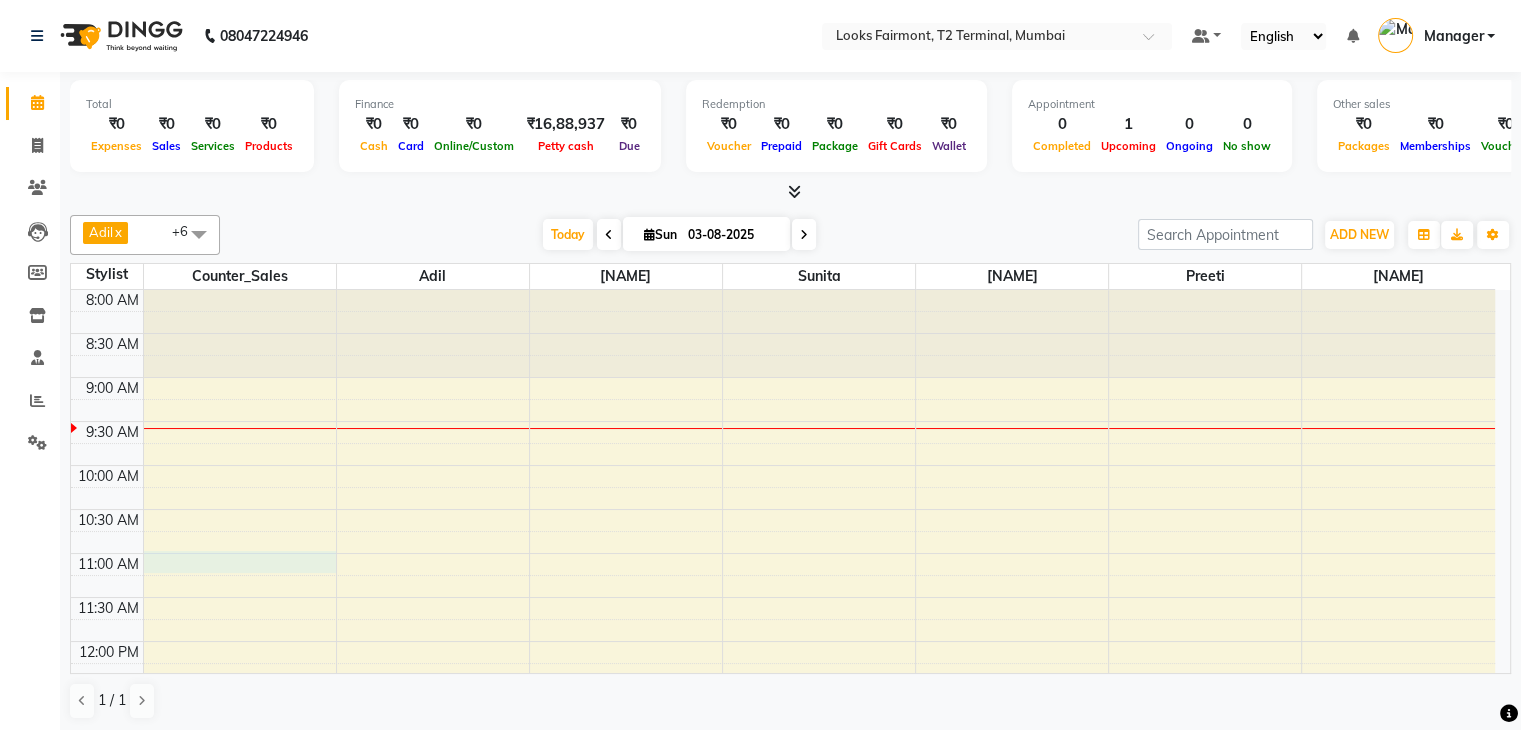 click on "8:00 AM 8:30 AM 9:00 AM 9:30 AM 10:00 AM 10:30 AM 11:00 AM 11:30 AM 12:00 PM 12:30 PM 1:00 PM 1:30 PM 2:00 PM 2:30 PM 3:00 PM 3:30 PM 4:00 PM 4:30 PM 5:00 PM 5:30 PM 6:00 PM 6:30 PM 7:00 PM 7:30 PM 8:00 PM 8:30 PM" at bounding box center [783, 861] 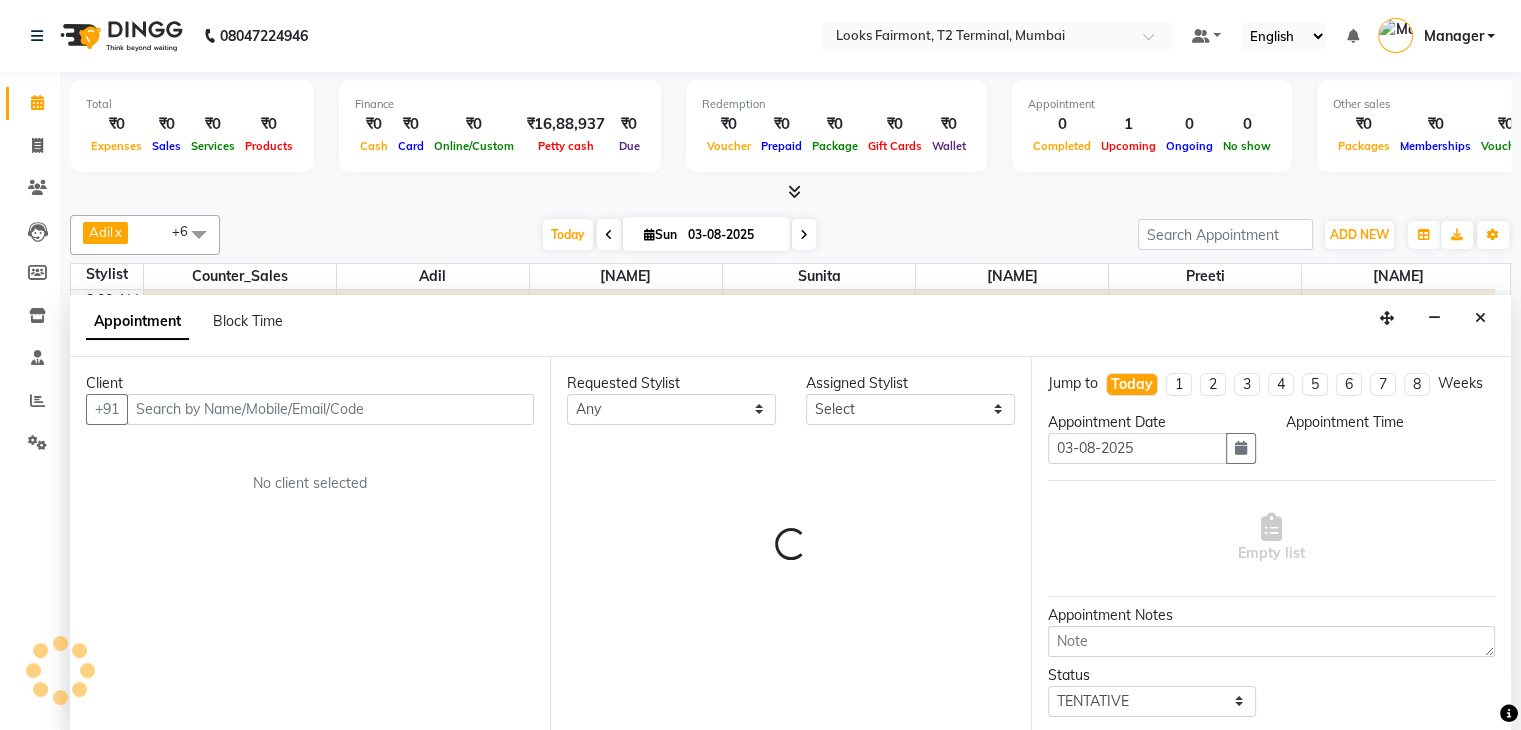 scroll, scrollTop: 1, scrollLeft: 0, axis: vertical 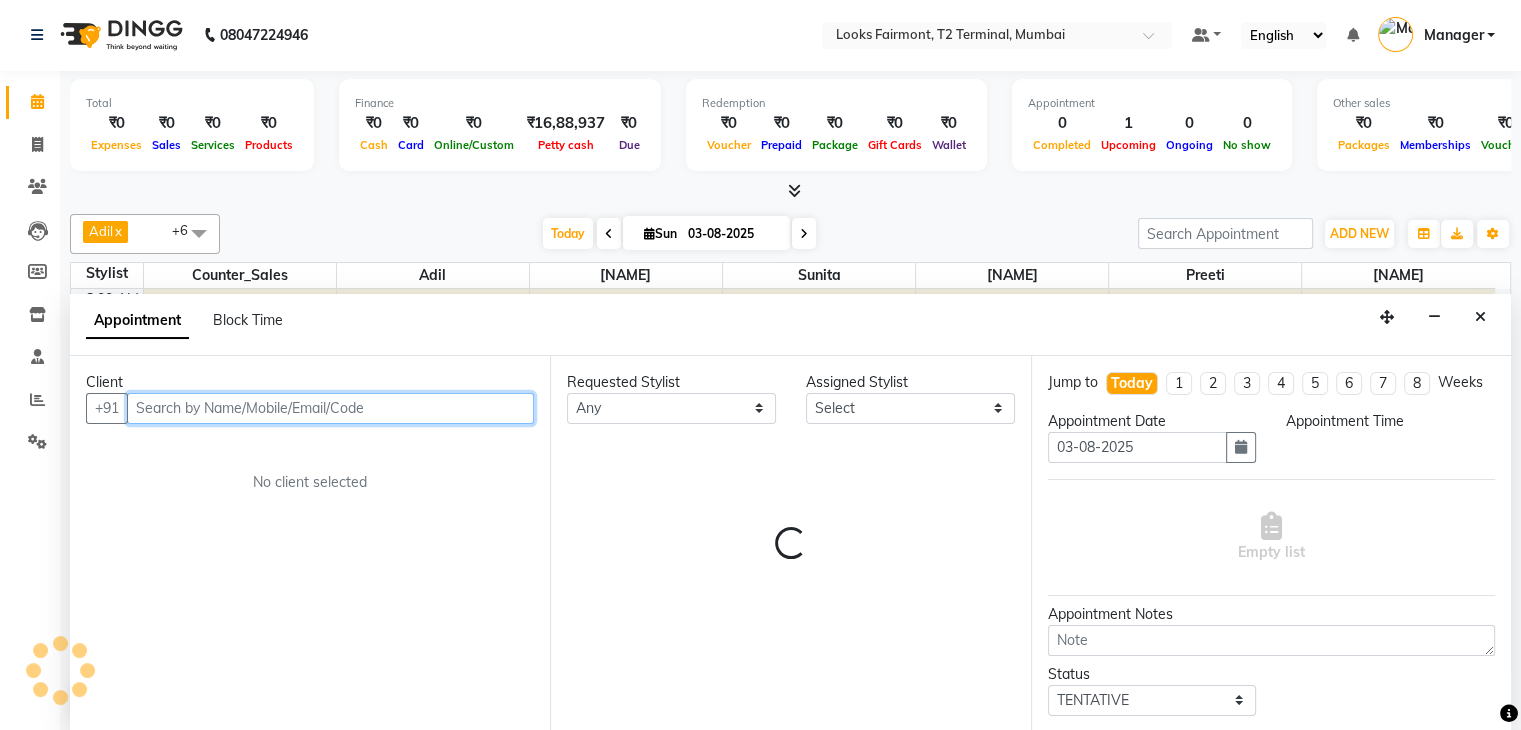 select on "660" 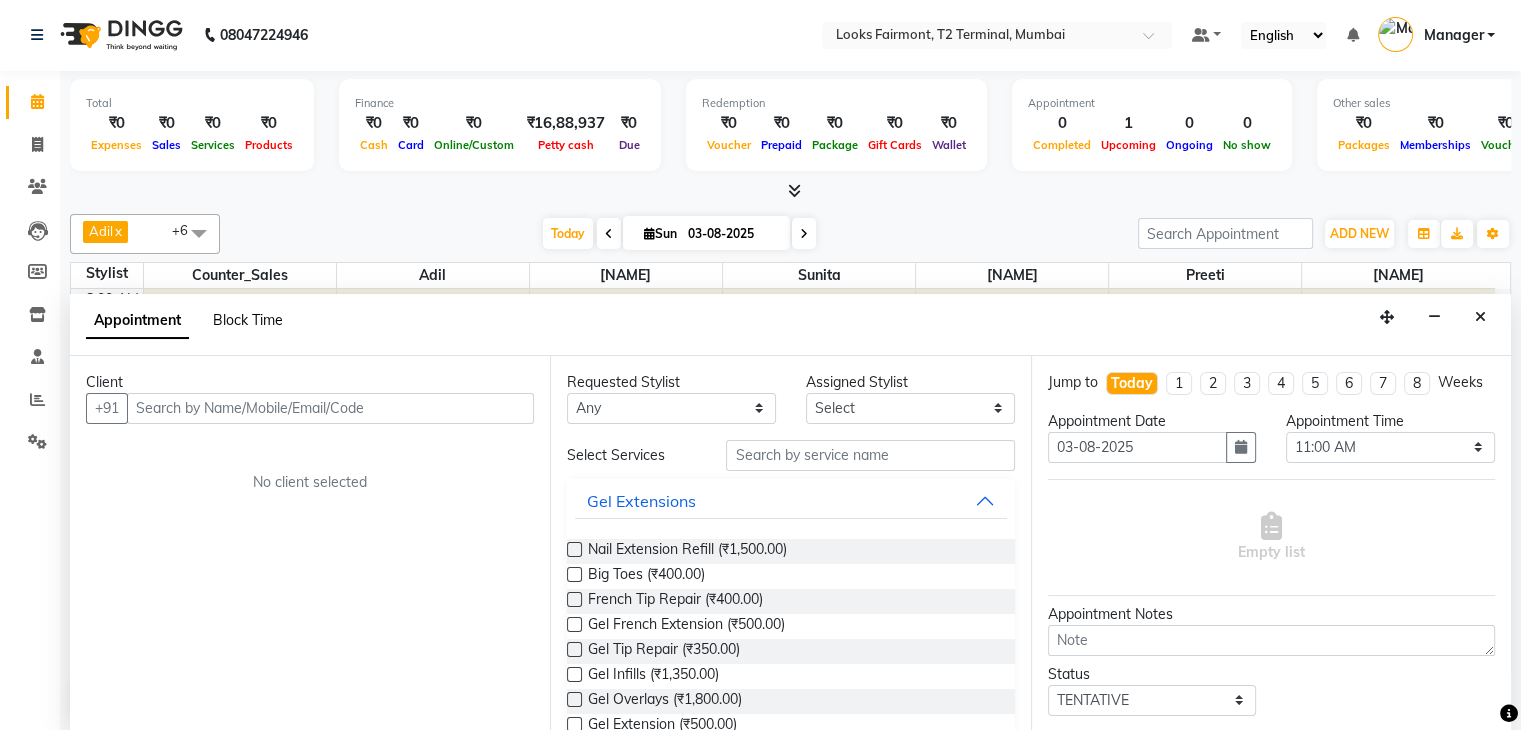 click on "Block Time" at bounding box center [248, 320] 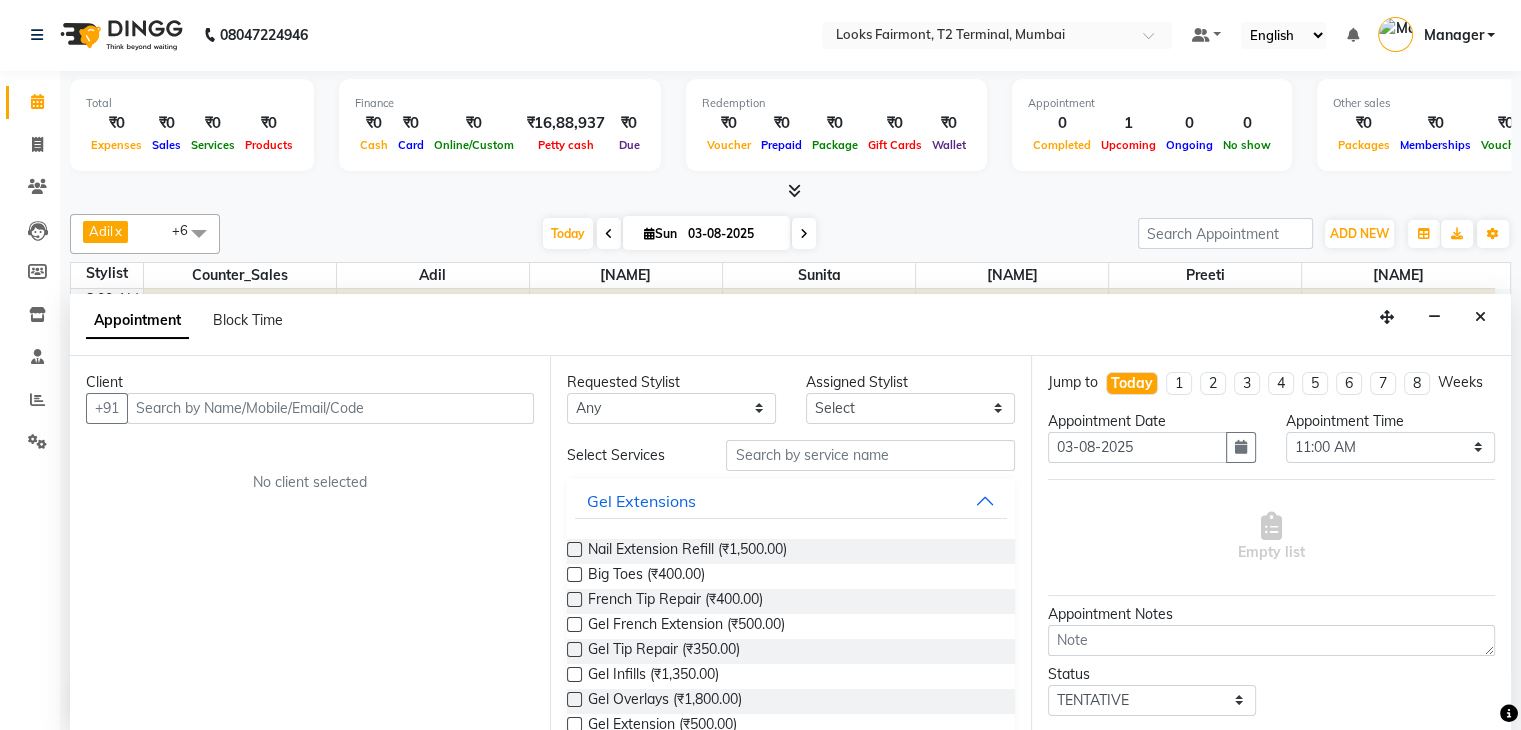 select on "[PHONE]" 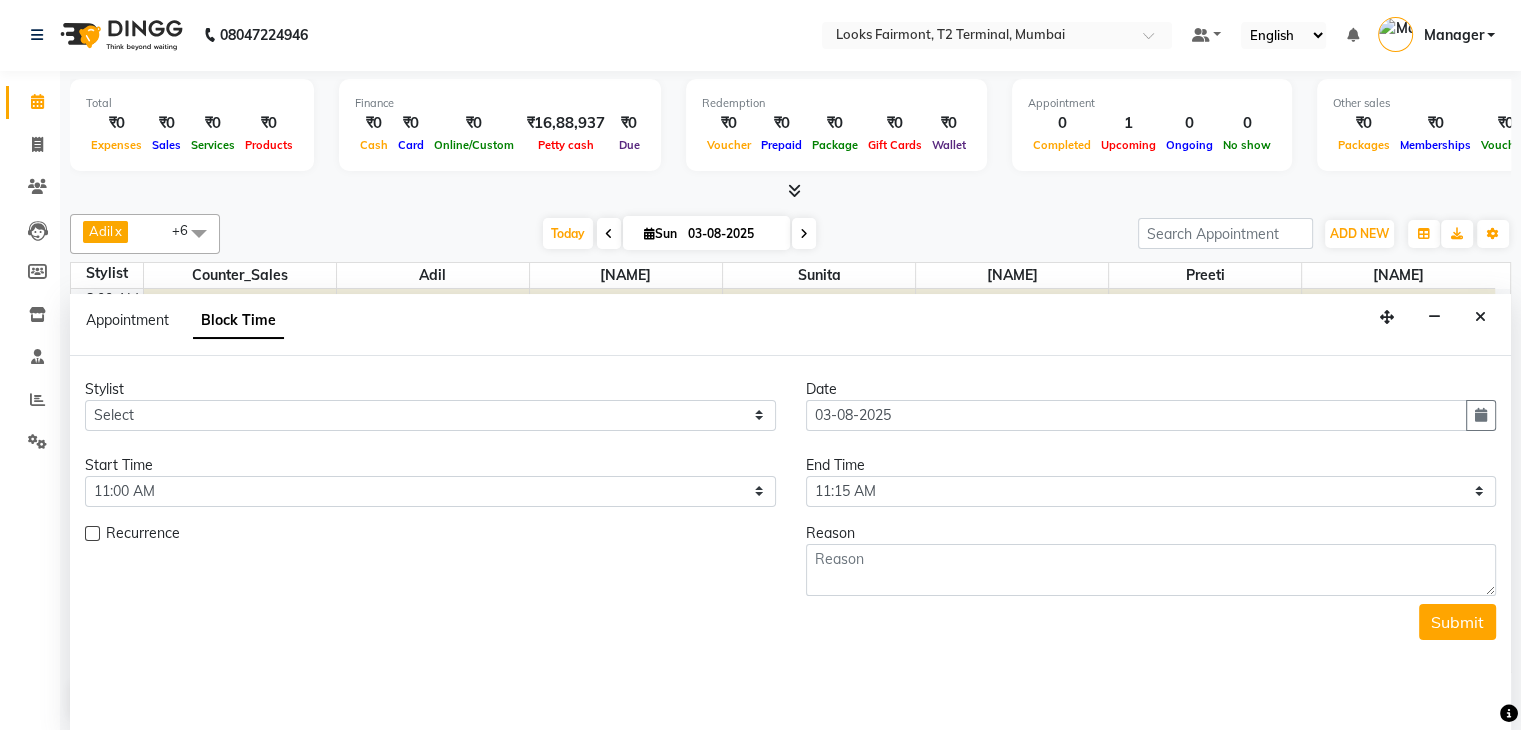 scroll, scrollTop: 88, scrollLeft: 0, axis: vertical 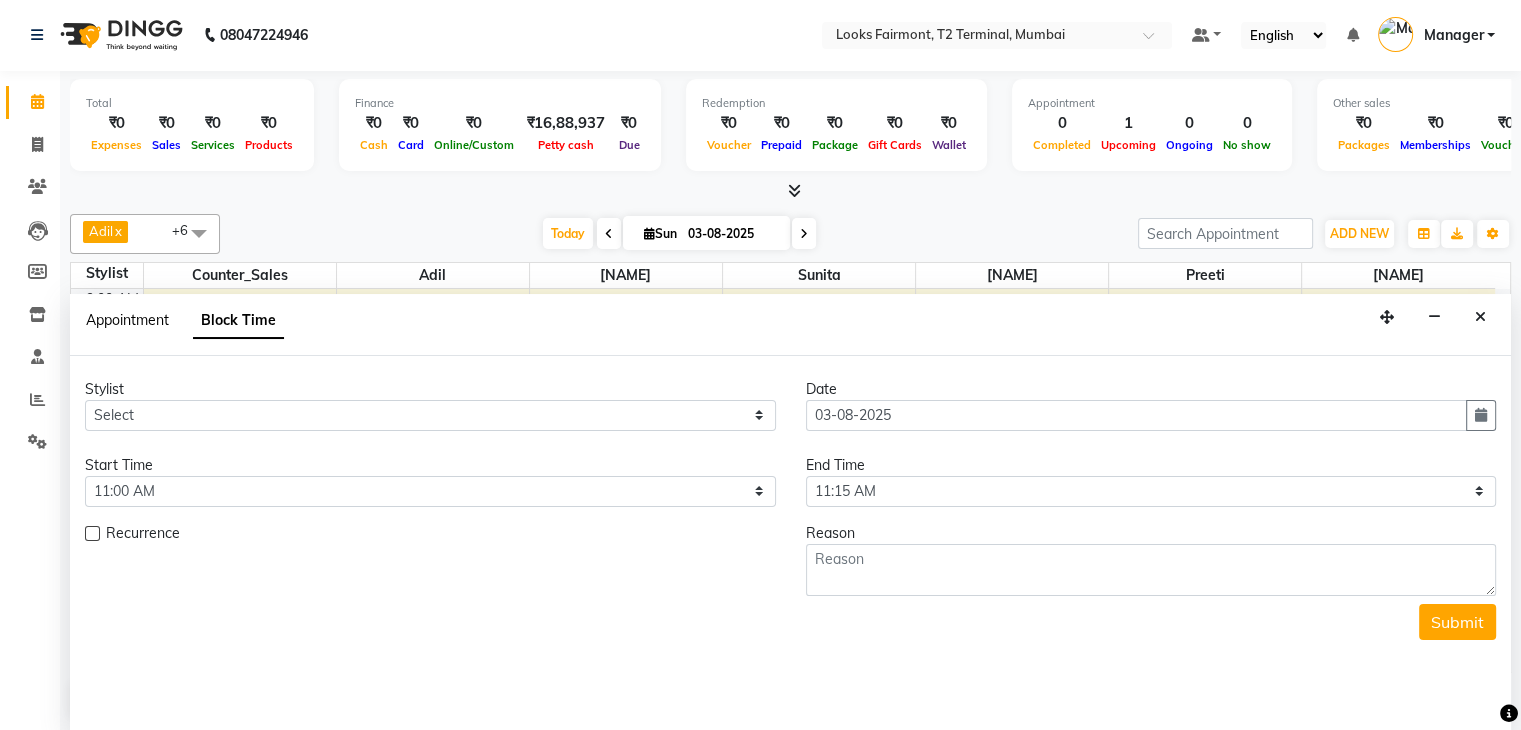 click on "Appointment" at bounding box center [127, 320] 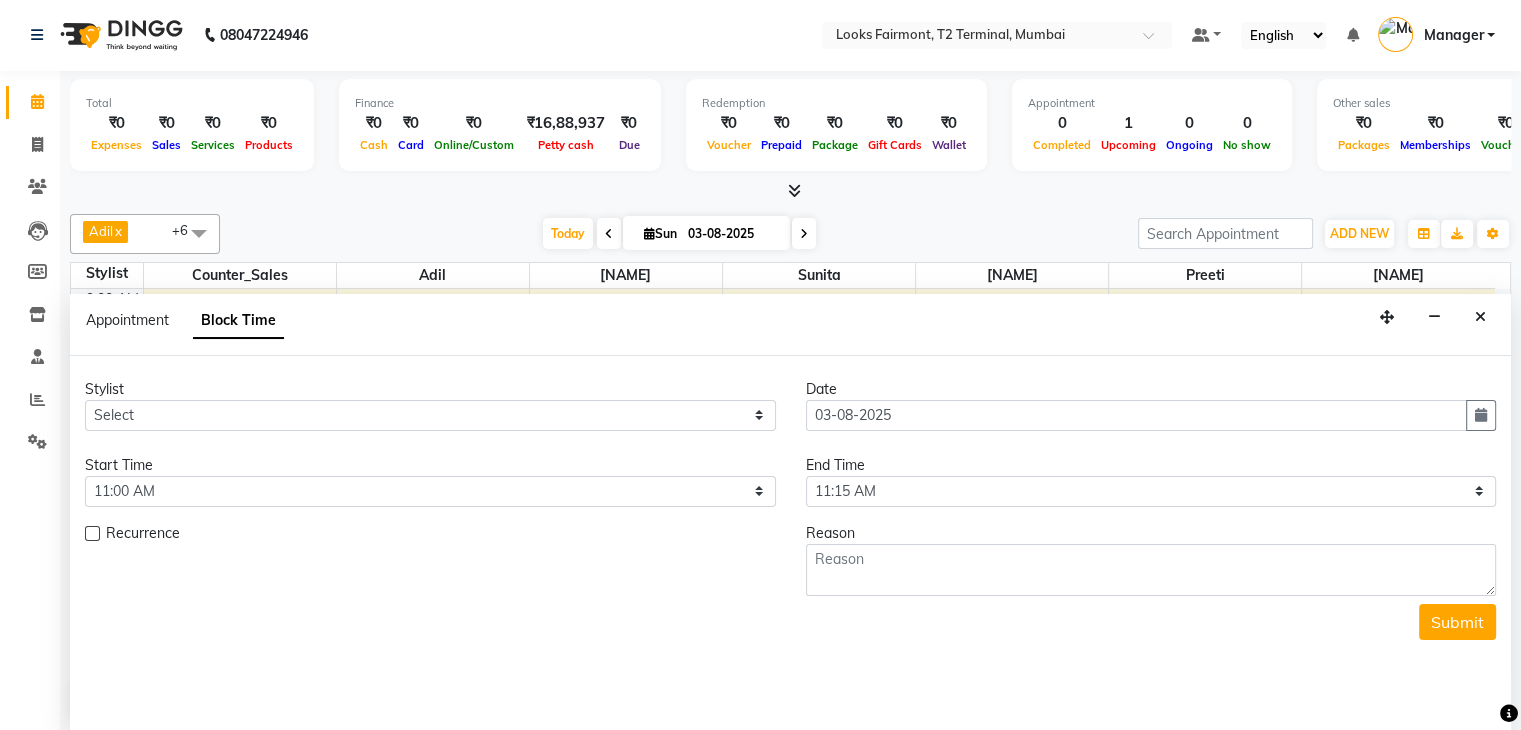 select on "tentative" 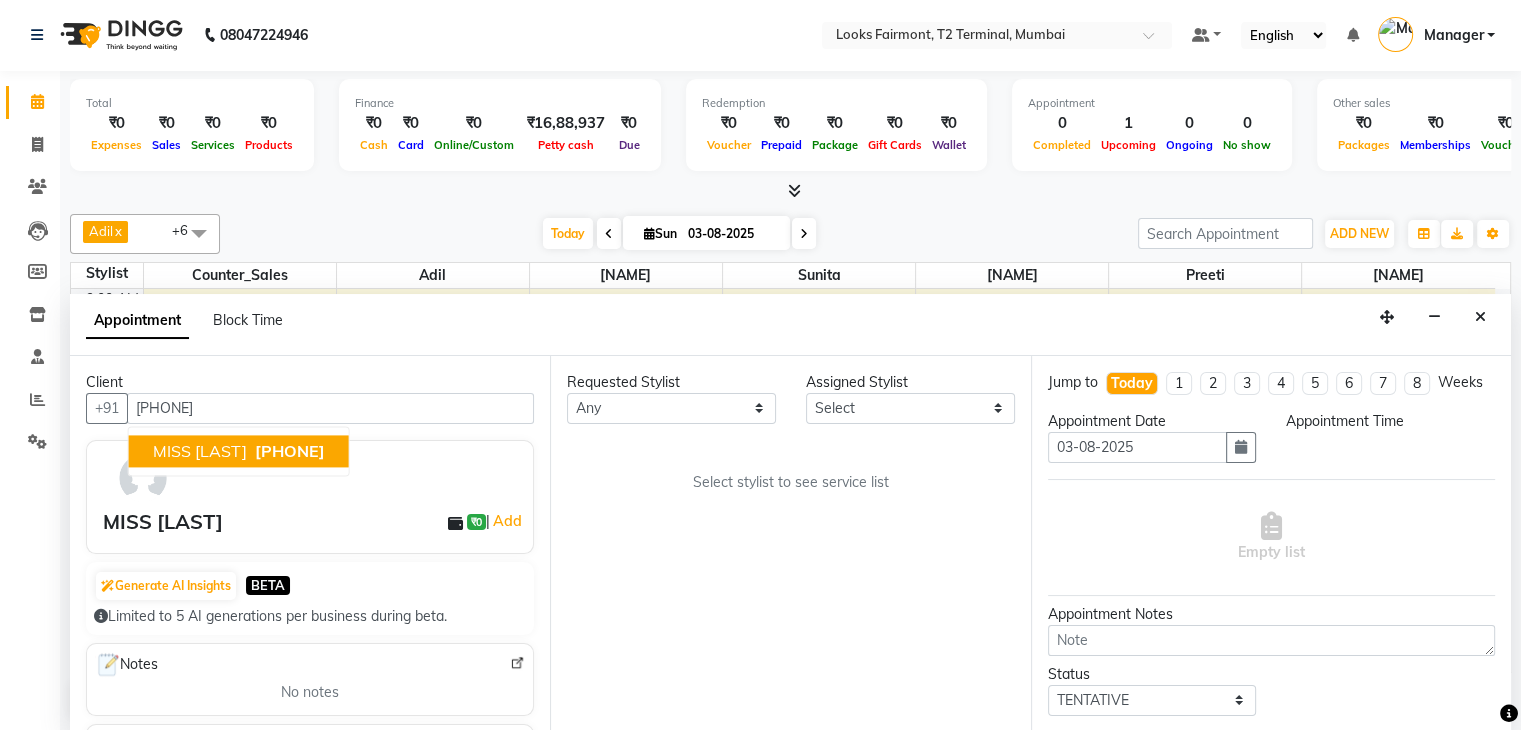 click on "[PHONE]" at bounding box center (290, 451) 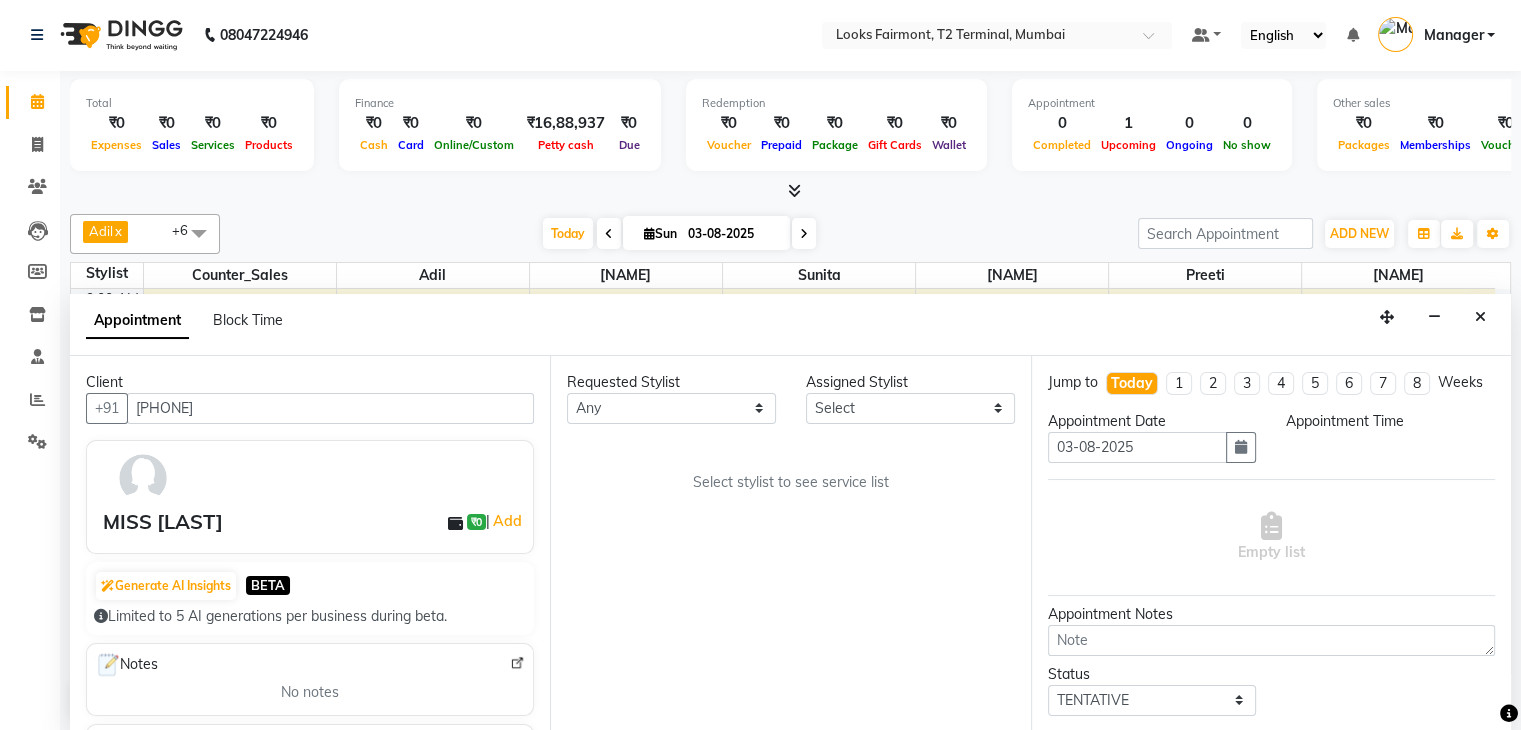 type on "[PHONE]" 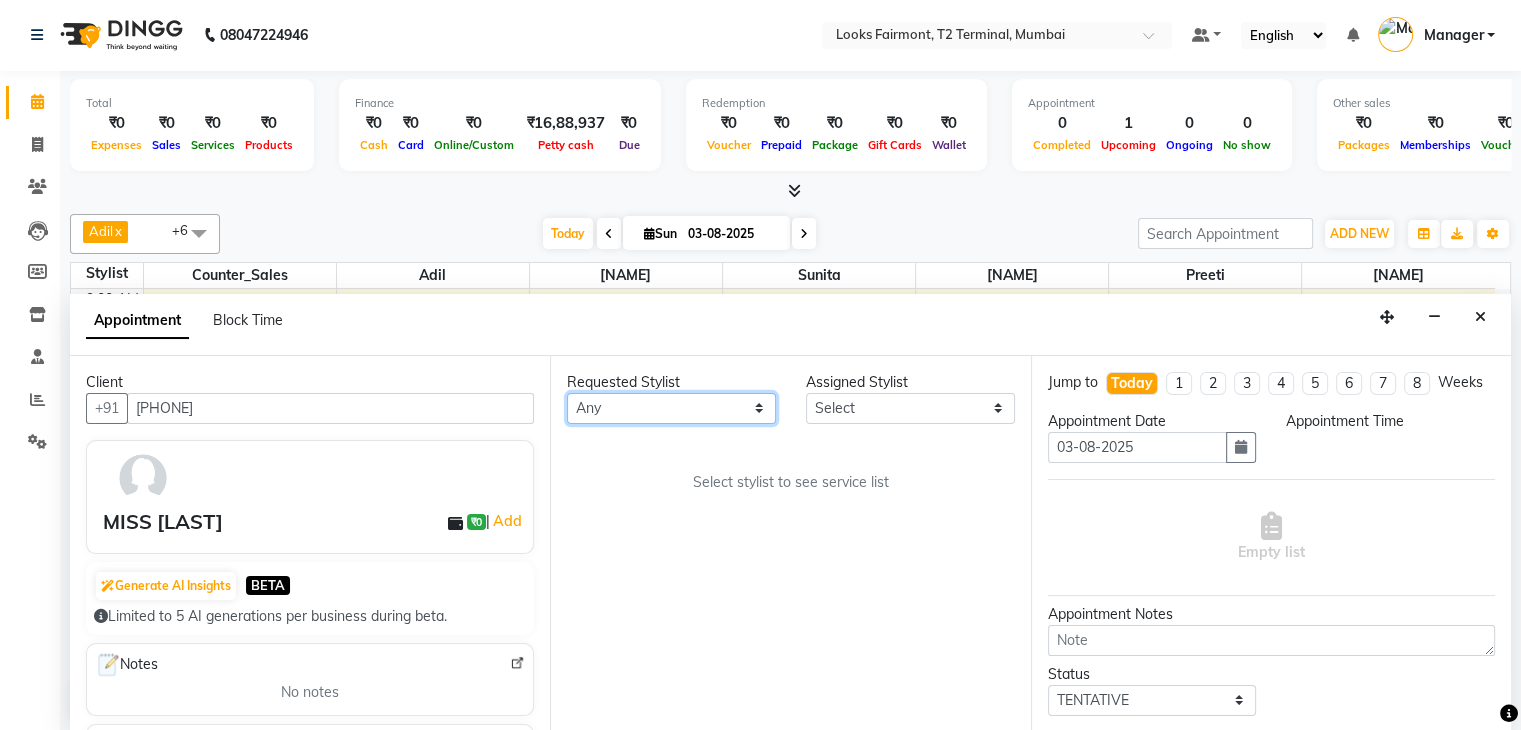 click on "Any [NAME] [NAME] Counter_Sales [NAME] [NAME] [NAME] [NAME] [NAME] [NAME]" at bounding box center (671, 408) 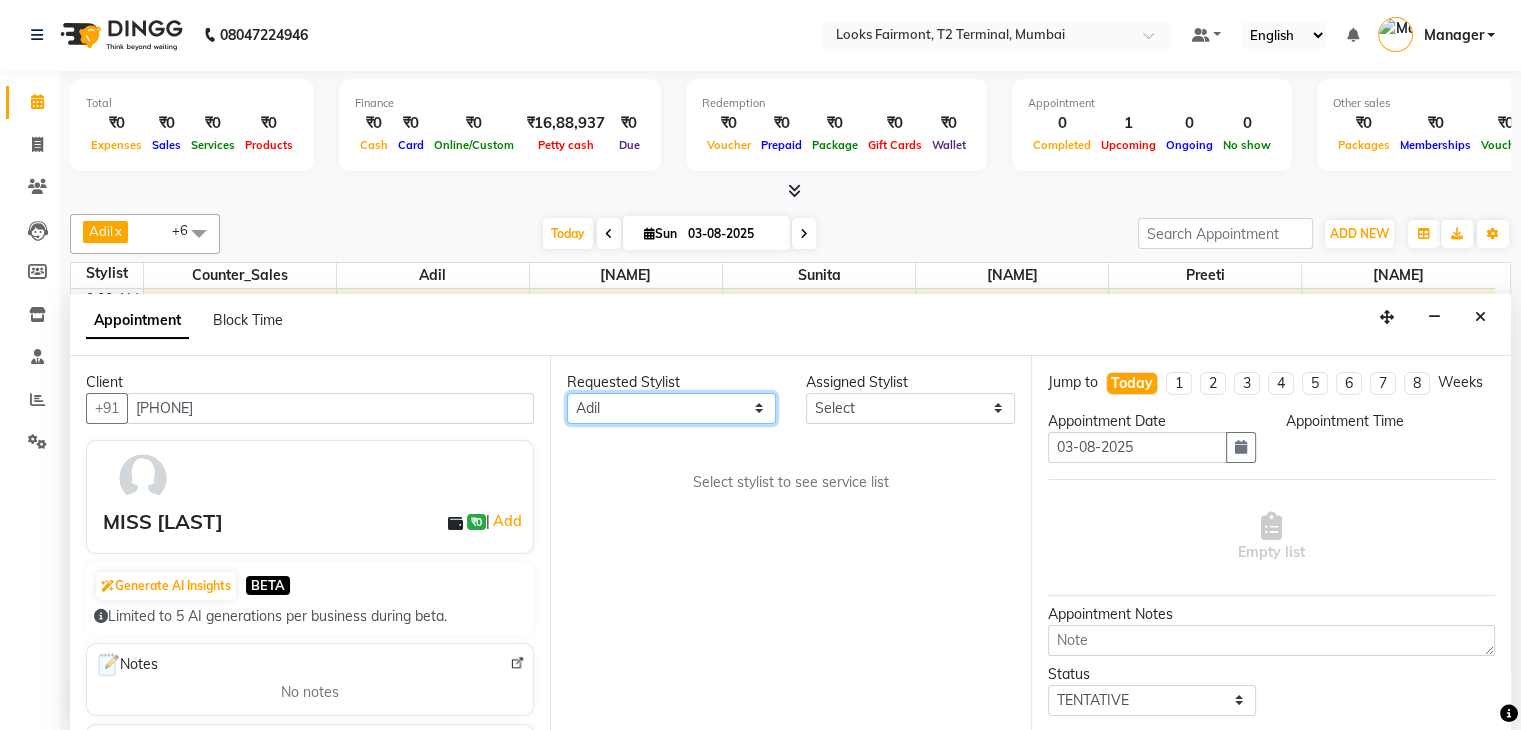 click on "Any [NAME] [NAME] Counter_Sales [NAME] [NAME] [NAME] [NAME] [NAME] [NAME]" at bounding box center (671, 408) 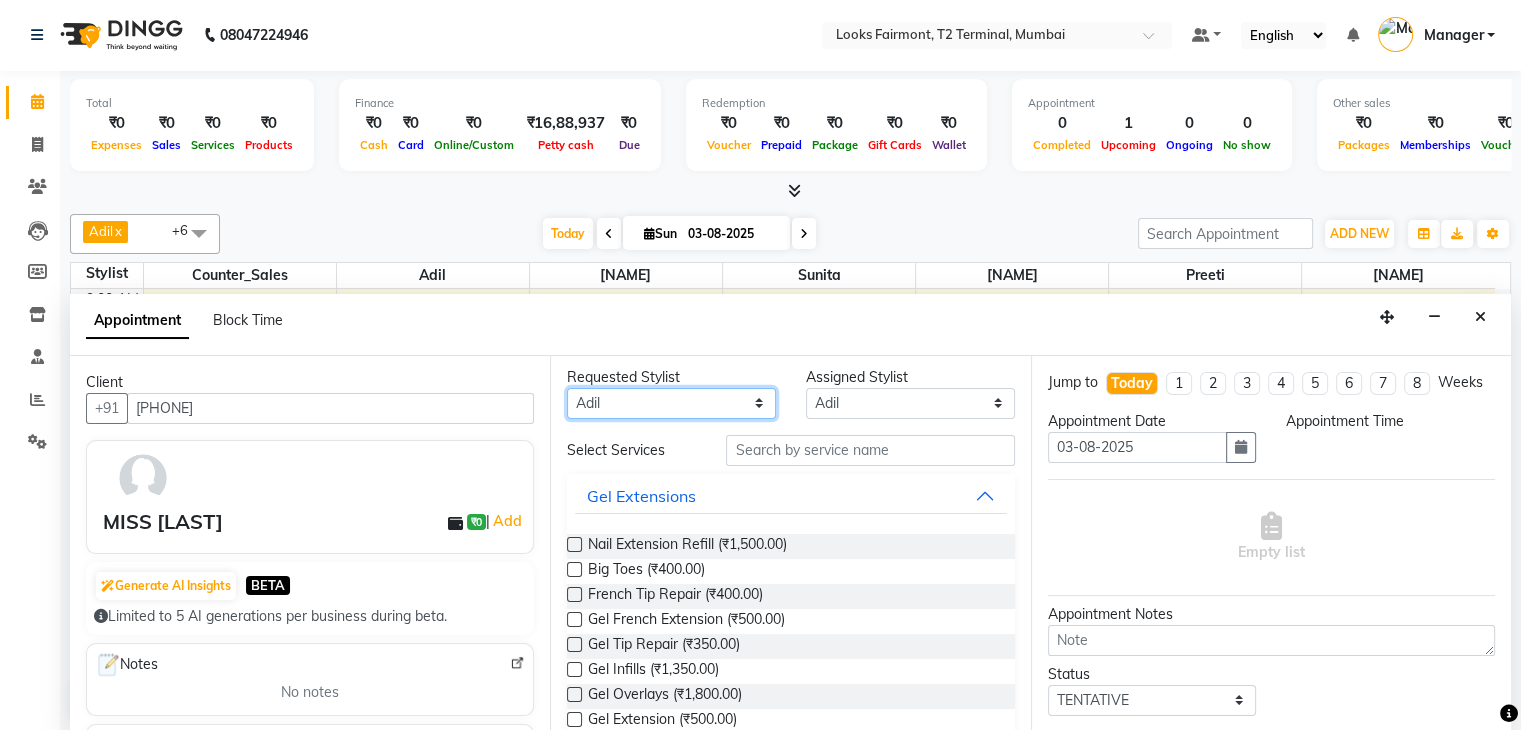 scroll, scrollTop: 0, scrollLeft: 0, axis: both 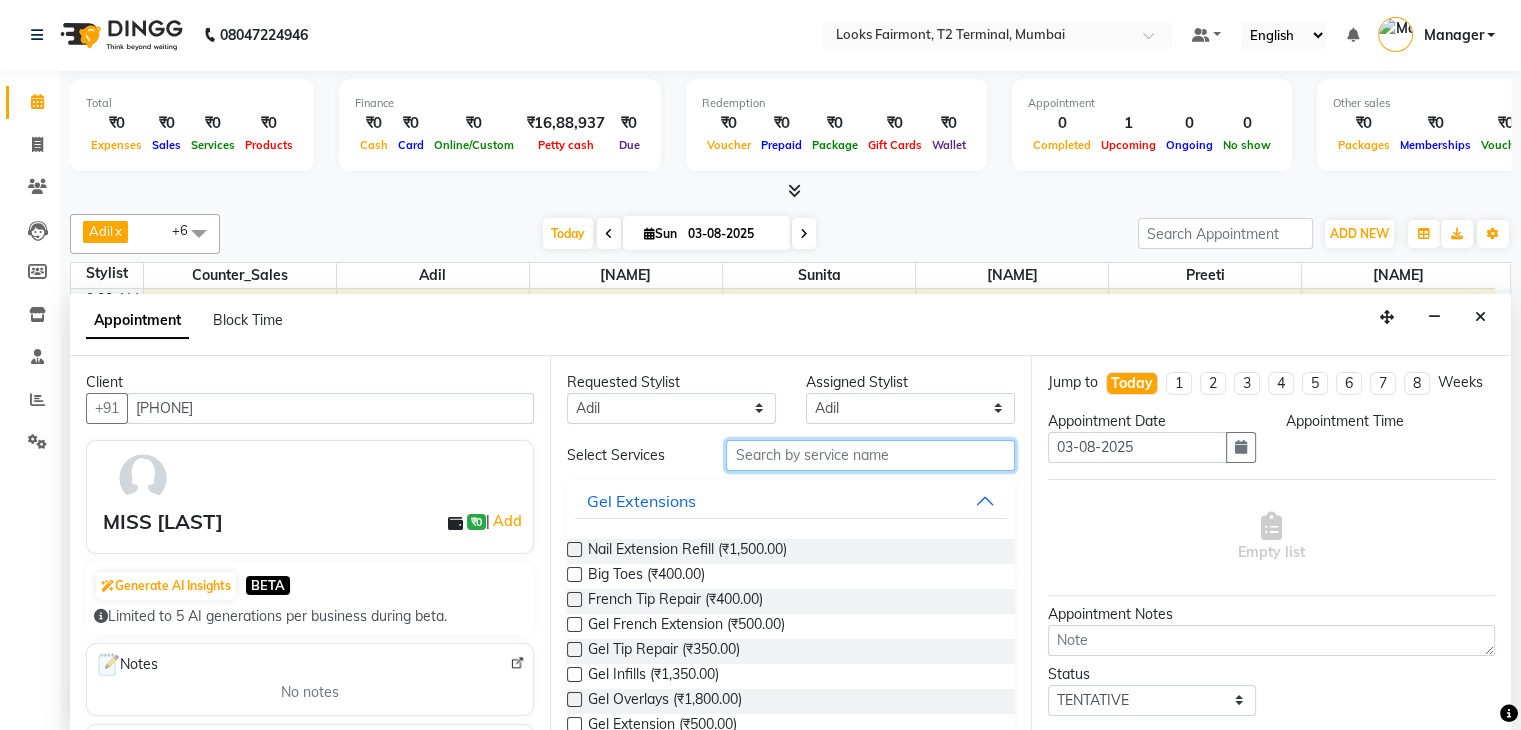 click at bounding box center (870, 455) 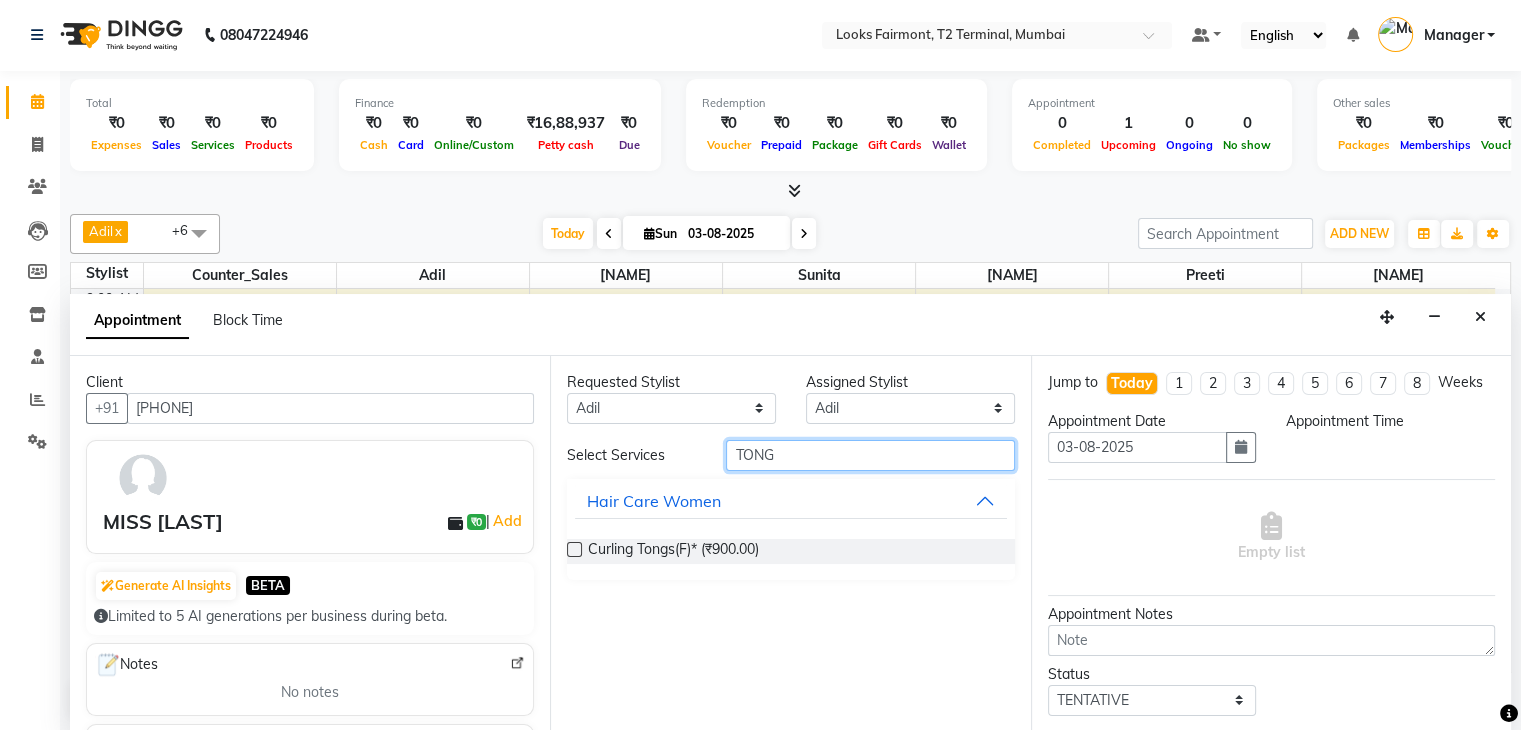 type on "TONG" 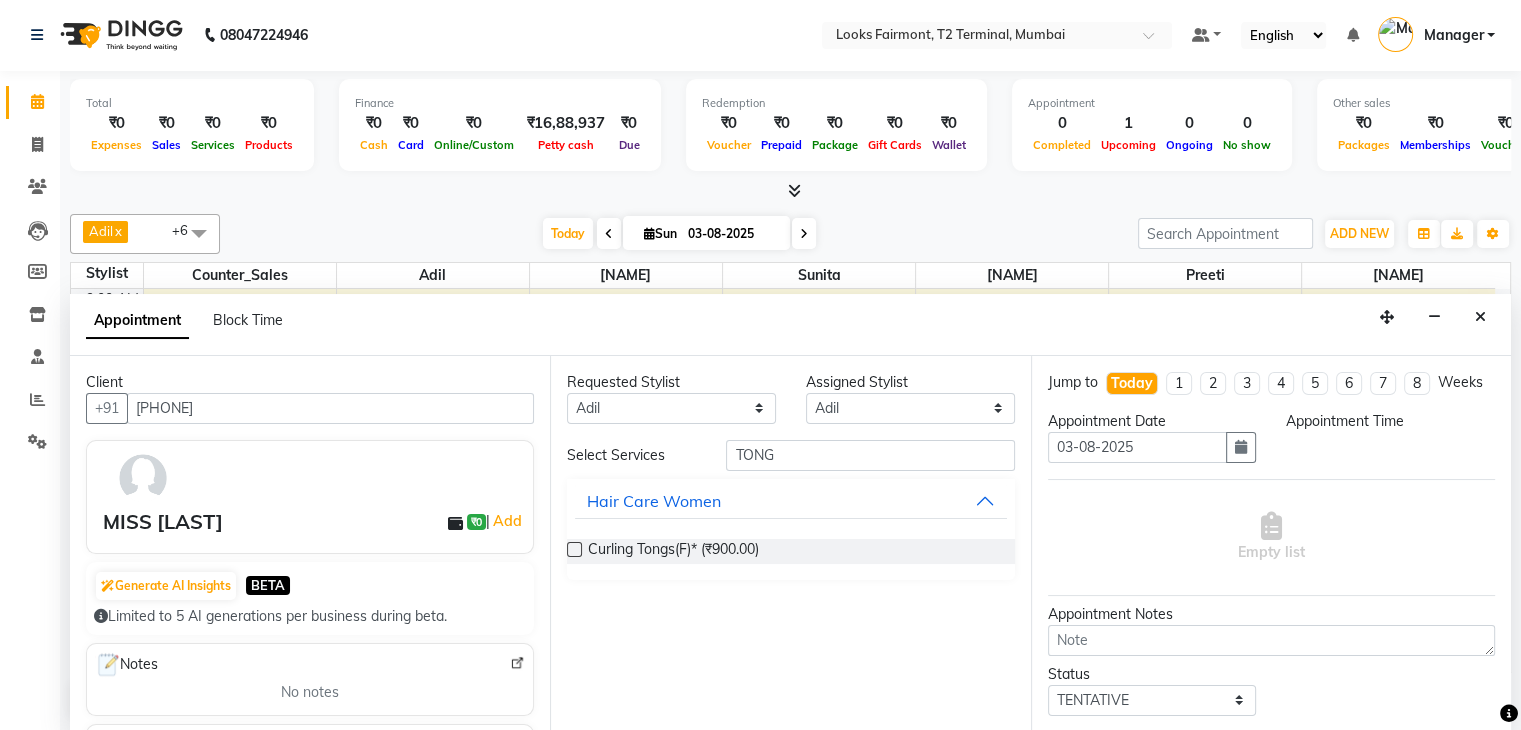 click on "Requested Stylist Any [NAME] [NAME] Counter_Sales [NAME] [NAME] [NAME] [NAME] [NAME] [NAME] Assigned Stylist Select Any [NAME] [NAME] Counter_Sales [NAME] [NAME] [NAME] [NAME] [NAME] [NAME] Select Services TONG Hair Care Women Curling Tongs(F)* (₹900.00)" at bounding box center [790, 544] 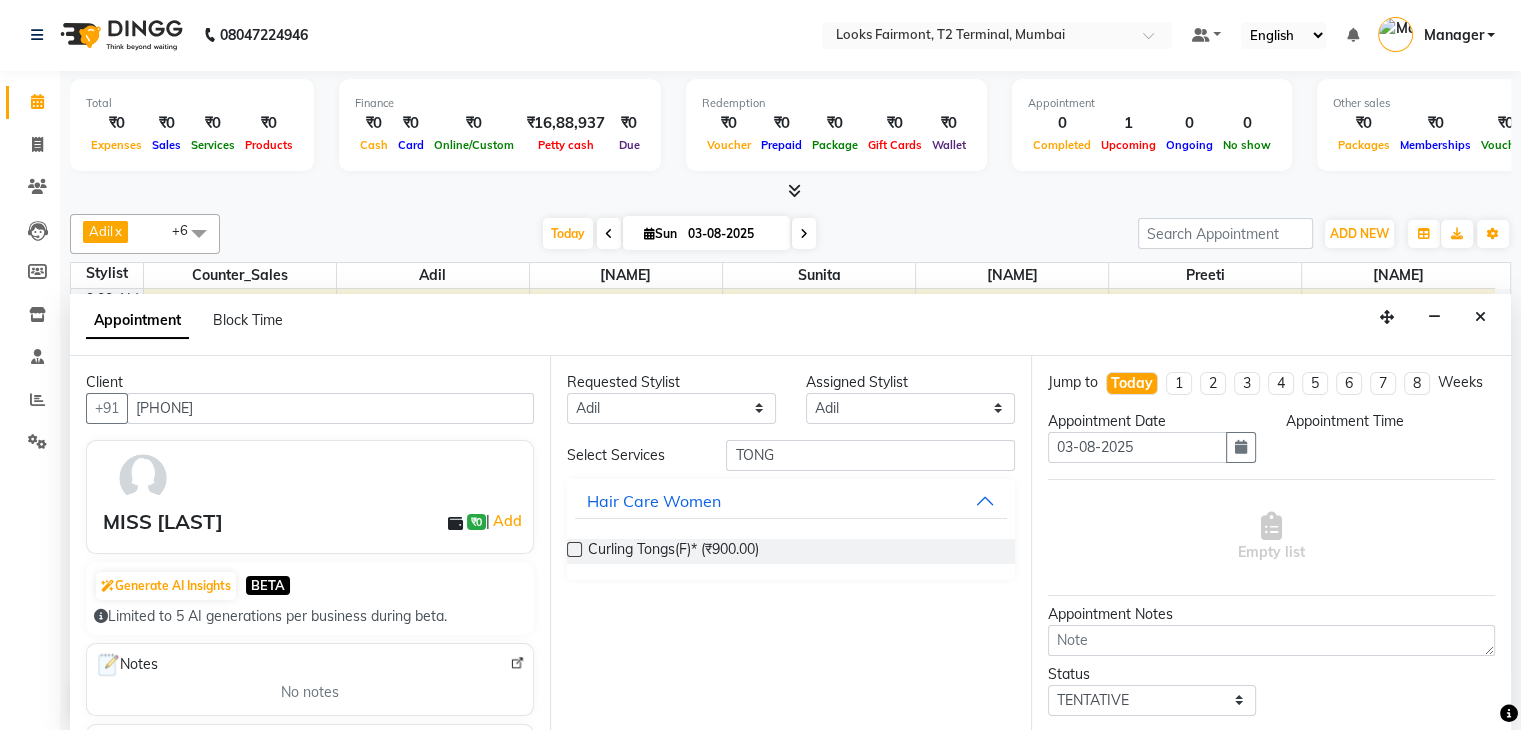 click at bounding box center (574, 549) 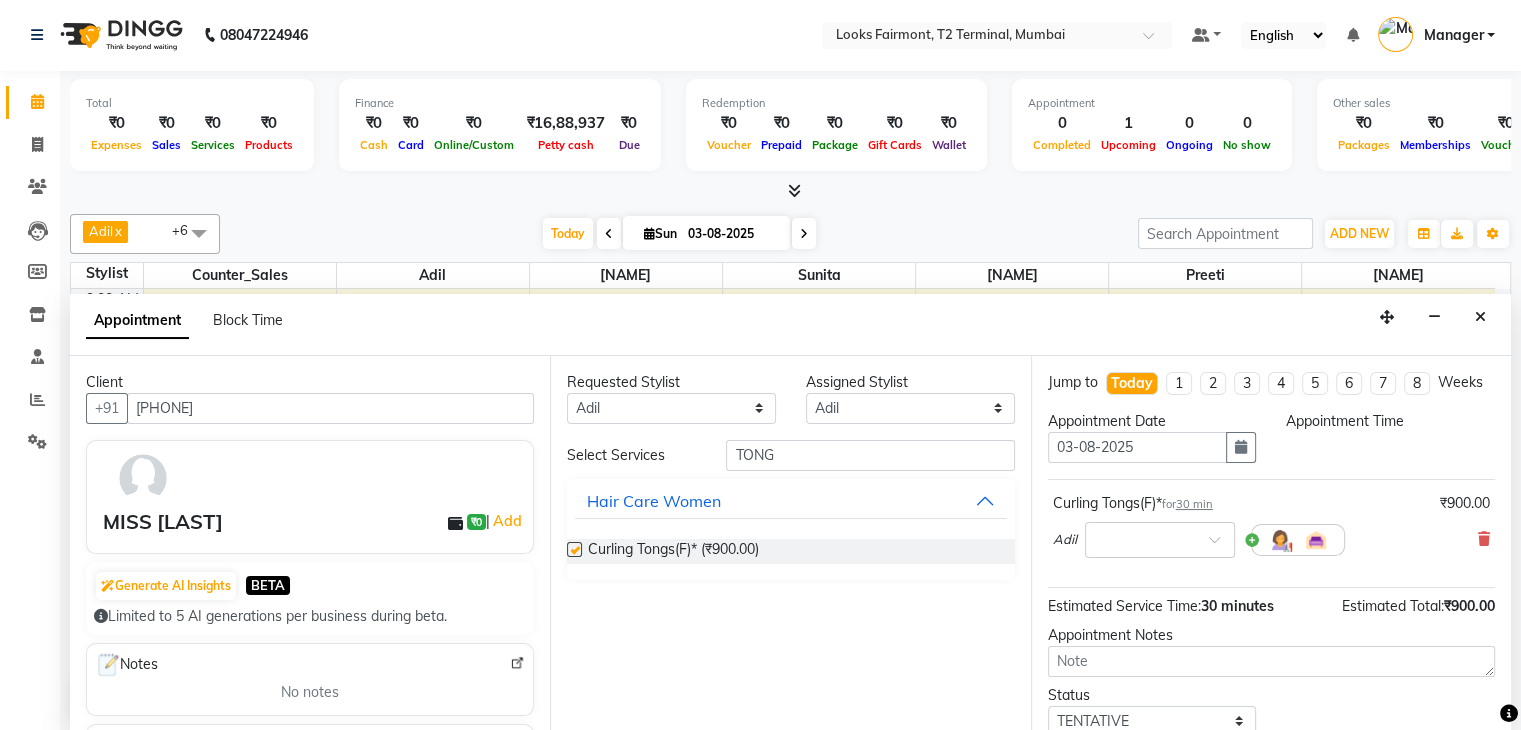 checkbox on "false" 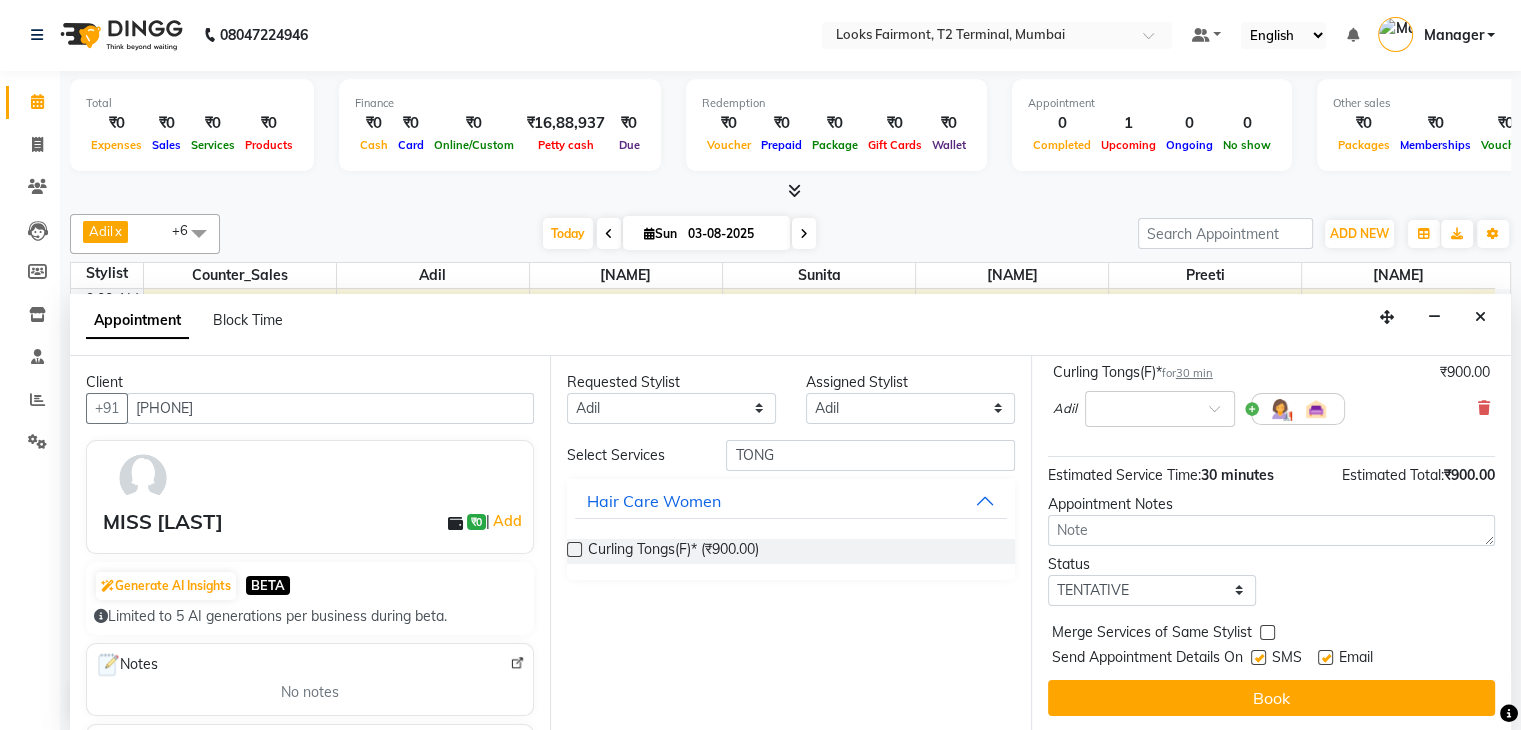 scroll, scrollTop: 149, scrollLeft: 0, axis: vertical 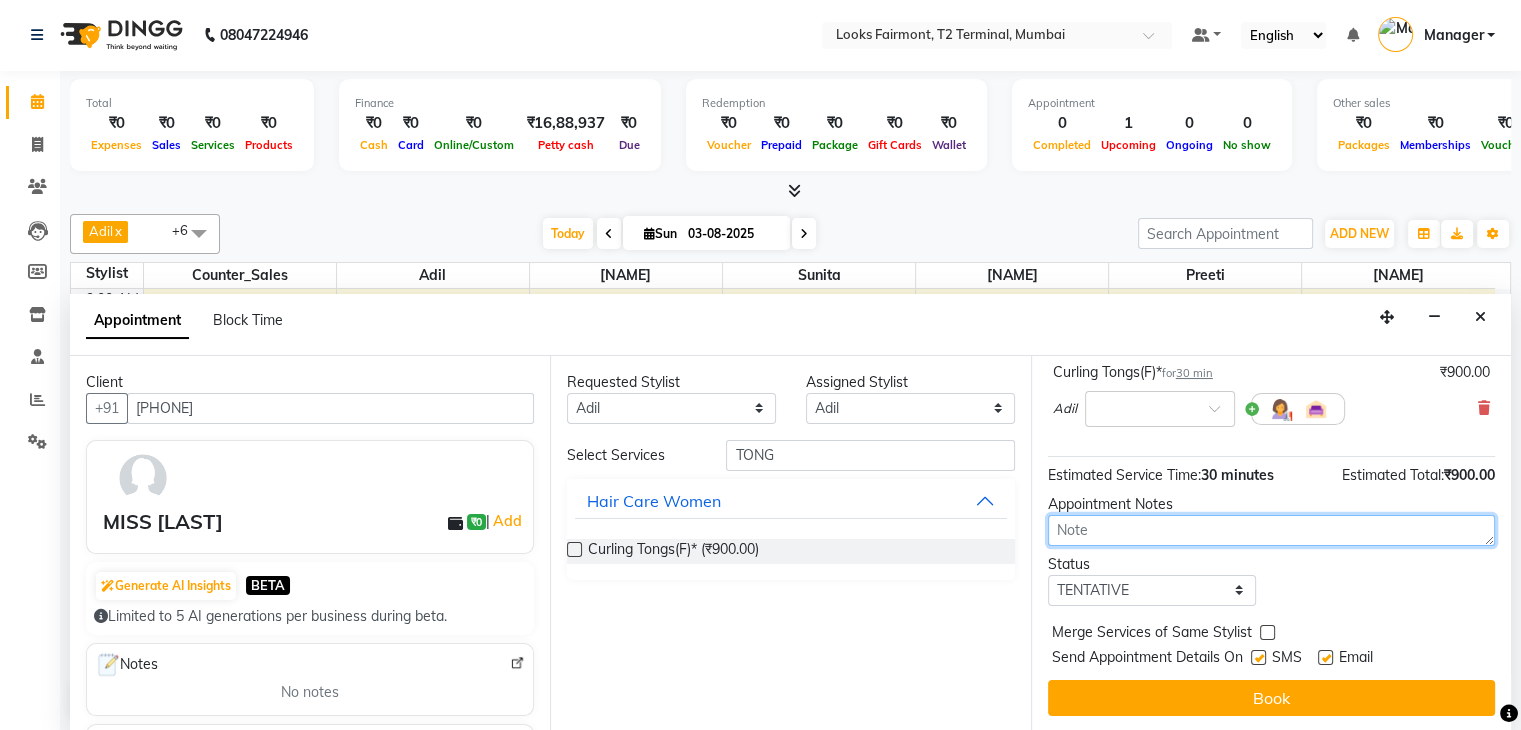 click at bounding box center (1271, 530) 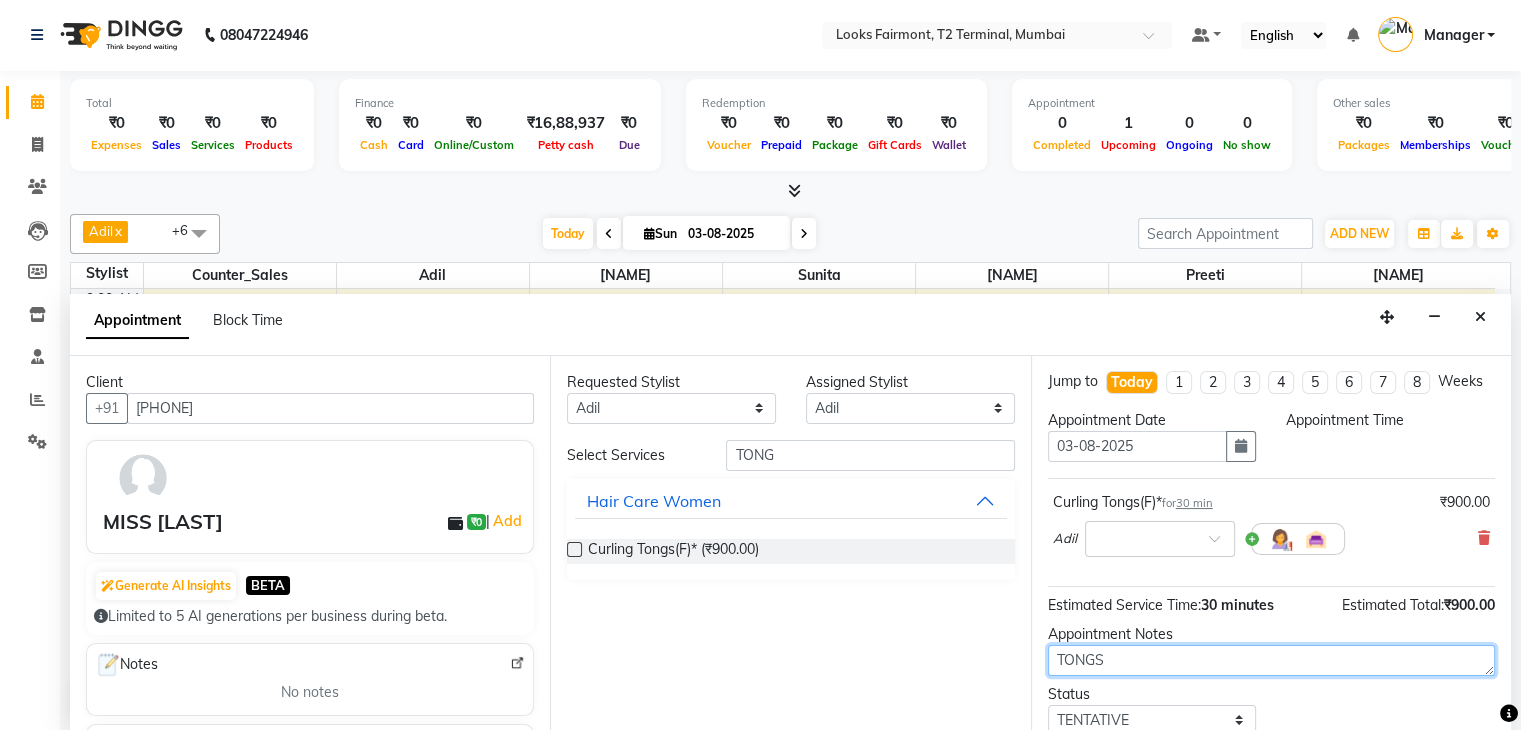 scroll, scrollTop: 0, scrollLeft: 0, axis: both 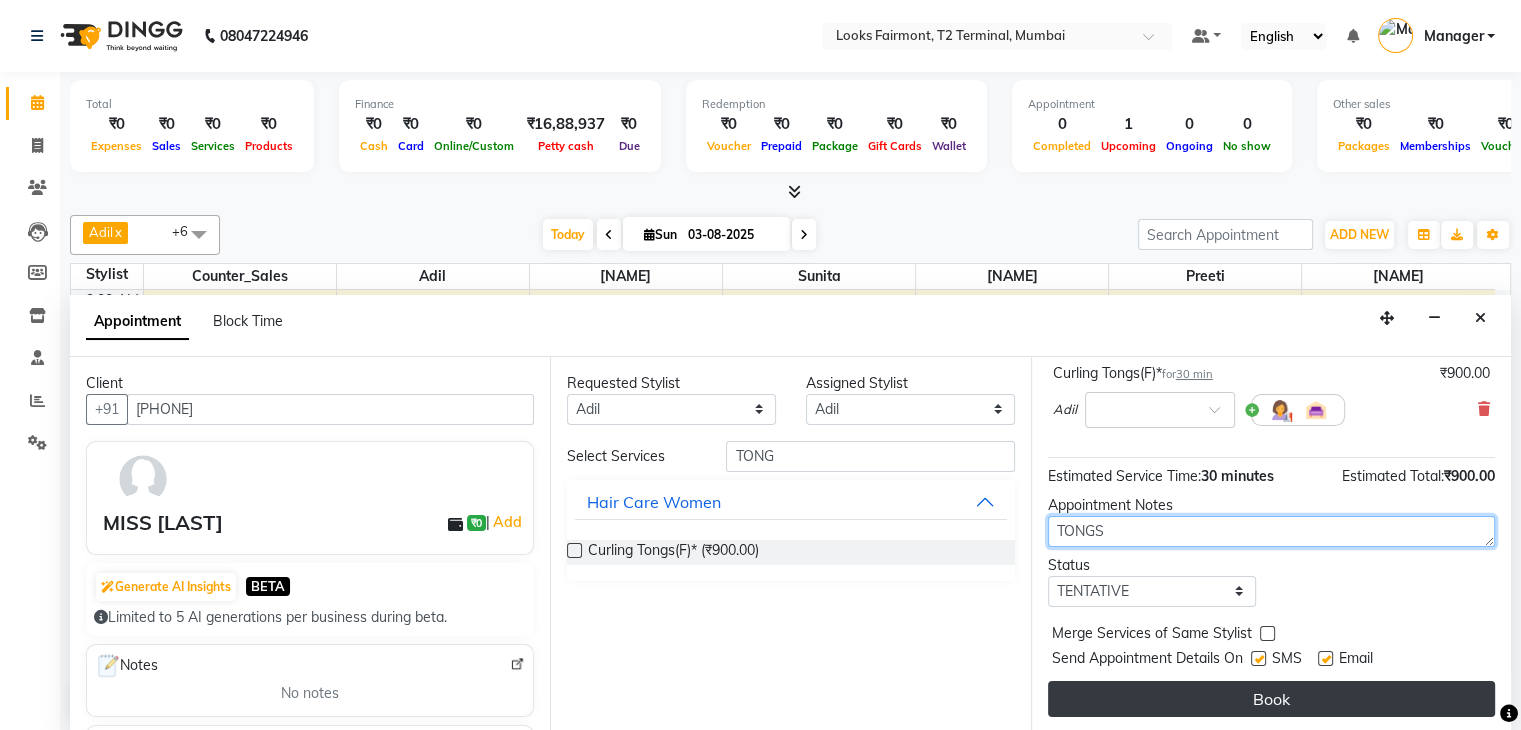 type on "TONGS" 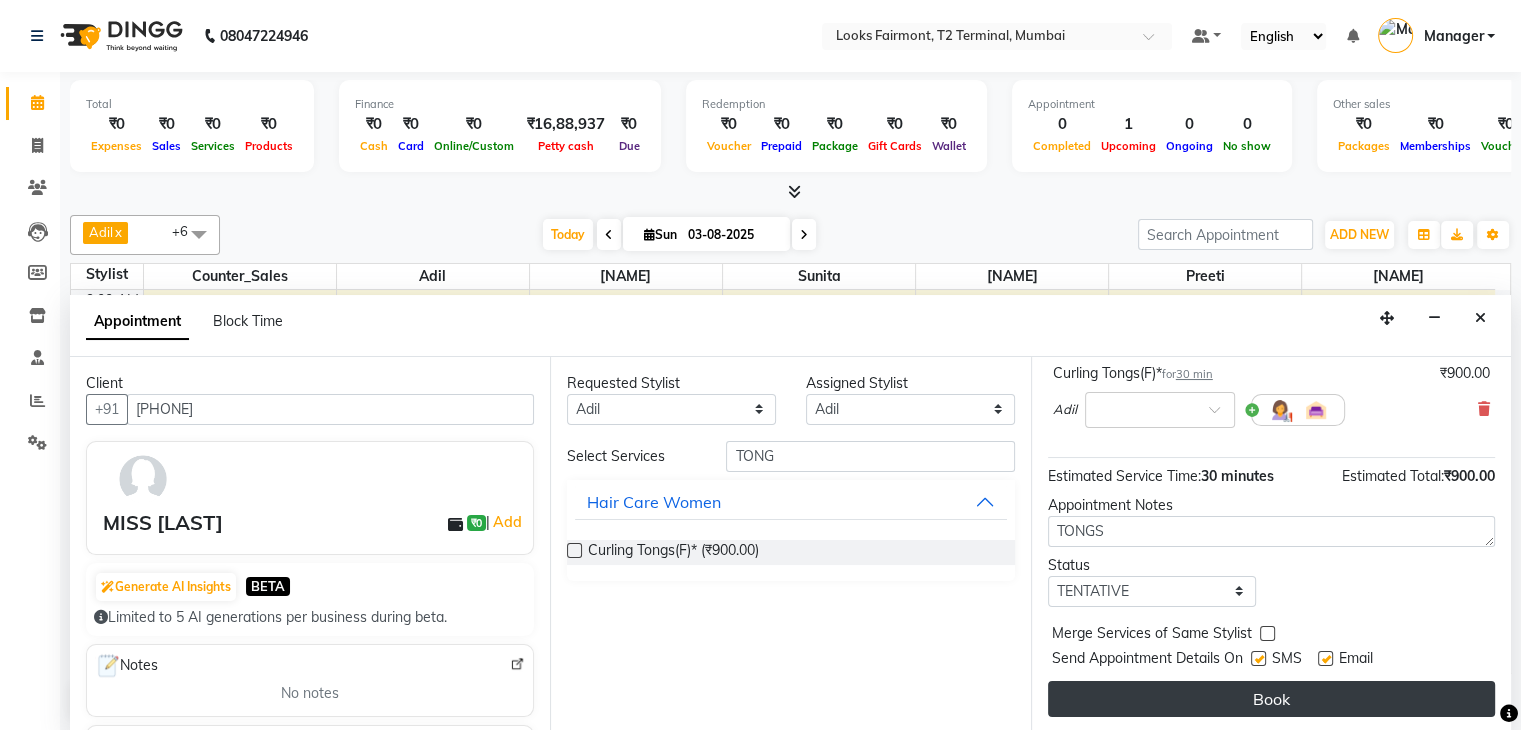click on "Book" at bounding box center (1271, 699) 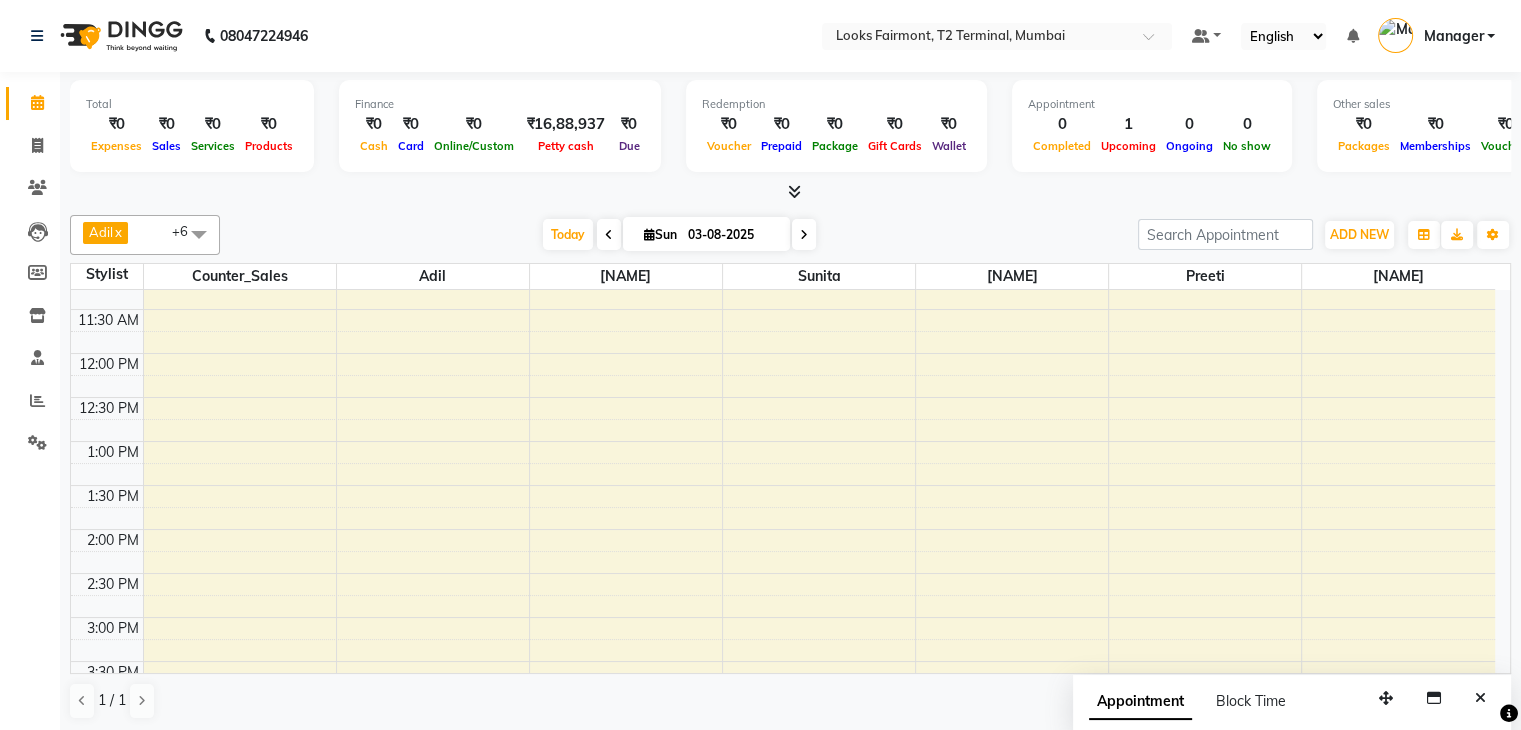 scroll, scrollTop: 300, scrollLeft: 0, axis: vertical 